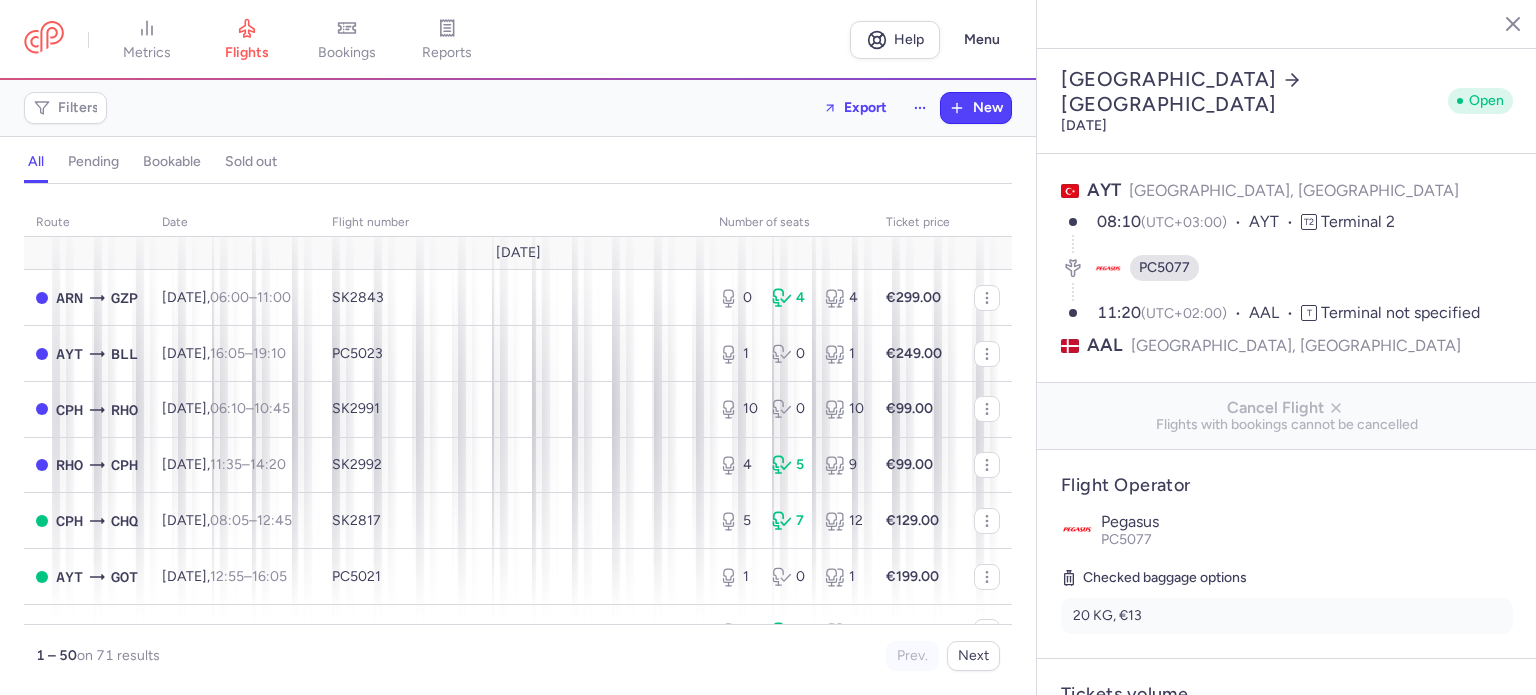 select on "days" 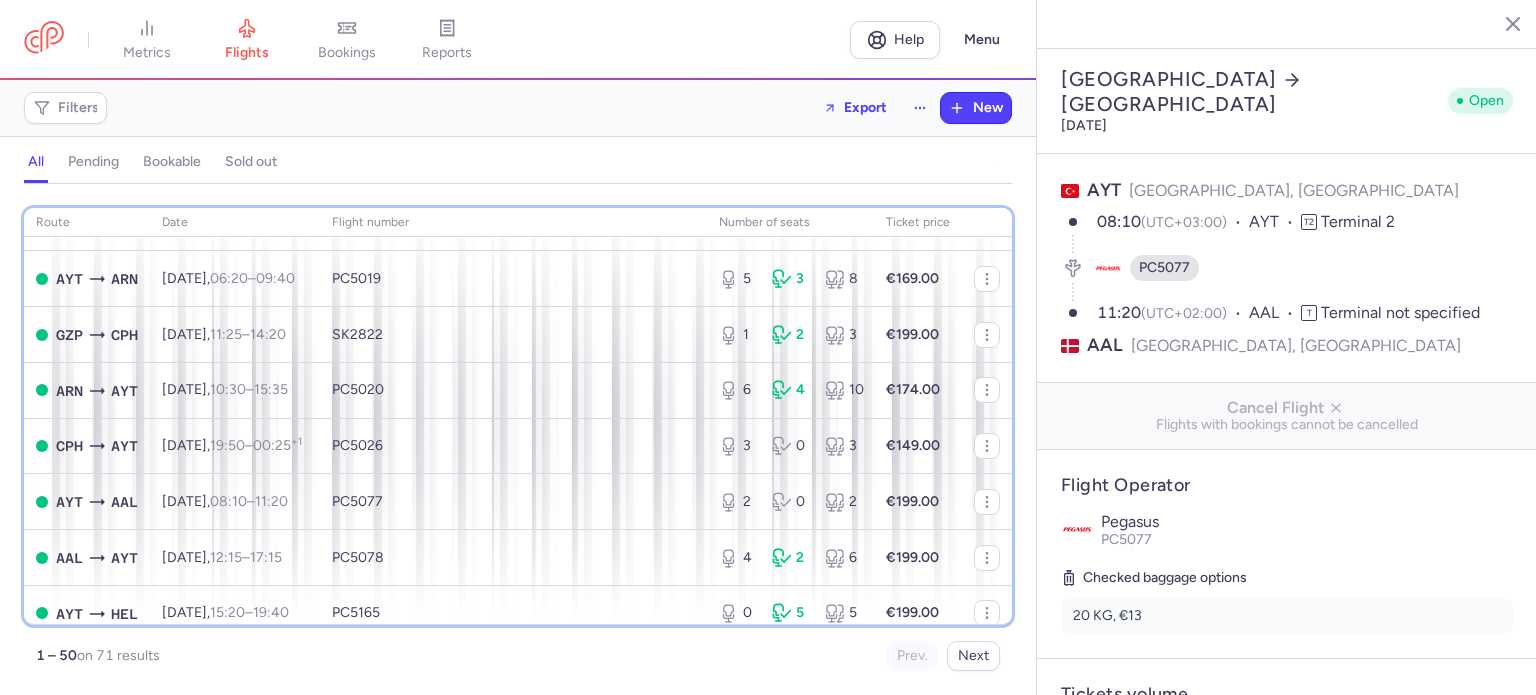 scroll, scrollTop: 471, scrollLeft: 0, axis: vertical 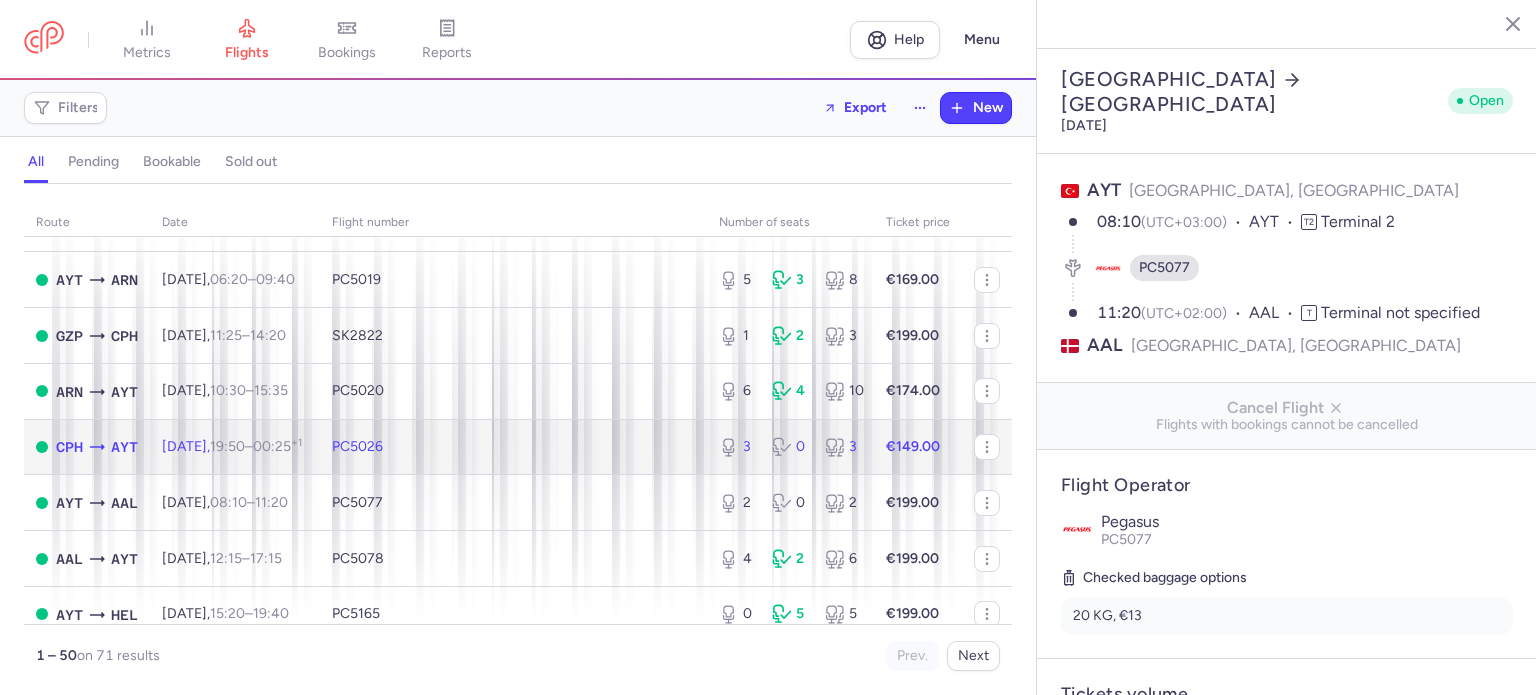 click on "€149.00" at bounding box center (918, 447) 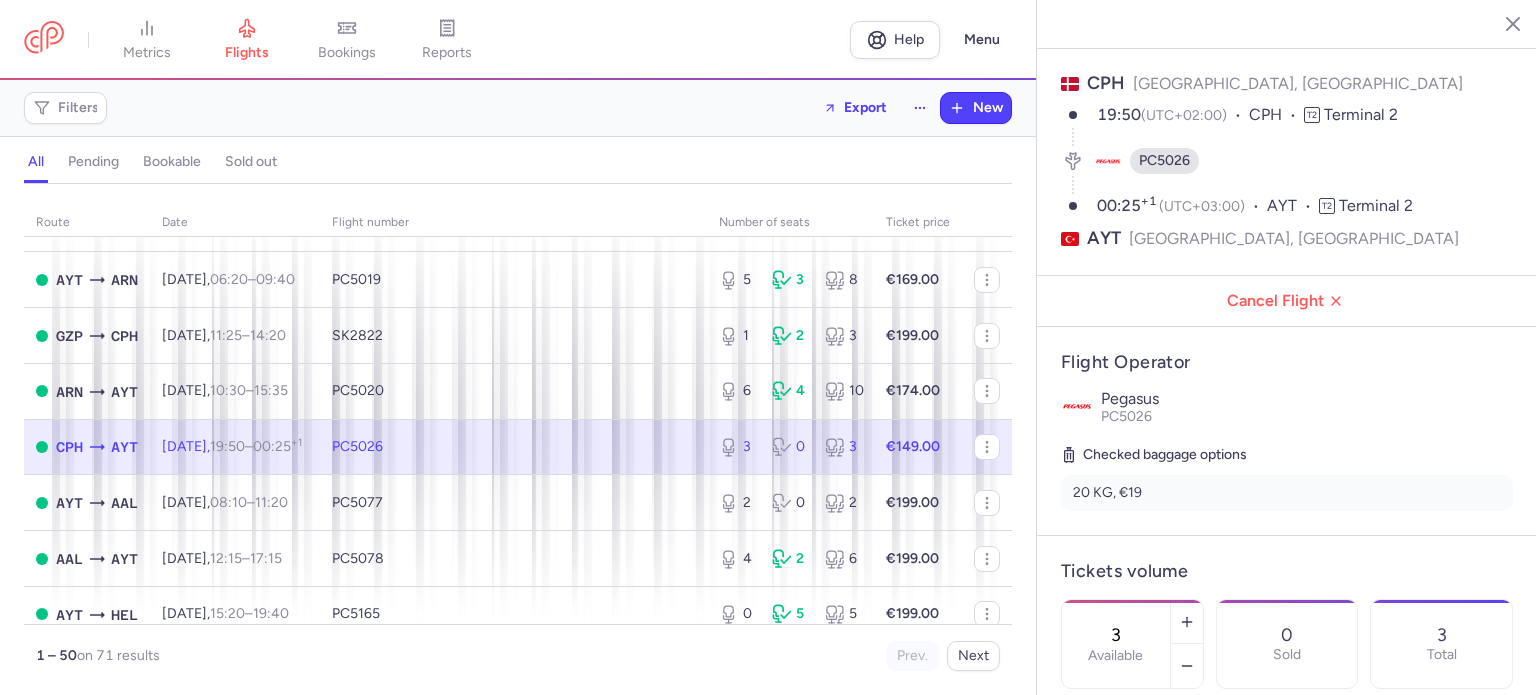 scroll, scrollTop: 151, scrollLeft: 0, axis: vertical 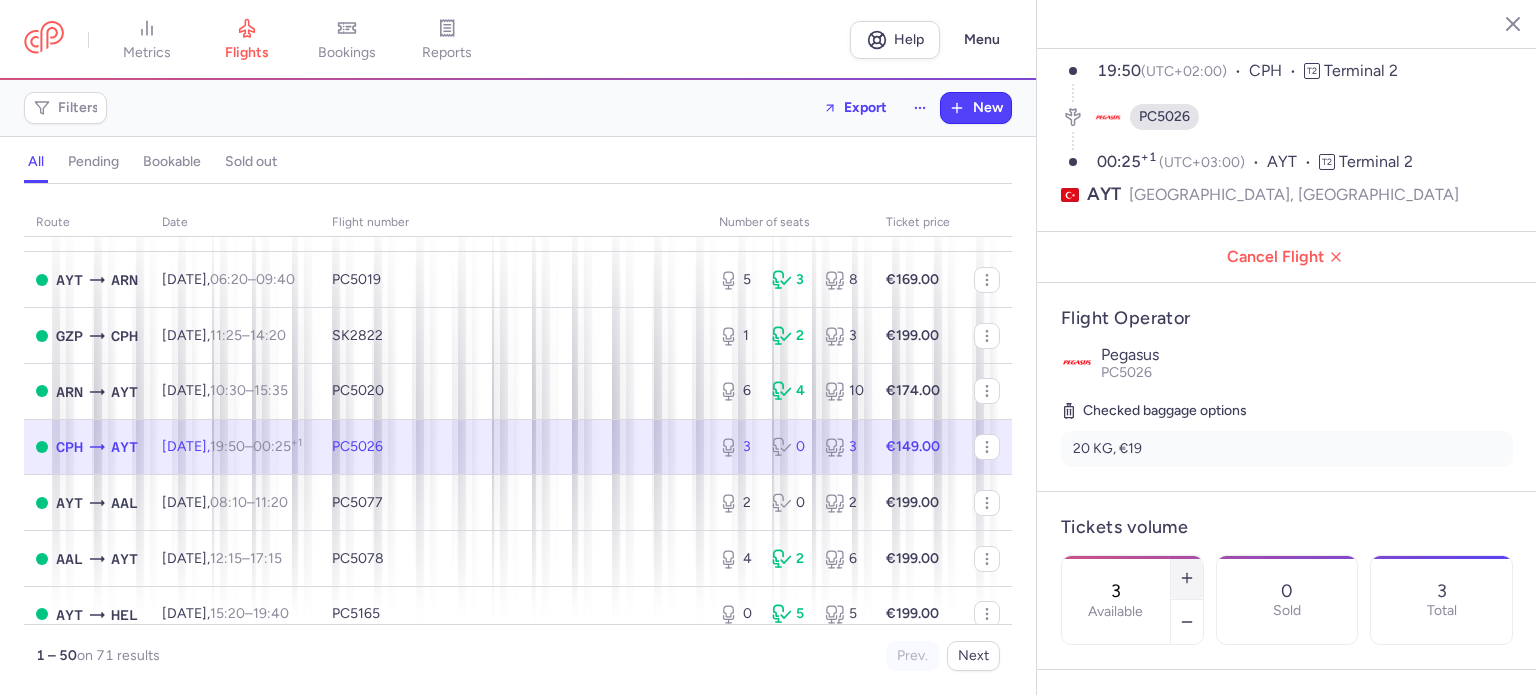 click 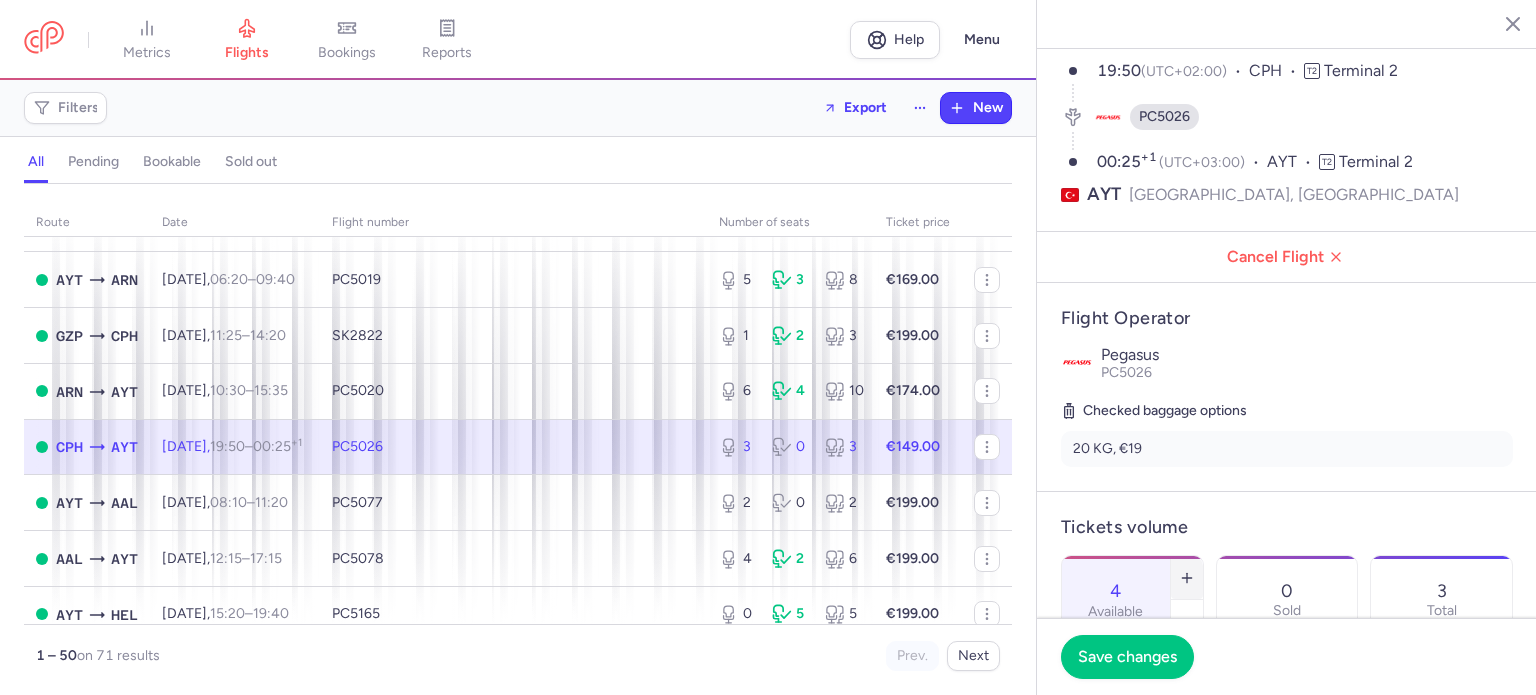 click 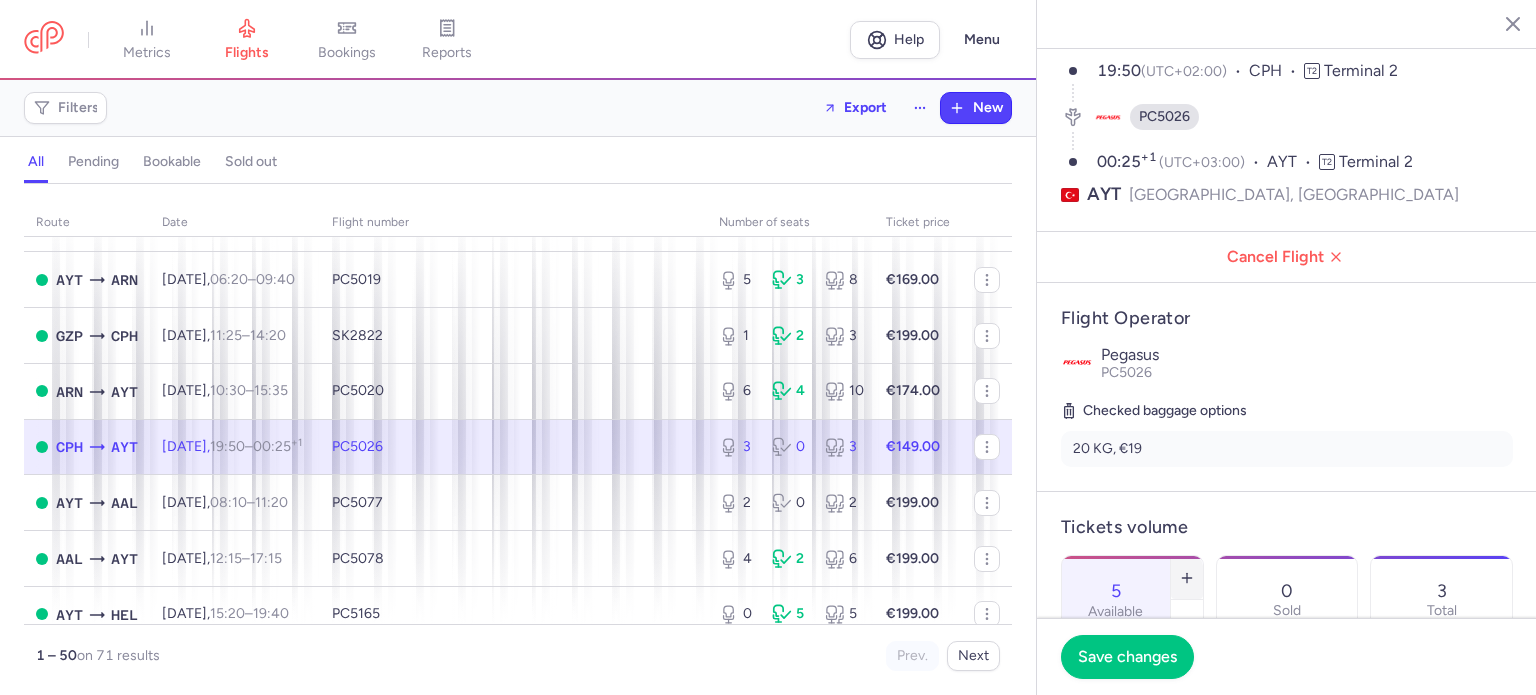 click 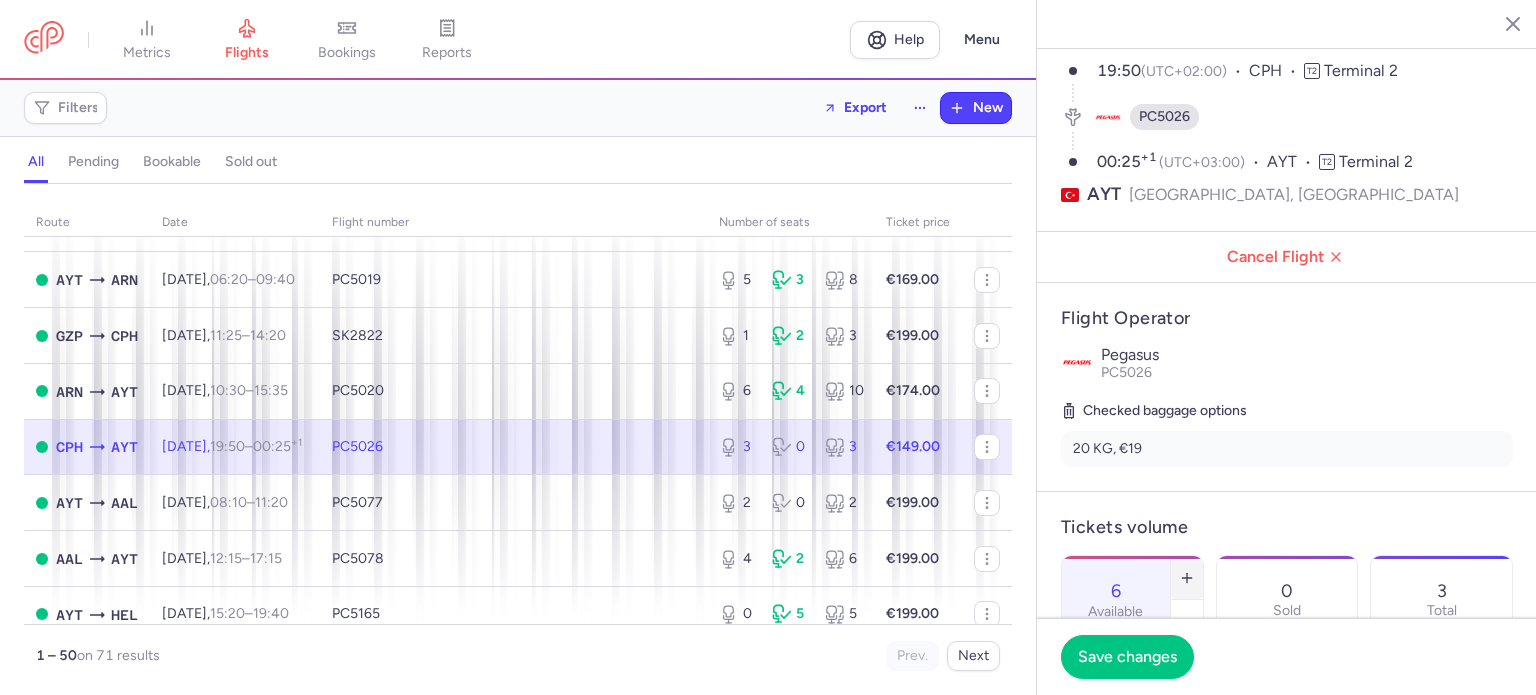 click 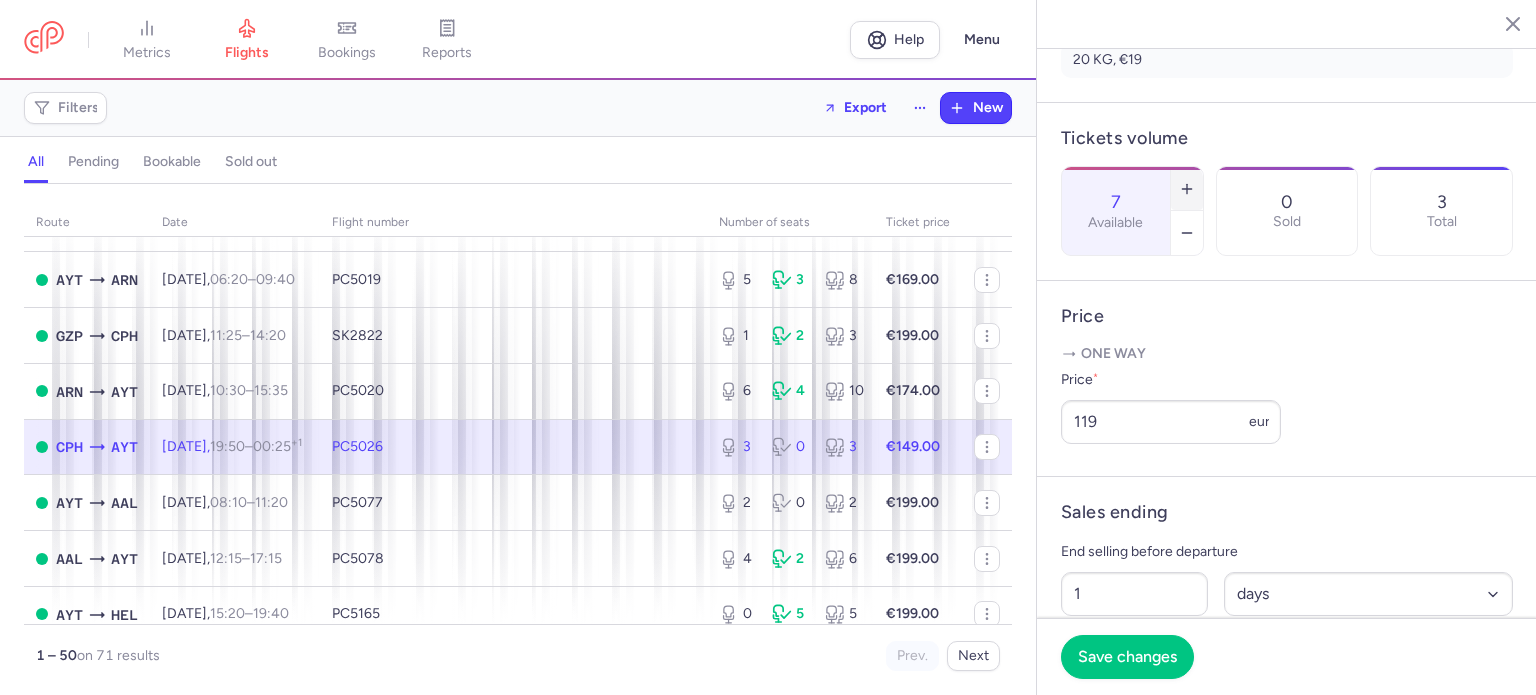 scroll, scrollTop: 545, scrollLeft: 0, axis: vertical 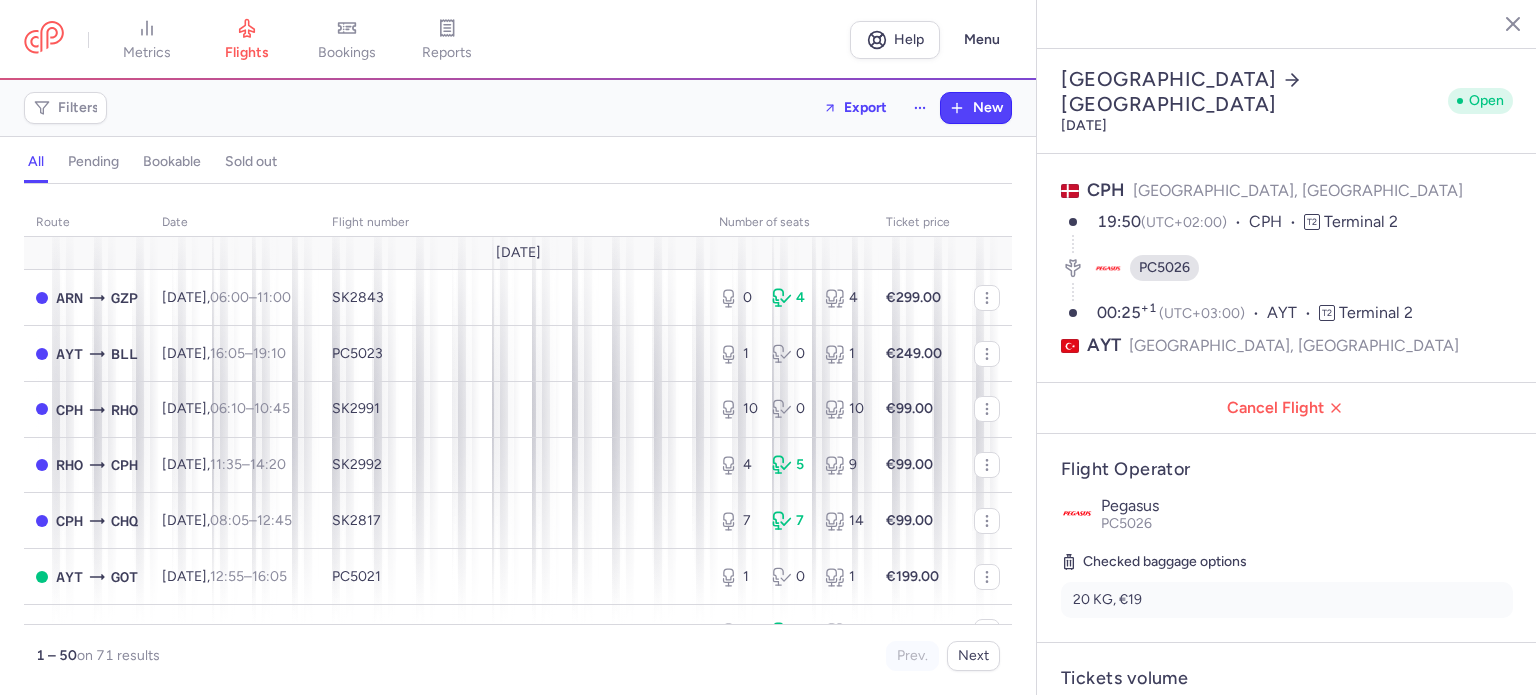 select on "days" 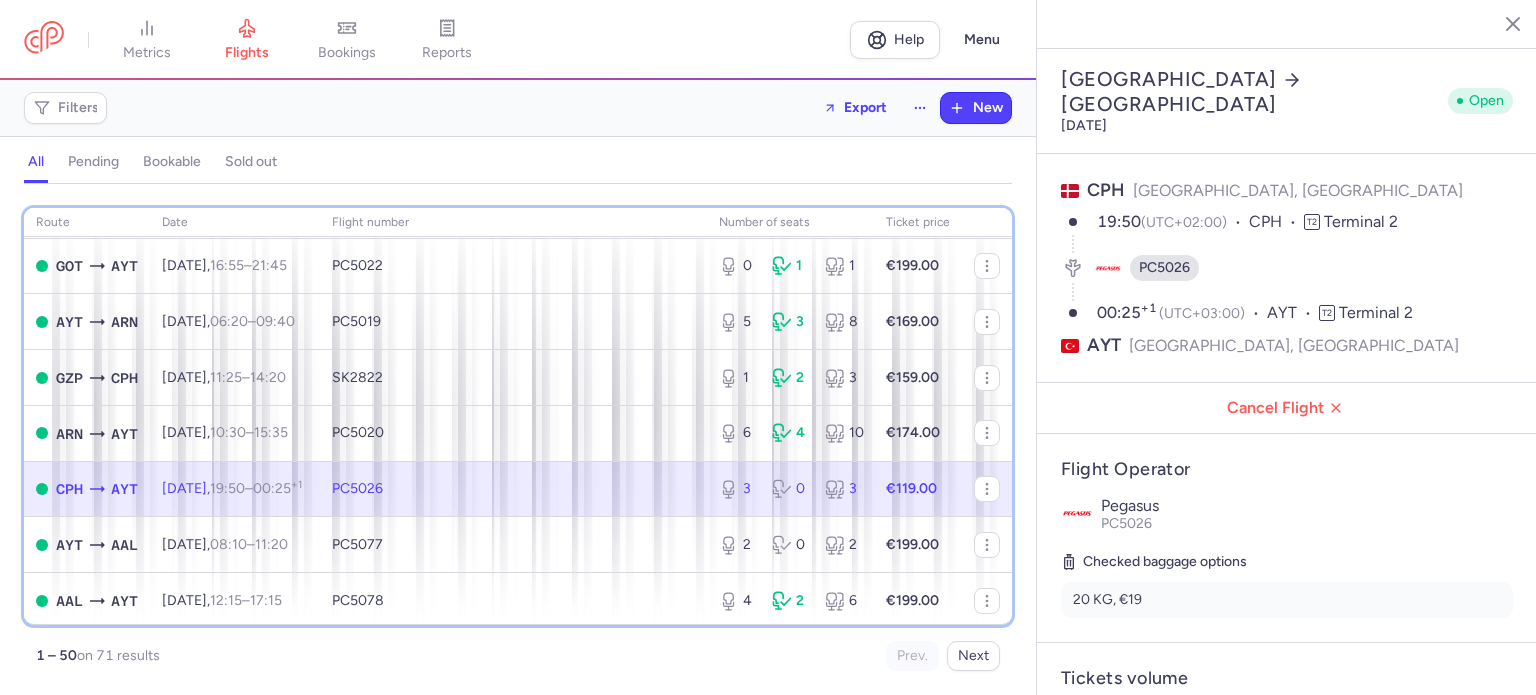 scroll, scrollTop: 434, scrollLeft: 0, axis: vertical 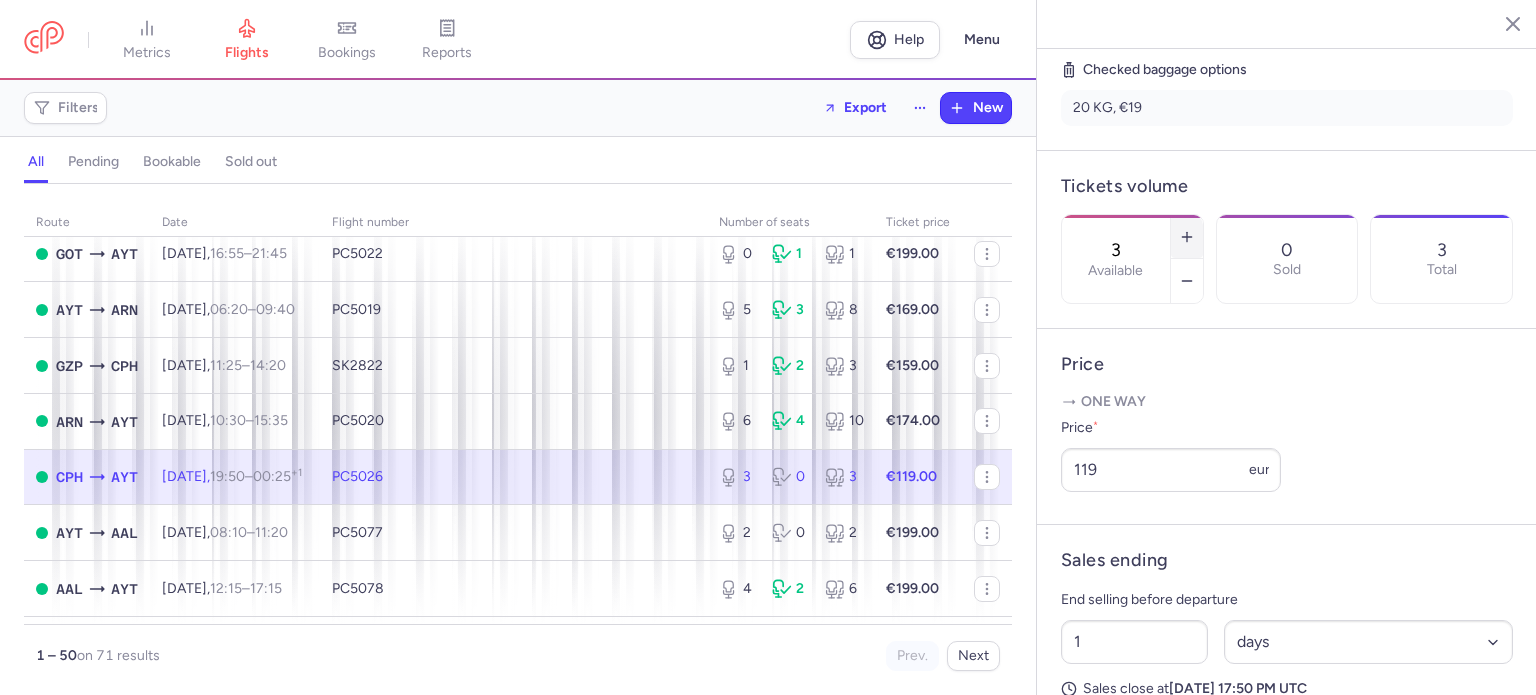 click at bounding box center [1187, 237] 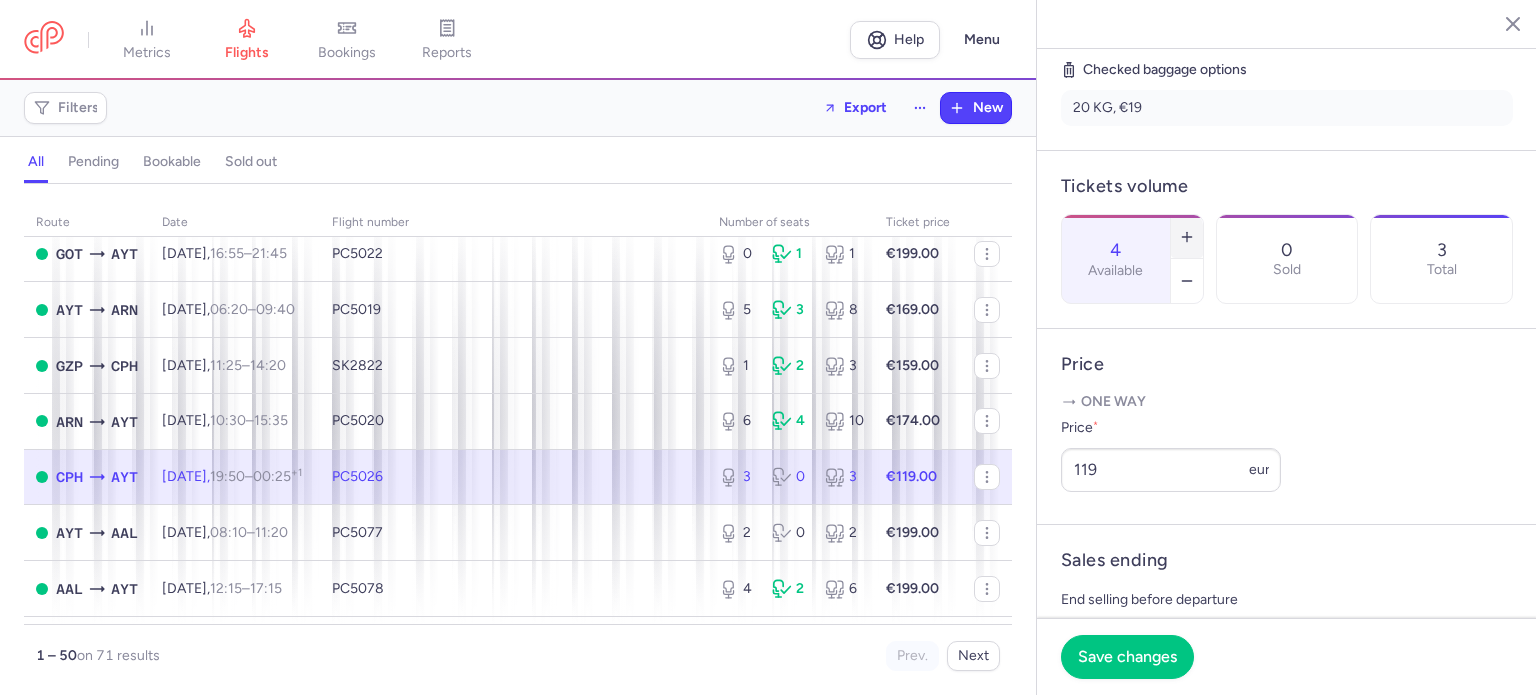 click at bounding box center [1187, 237] 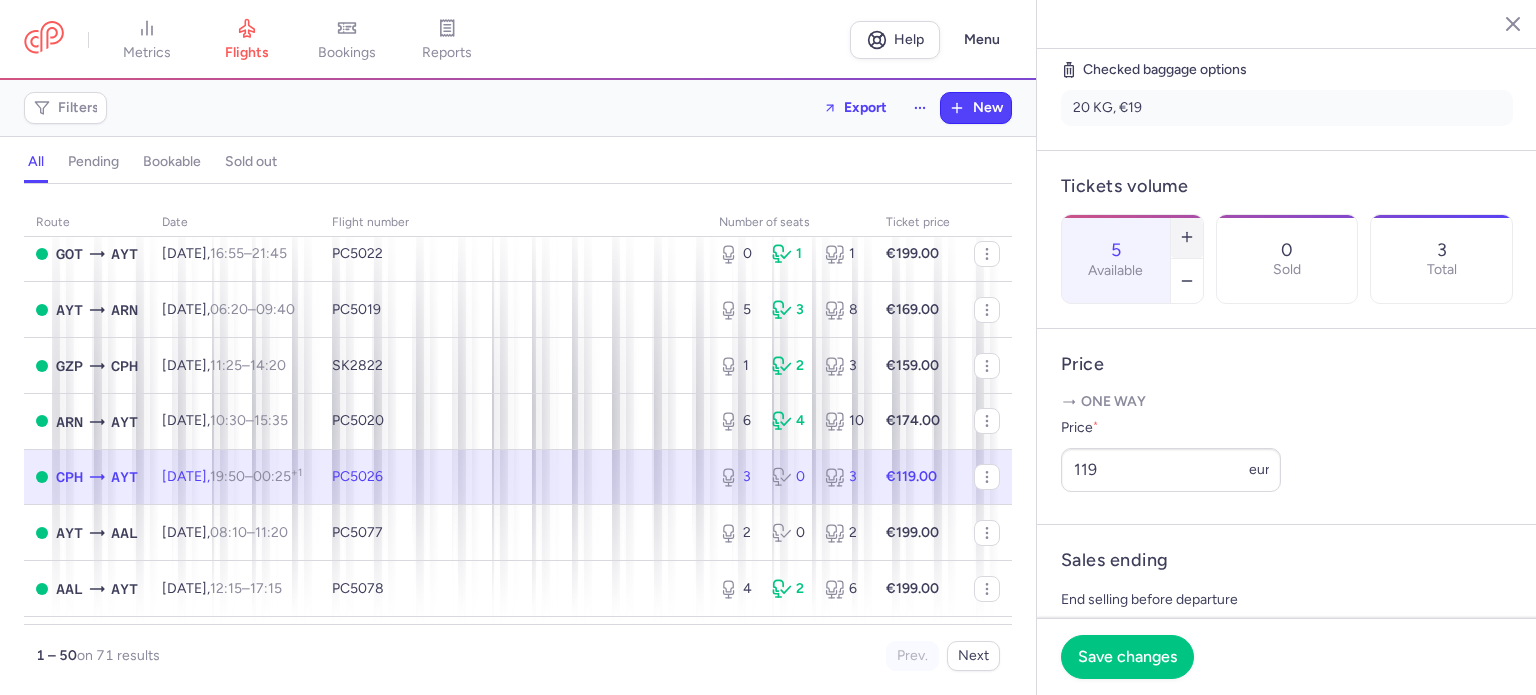 click at bounding box center (1187, 237) 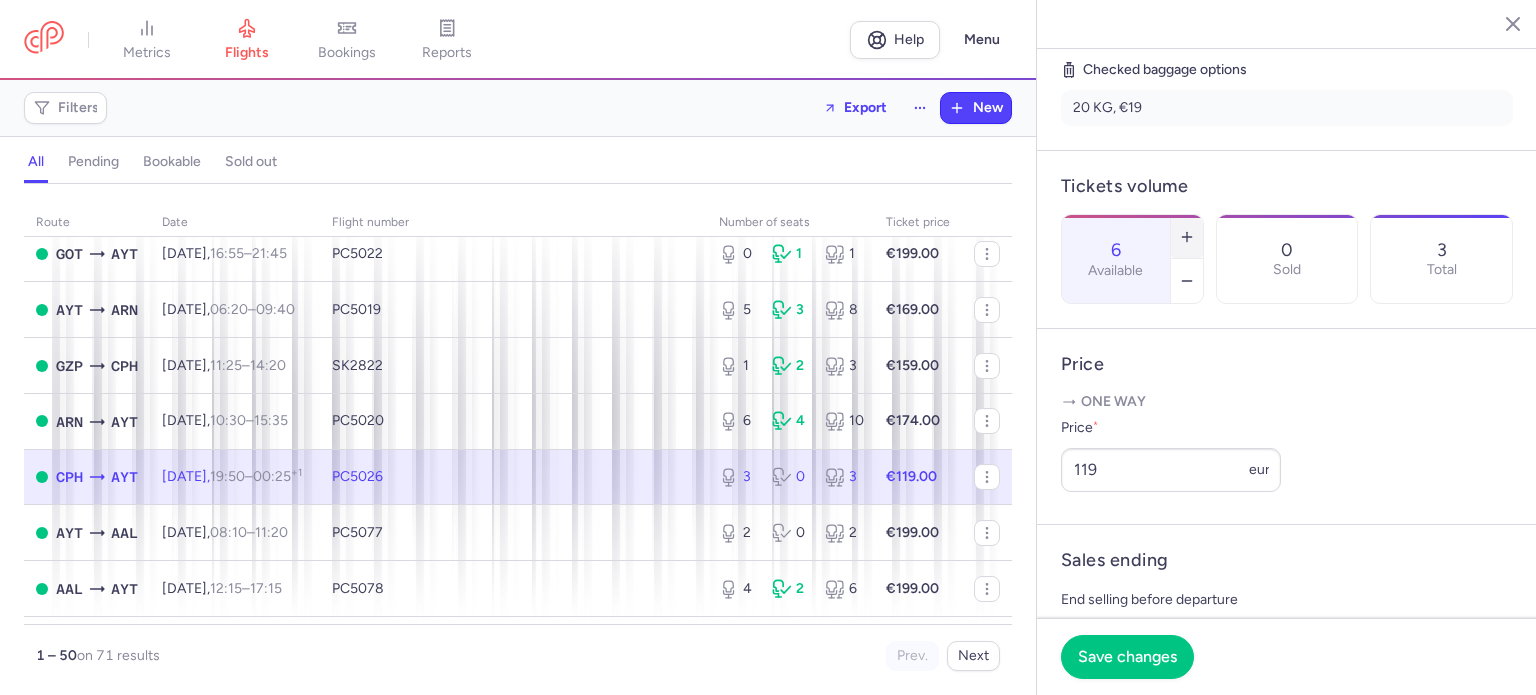 click at bounding box center (1187, 237) 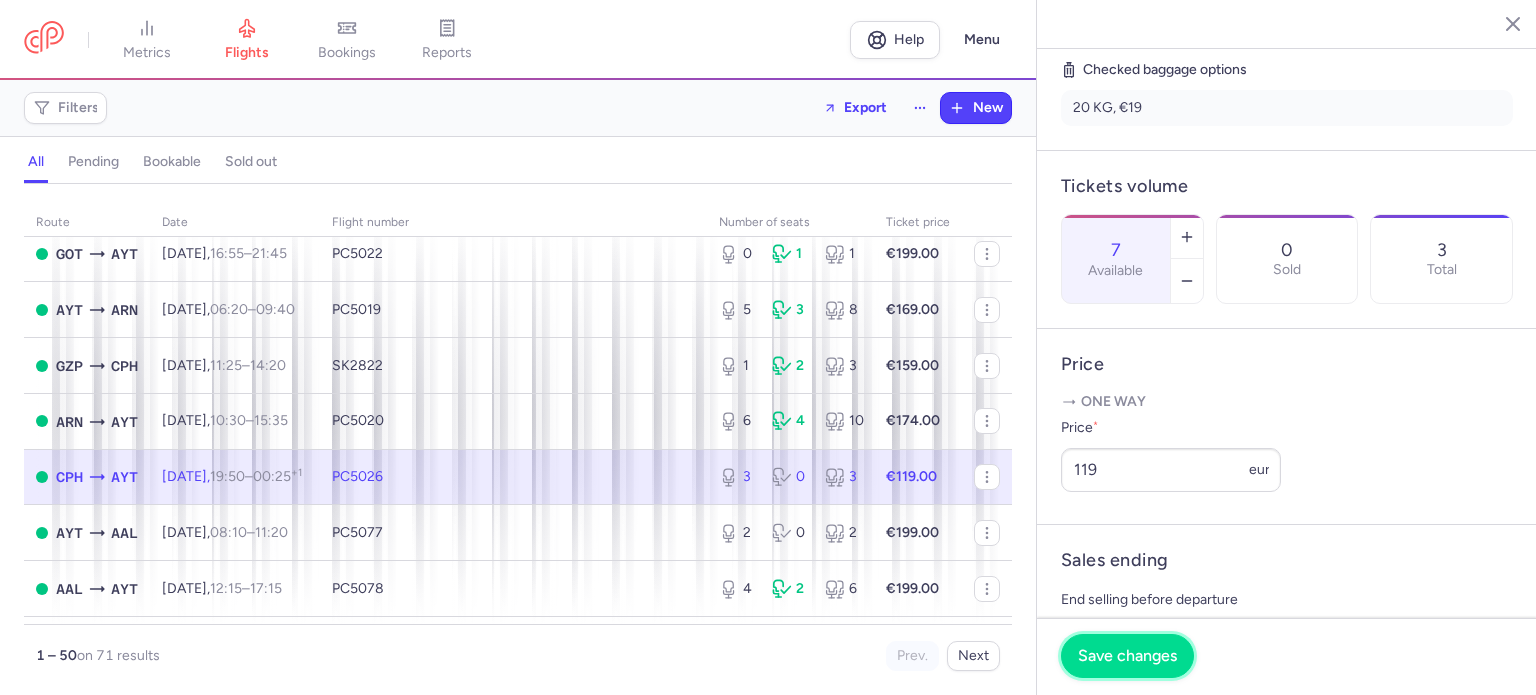 click on "Save changes" at bounding box center (1127, 656) 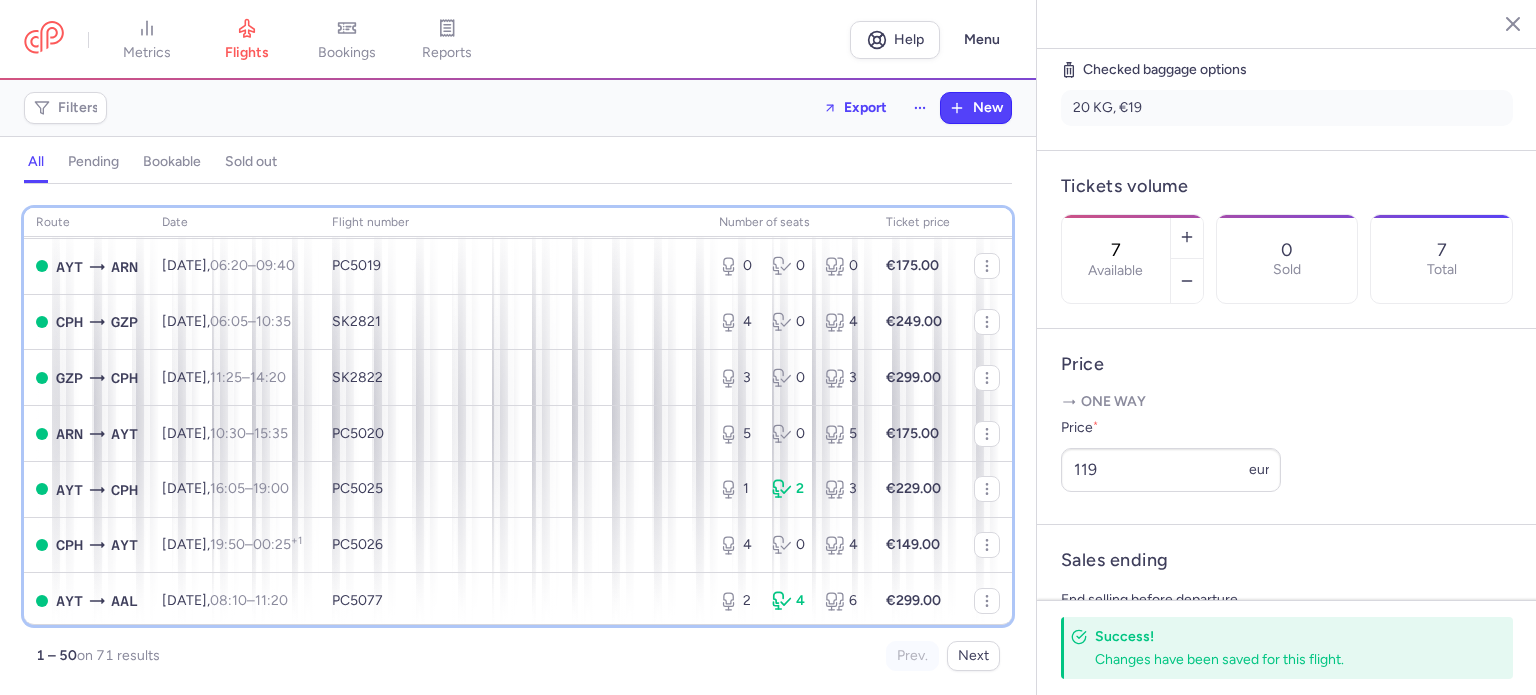 scroll, scrollTop: 1487, scrollLeft: 0, axis: vertical 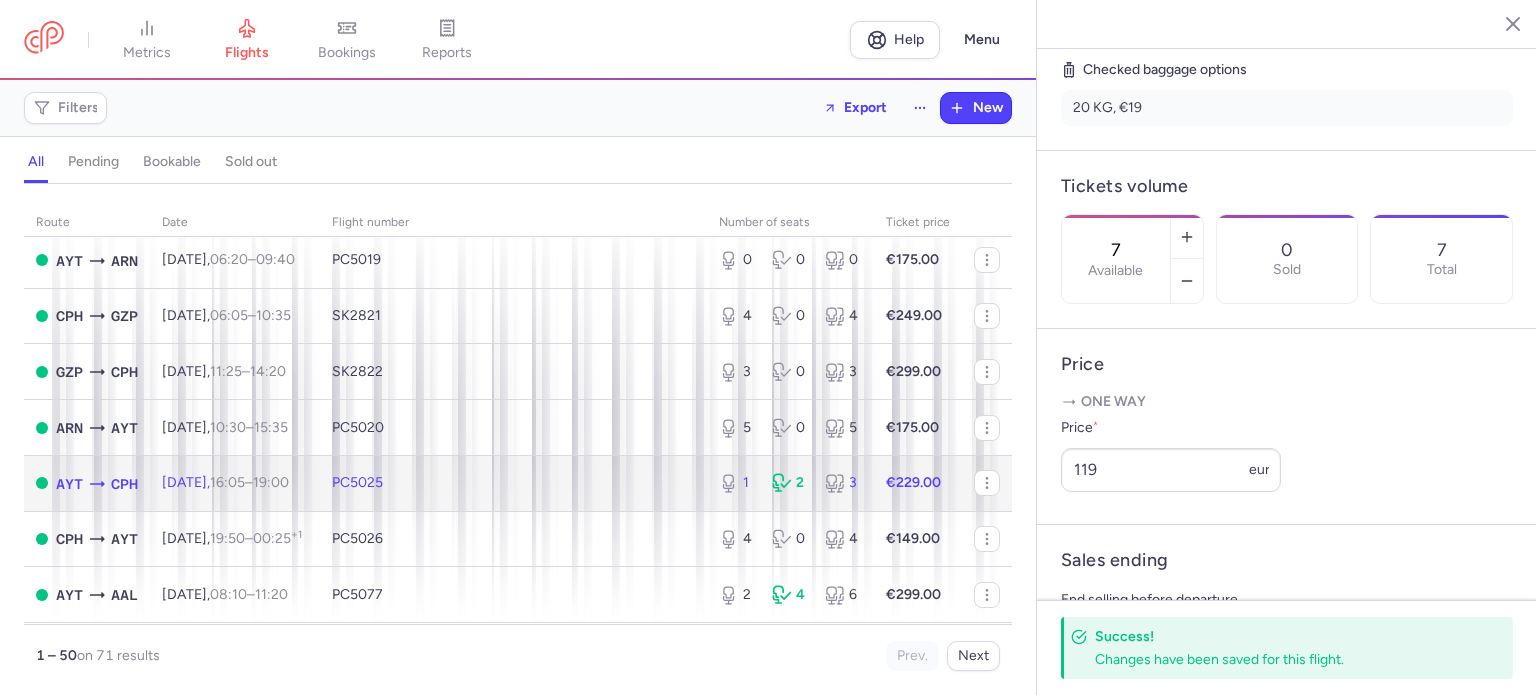 click on "PC5025" at bounding box center [513, 483] 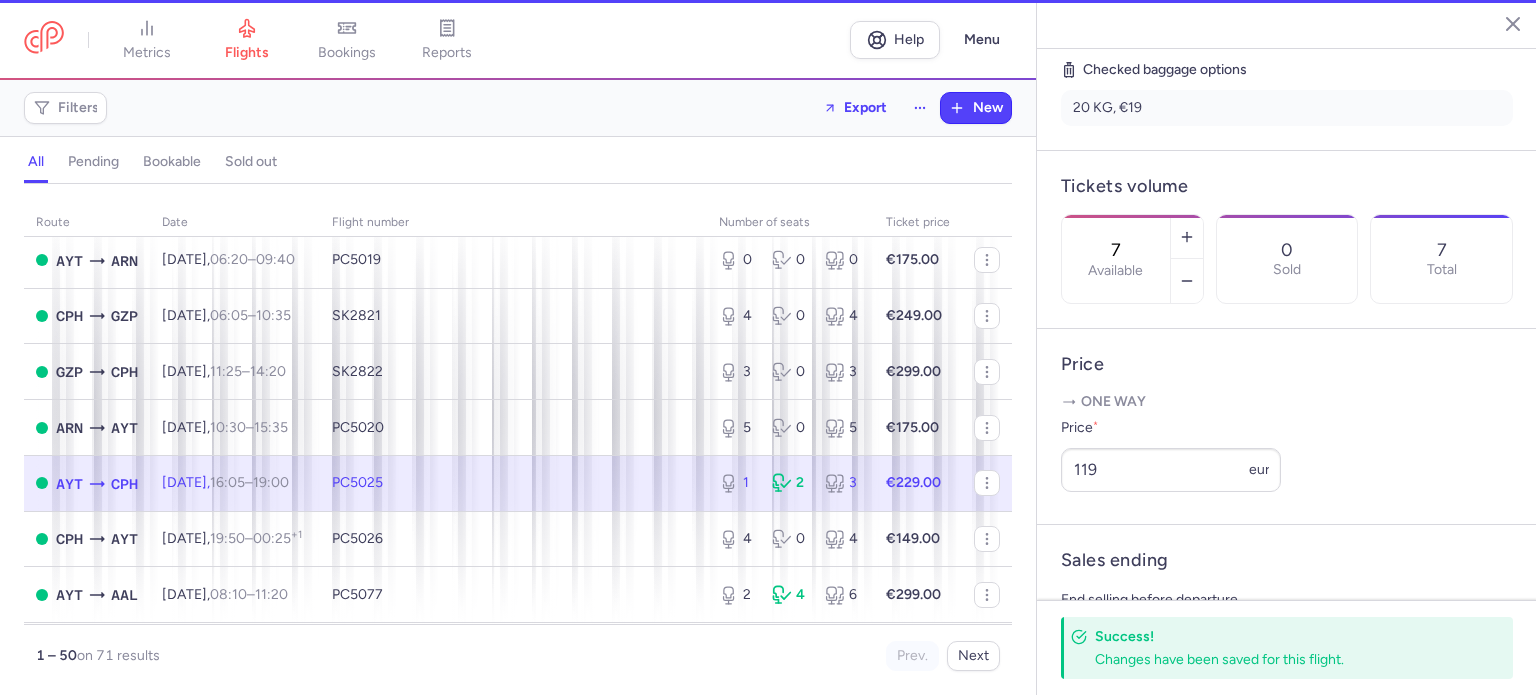 type on "0" 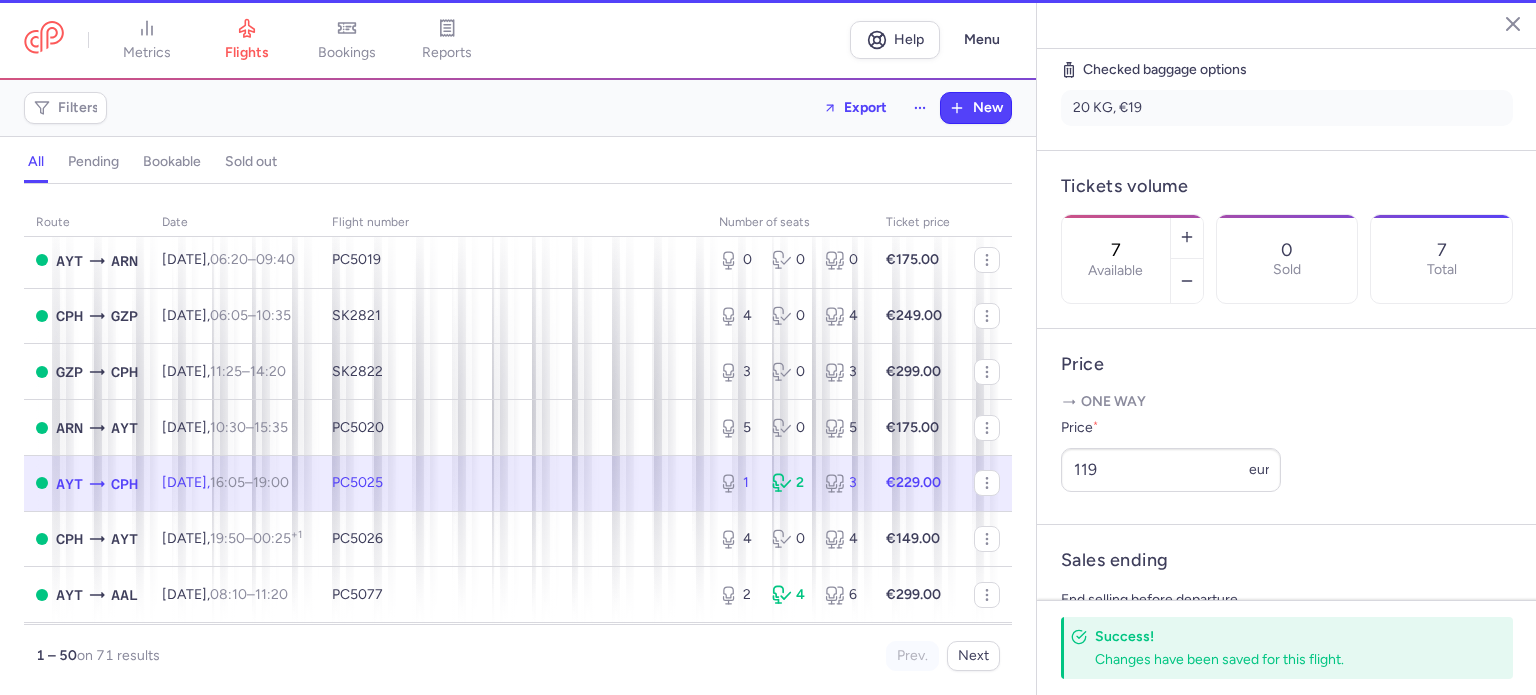type on "2" 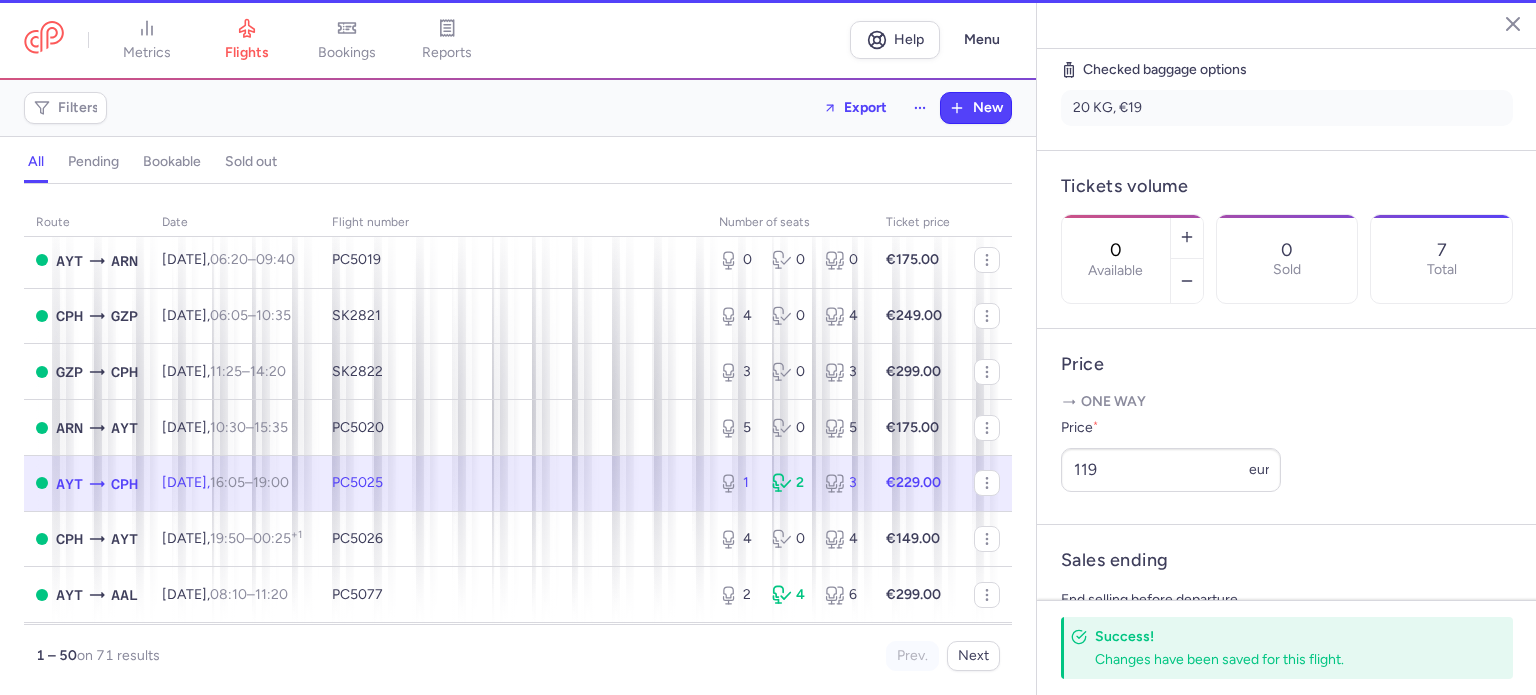 scroll, scrollTop: 508, scrollLeft: 0, axis: vertical 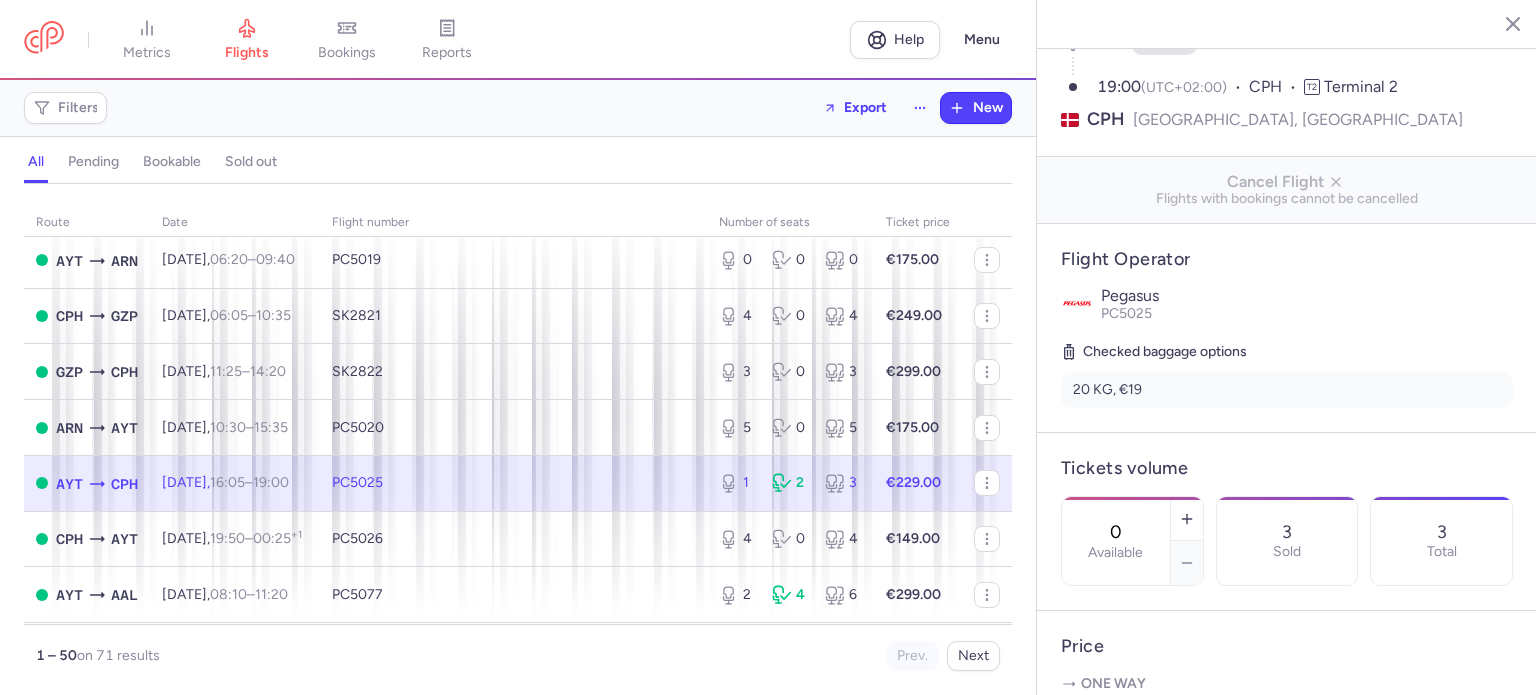 click on "Sun, 27 Jul,  16:05  –  19:00  +0" at bounding box center [235, 483] 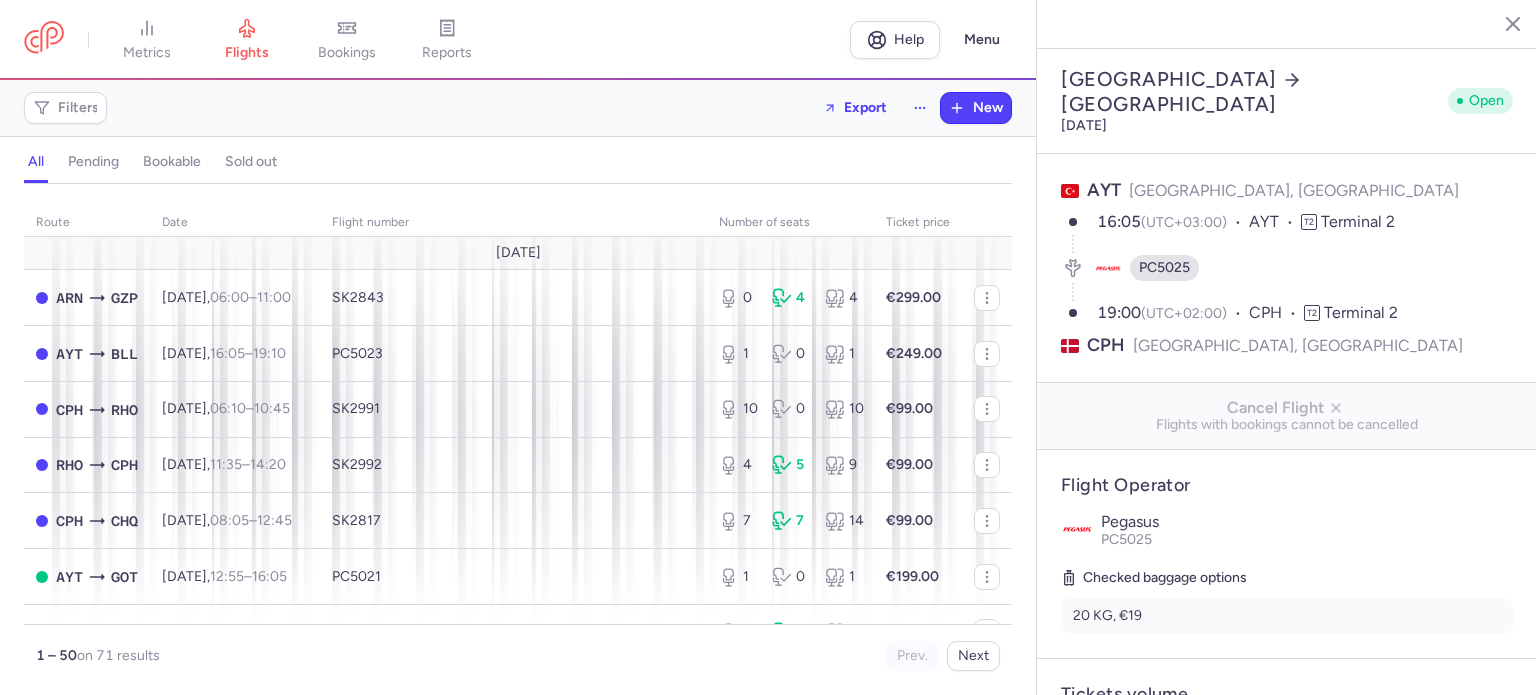 select on "days" 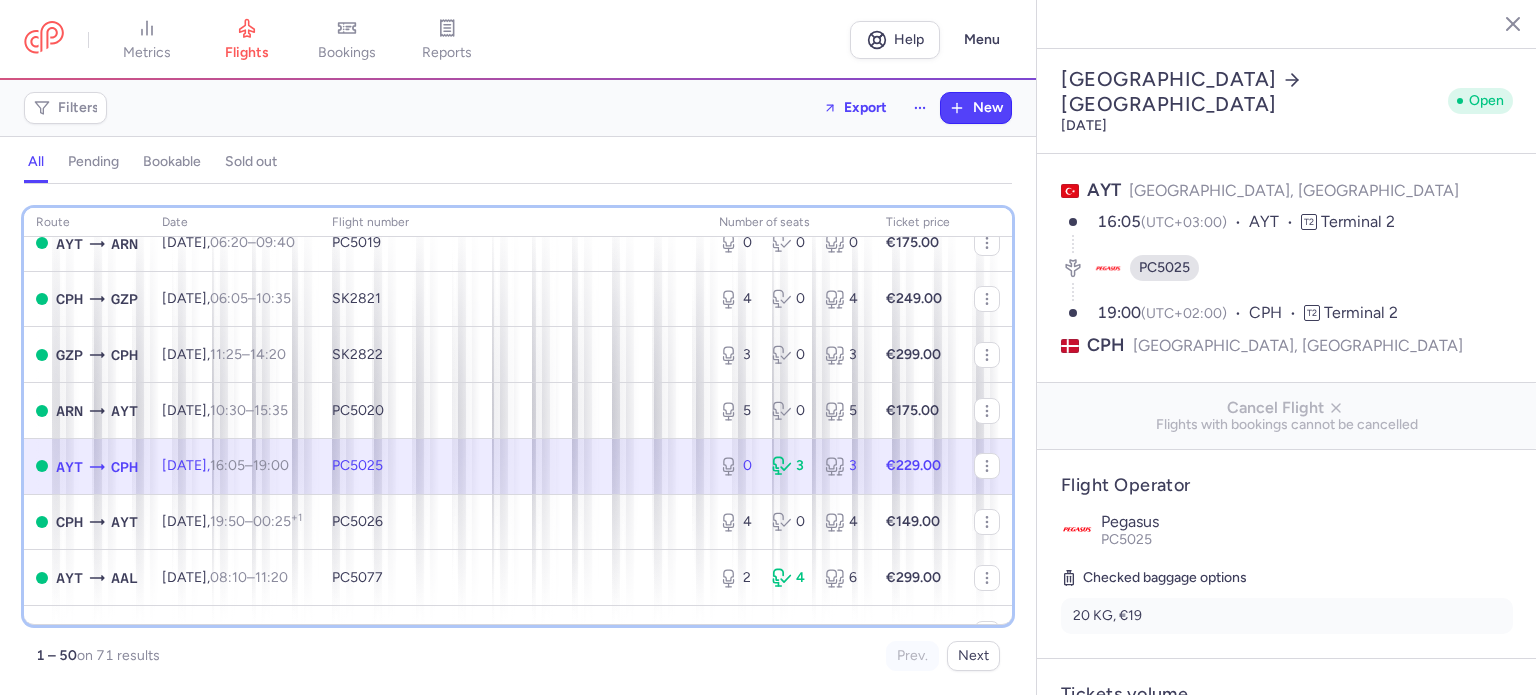 scroll, scrollTop: 1535, scrollLeft: 0, axis: vertical 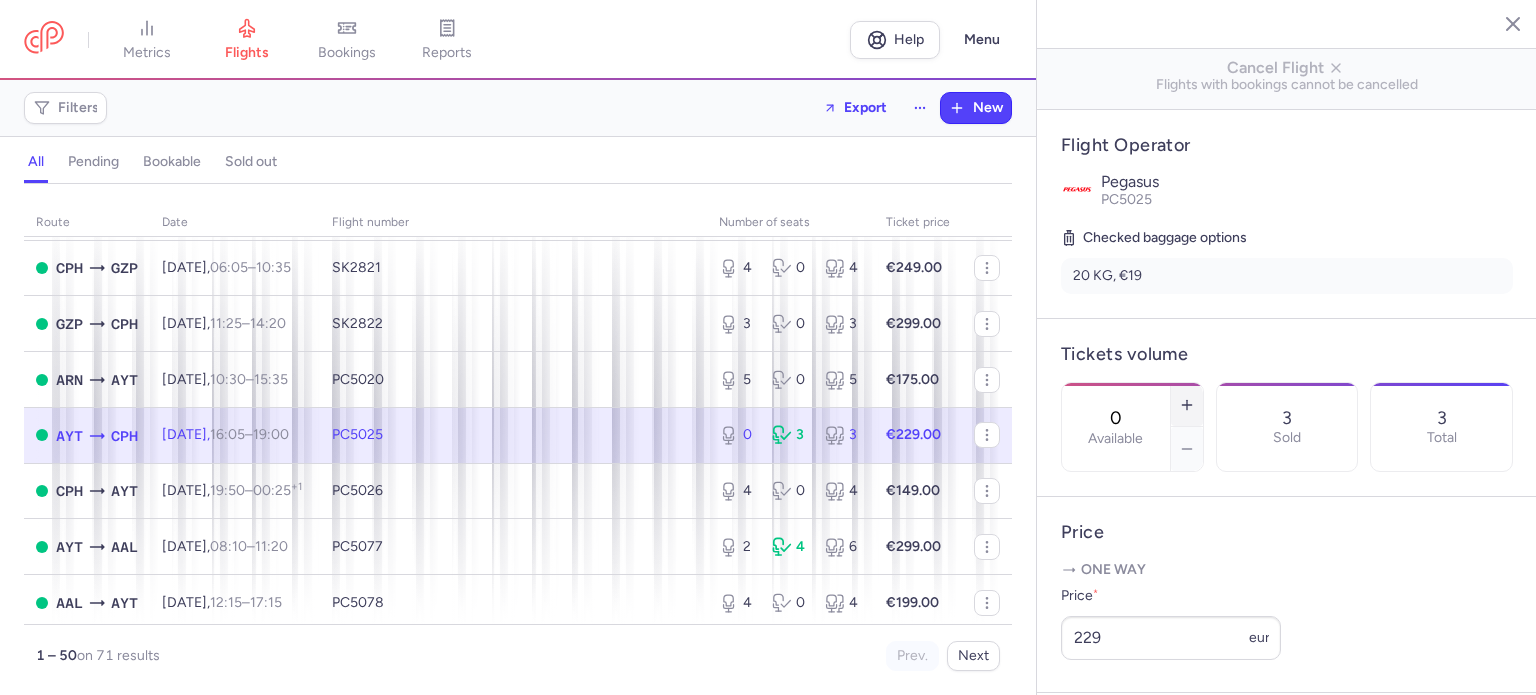 click at bounding box center [1187, 405] 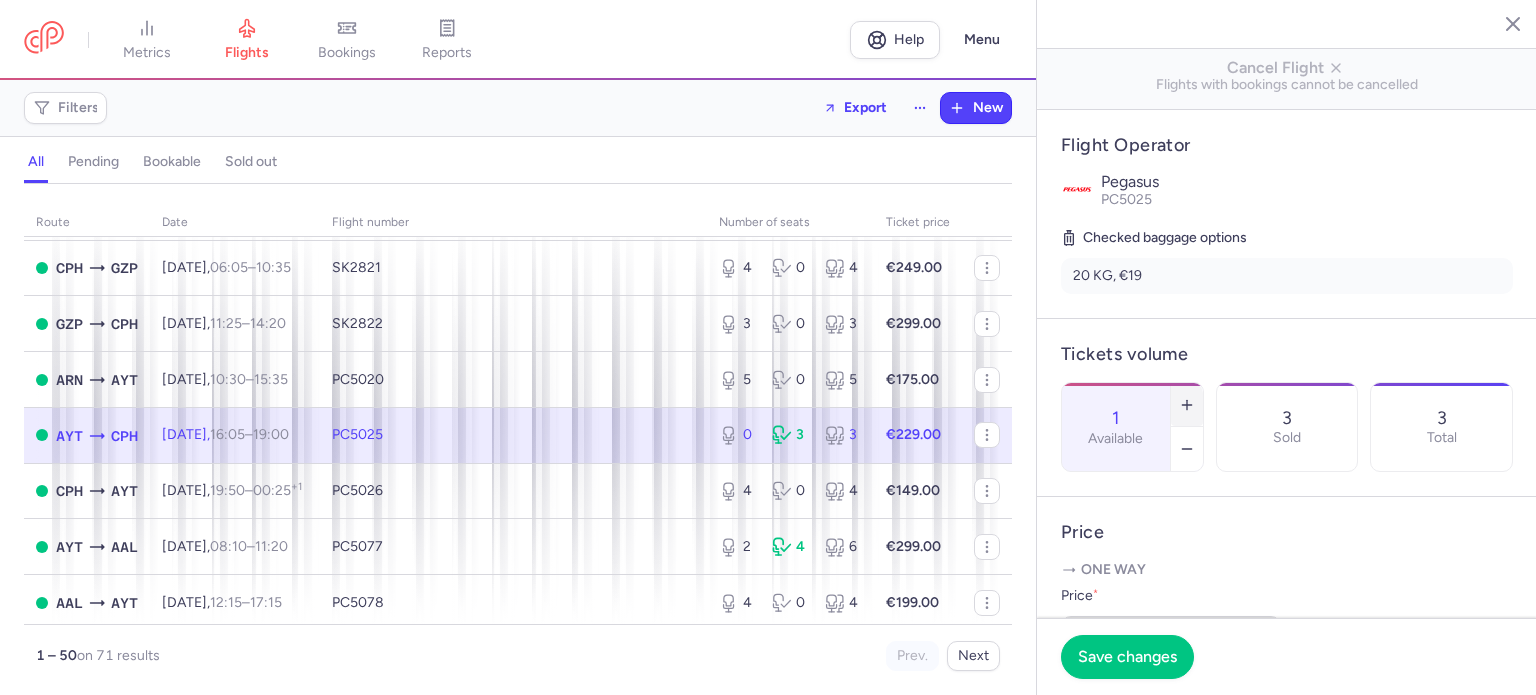 click at bounding box center (1187, 405) 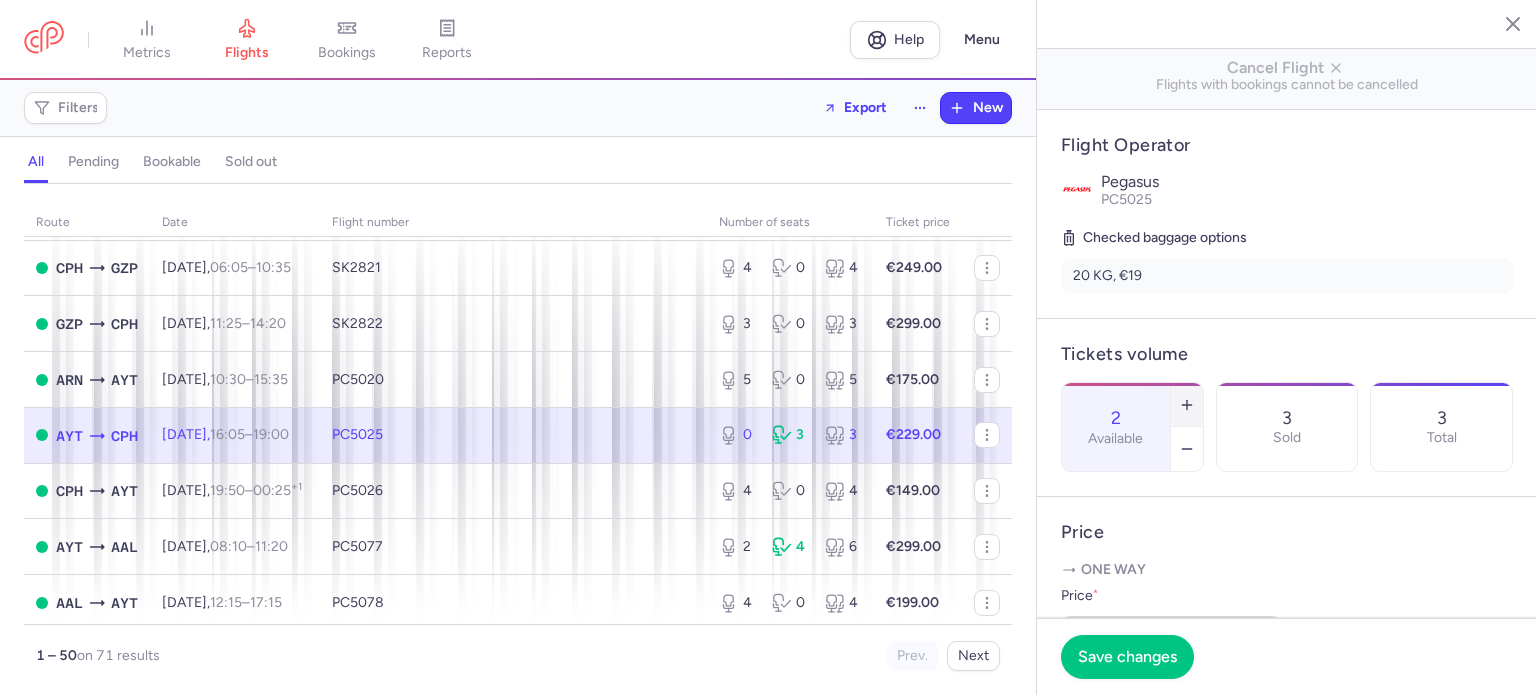 click at bounding box center [1187, 405] 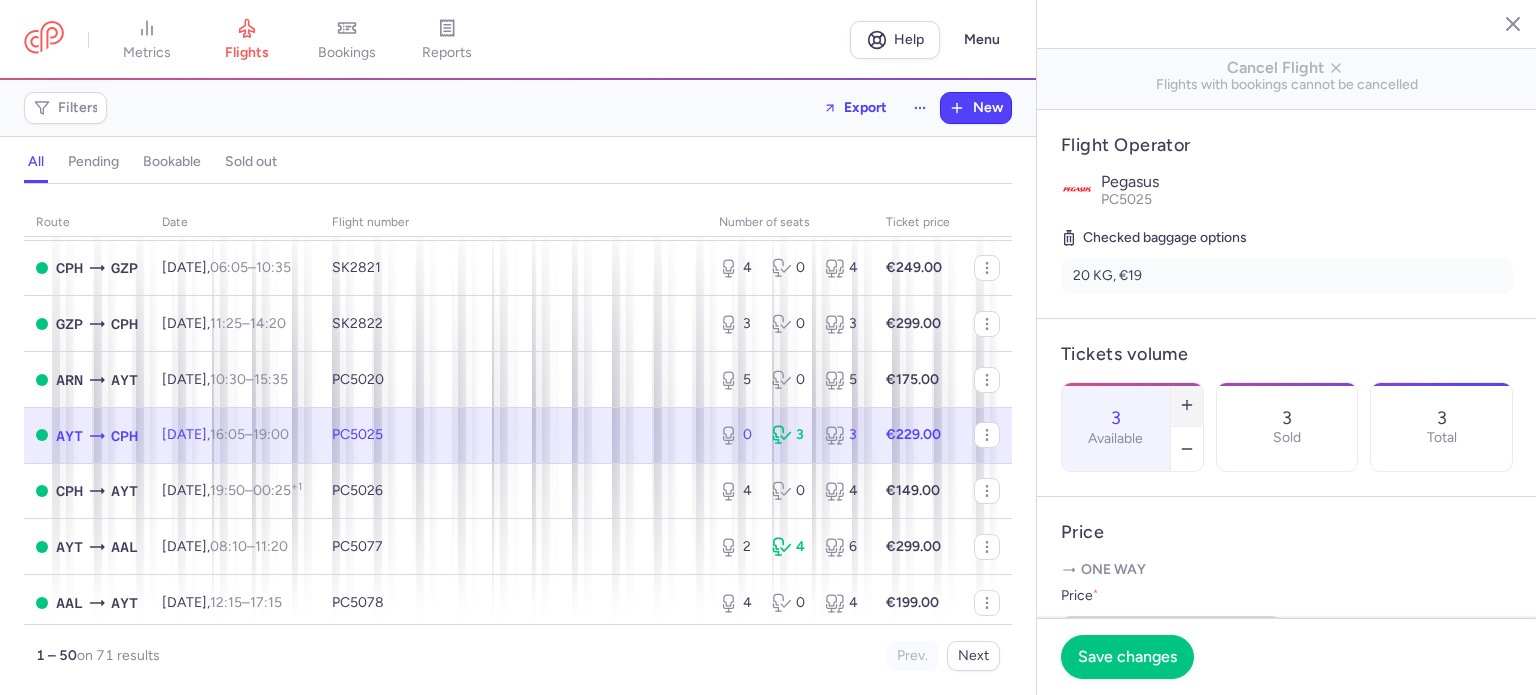 click at bounding box center [1187, 405] 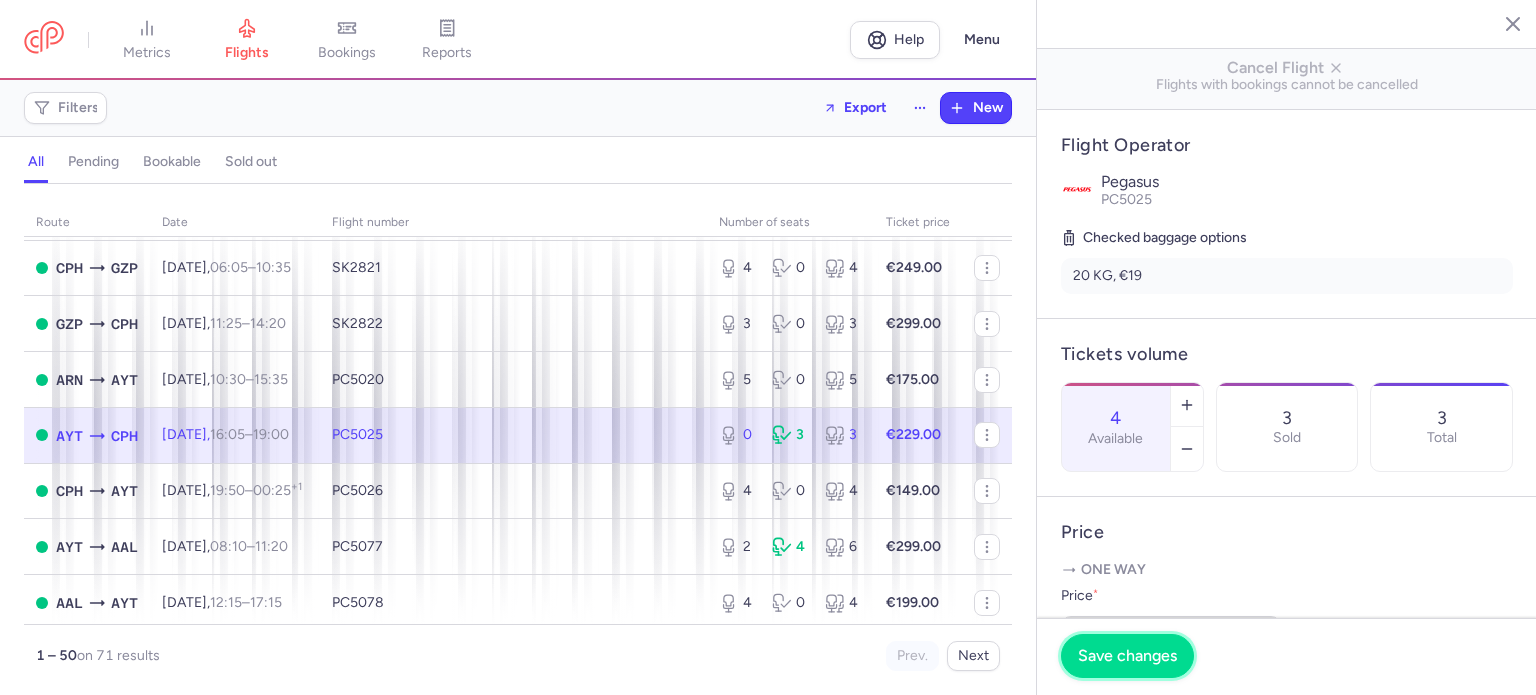 click on "Save changes" at bounding box center (1127, 656) 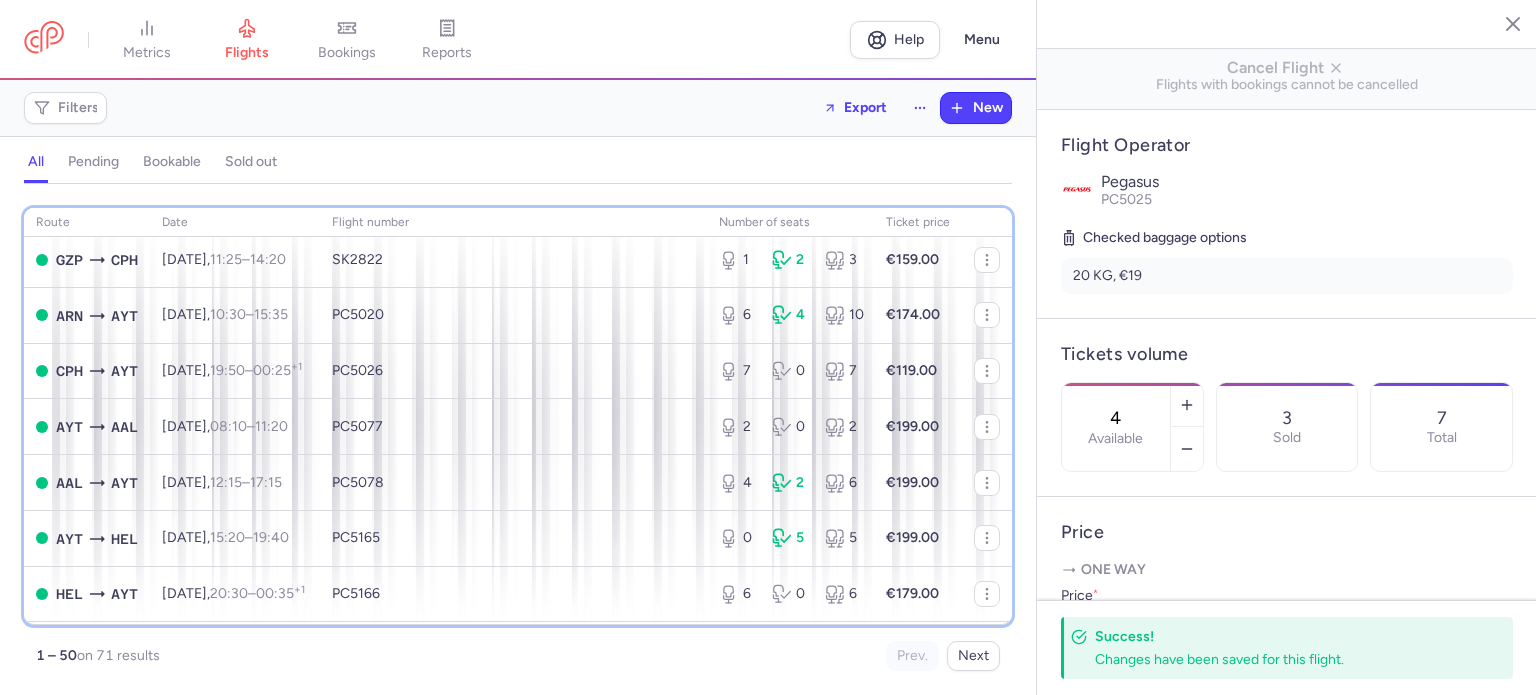 scroll, scrollTop: 522, scrollLeft: 0, axis: vertical 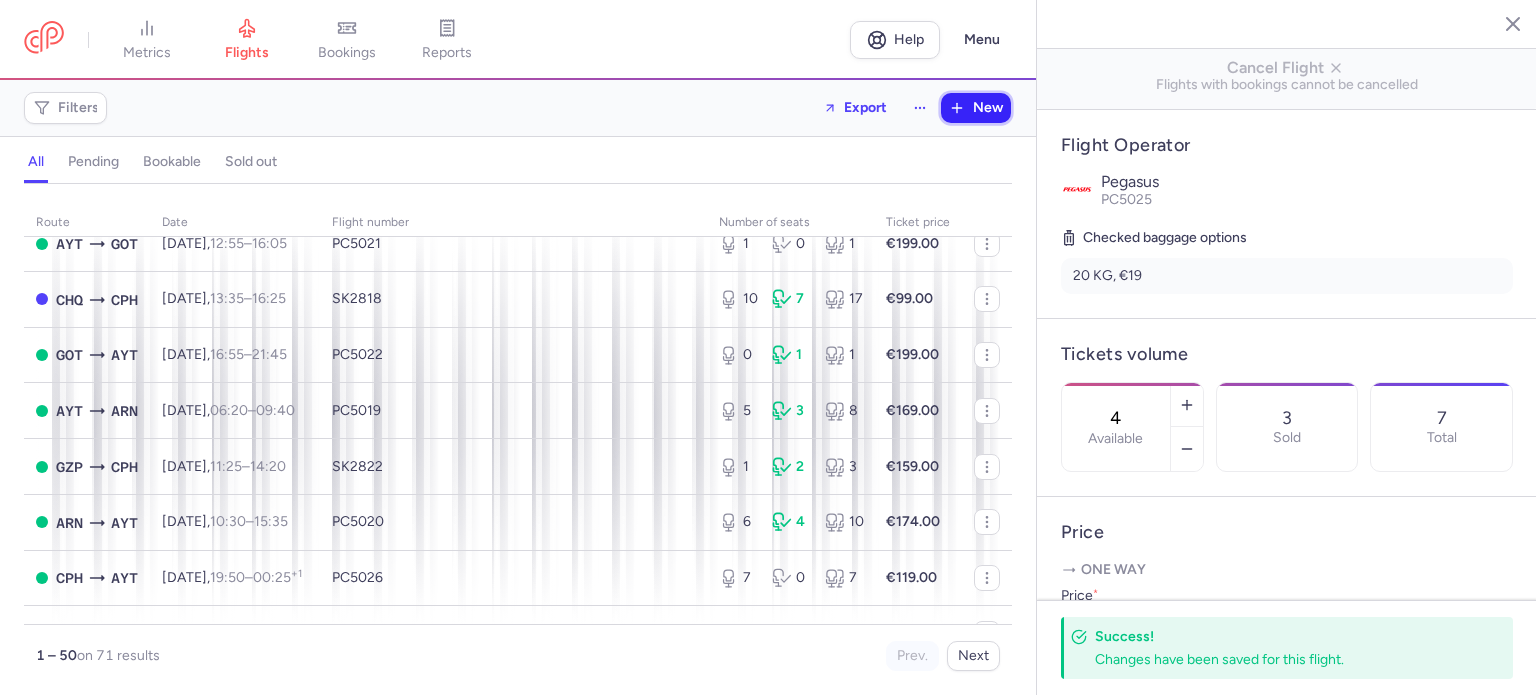 click on "New" at bounding box center (988, 108) 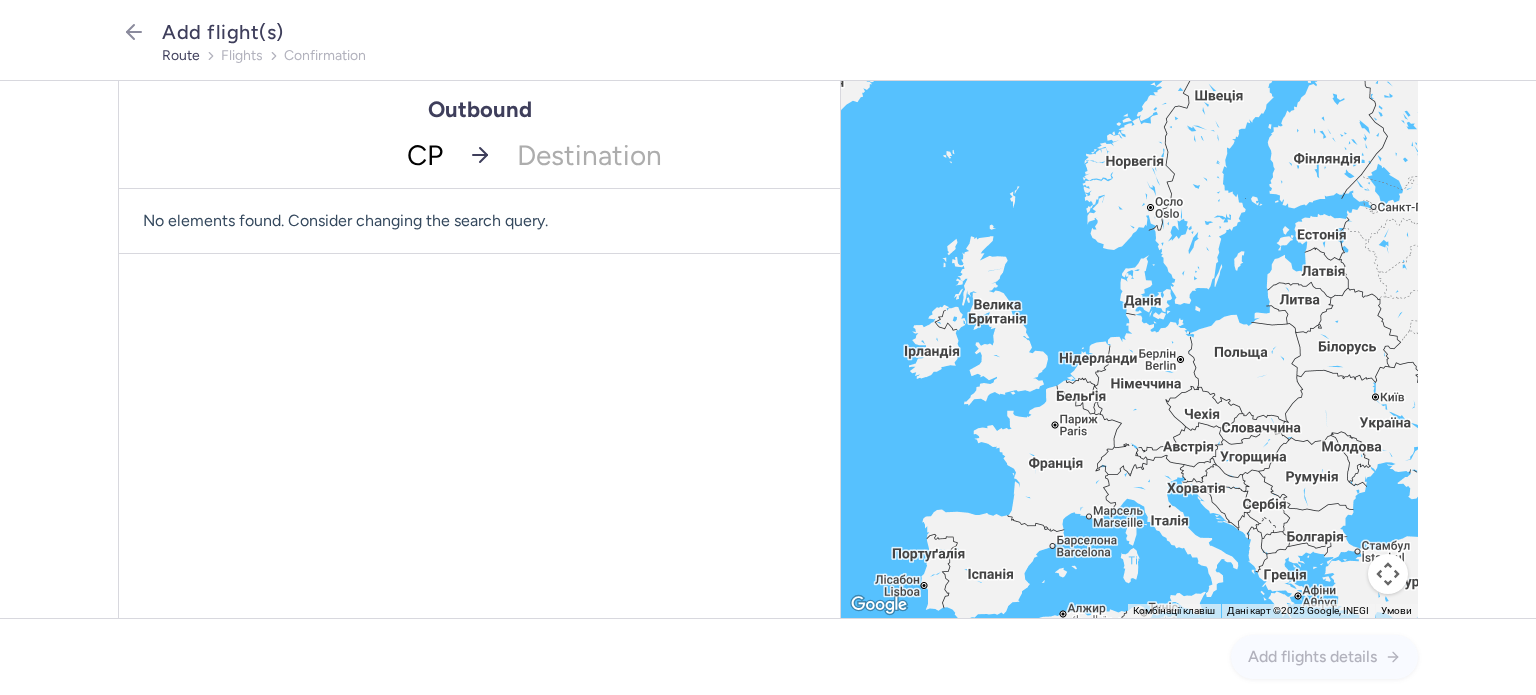type on "CPH" 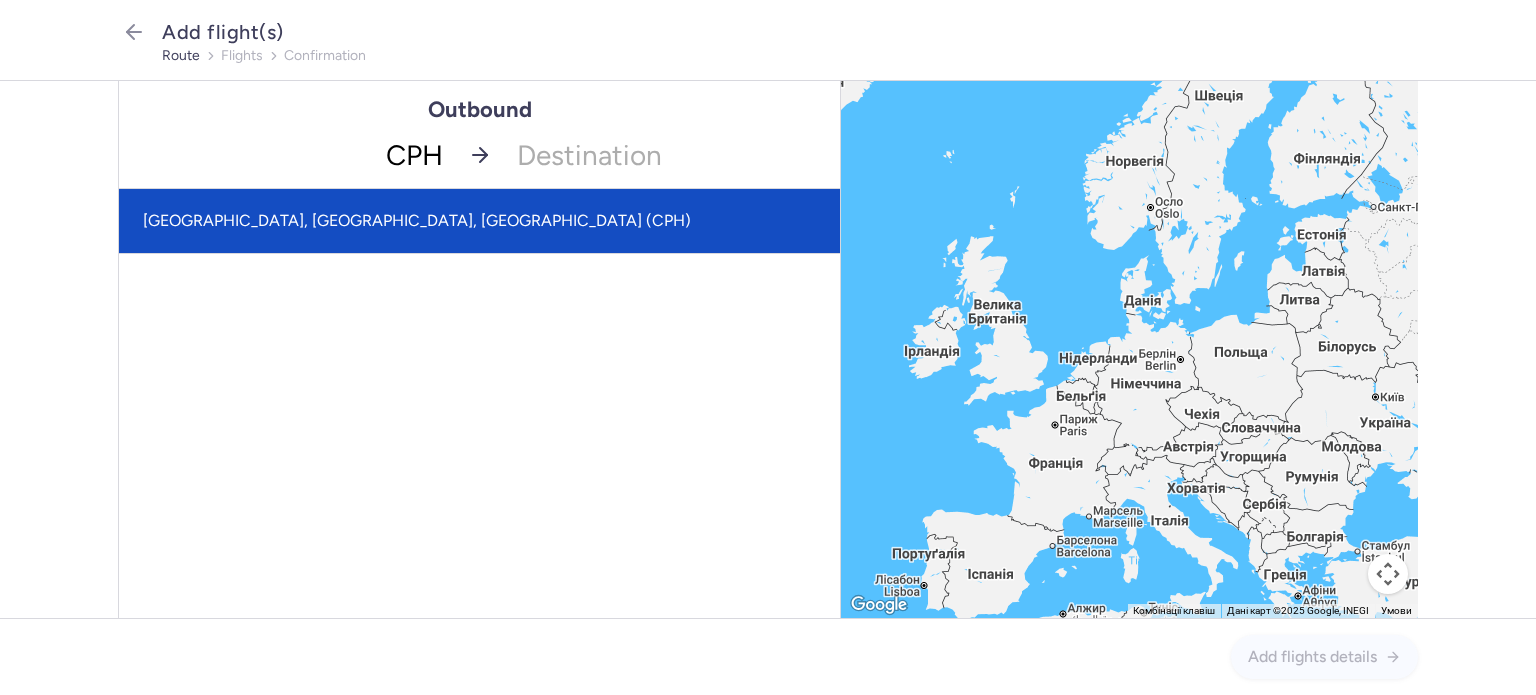 click on "[GEOGRAPHIC_DATA], [GEOGRAPHIC_DATA], [GEOGRAPHIC_DATA] (CPH)" 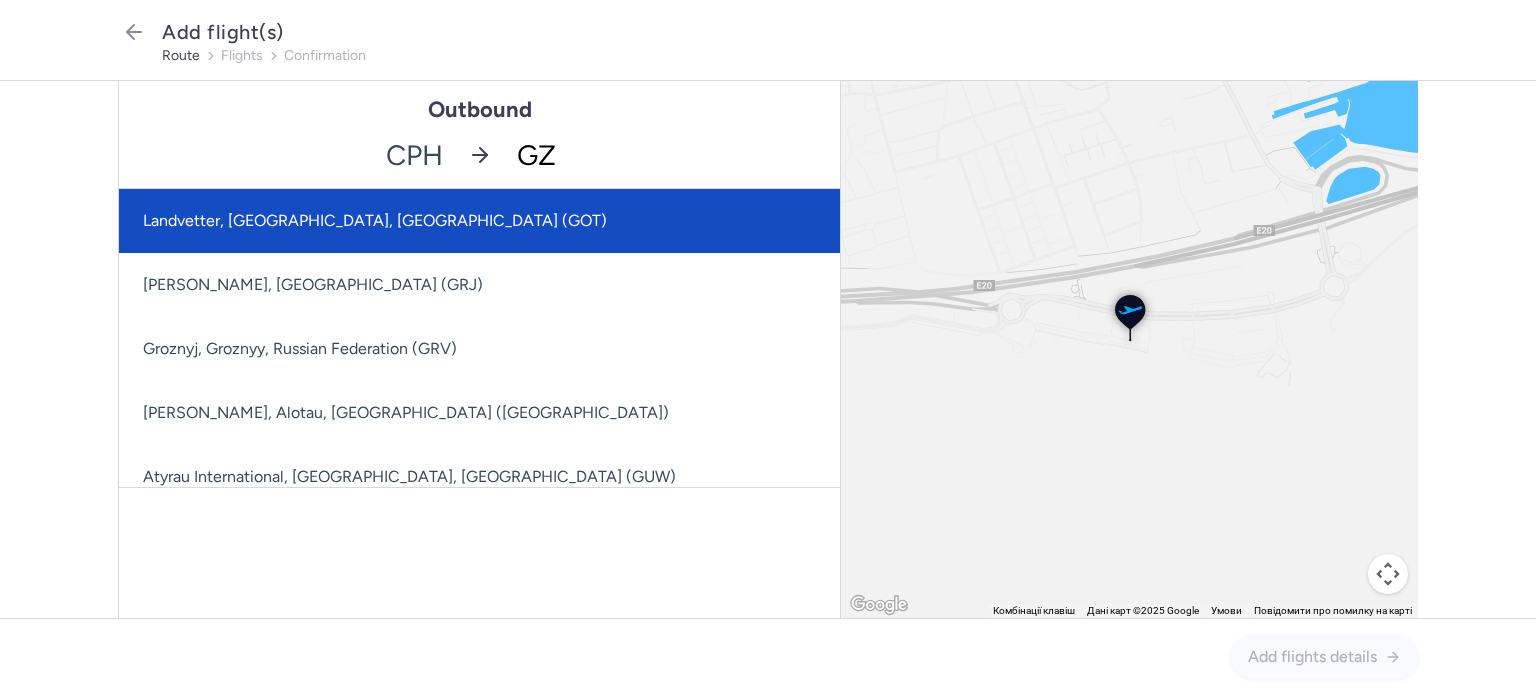 type on "GZP" 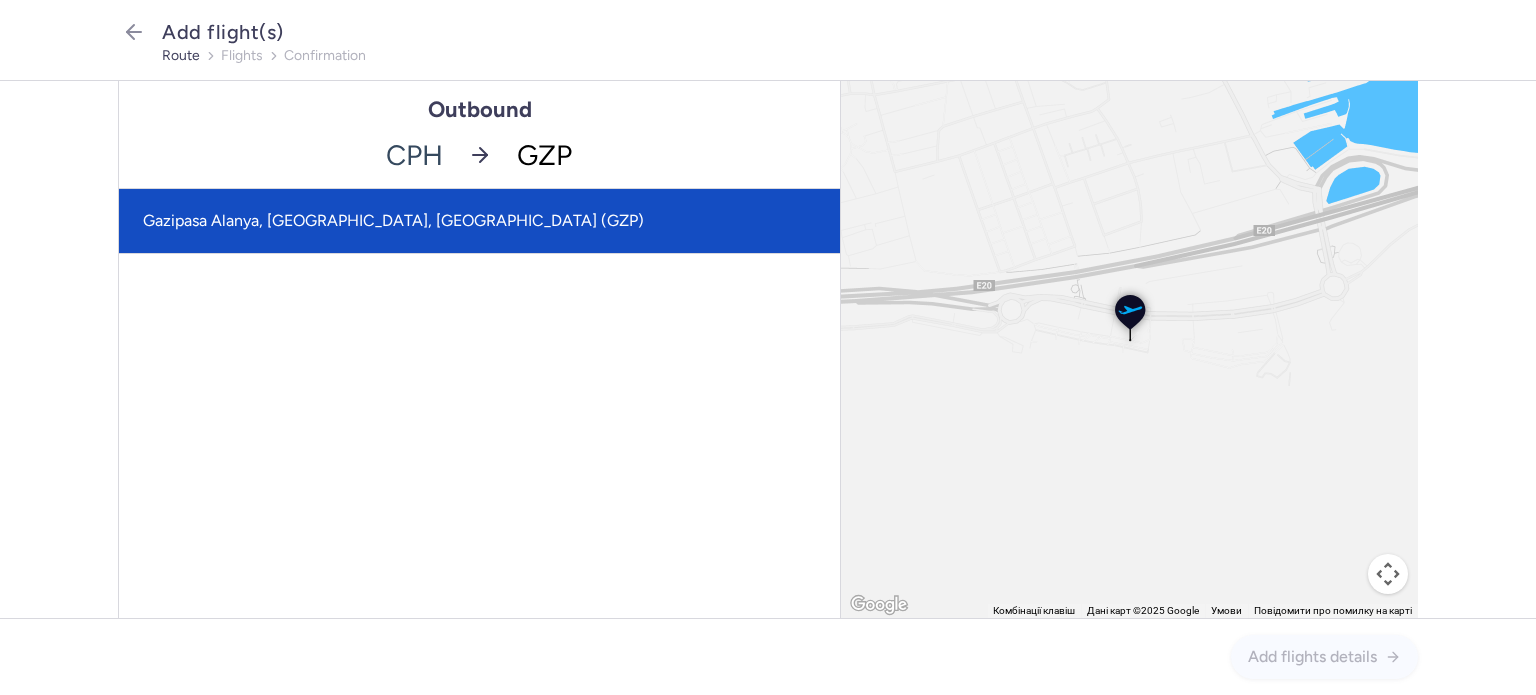 click on "Gazipasa Alanya, [GEOGRAPHIC_DATA], [GEOGRAPHIC_DATA] (GZP)" 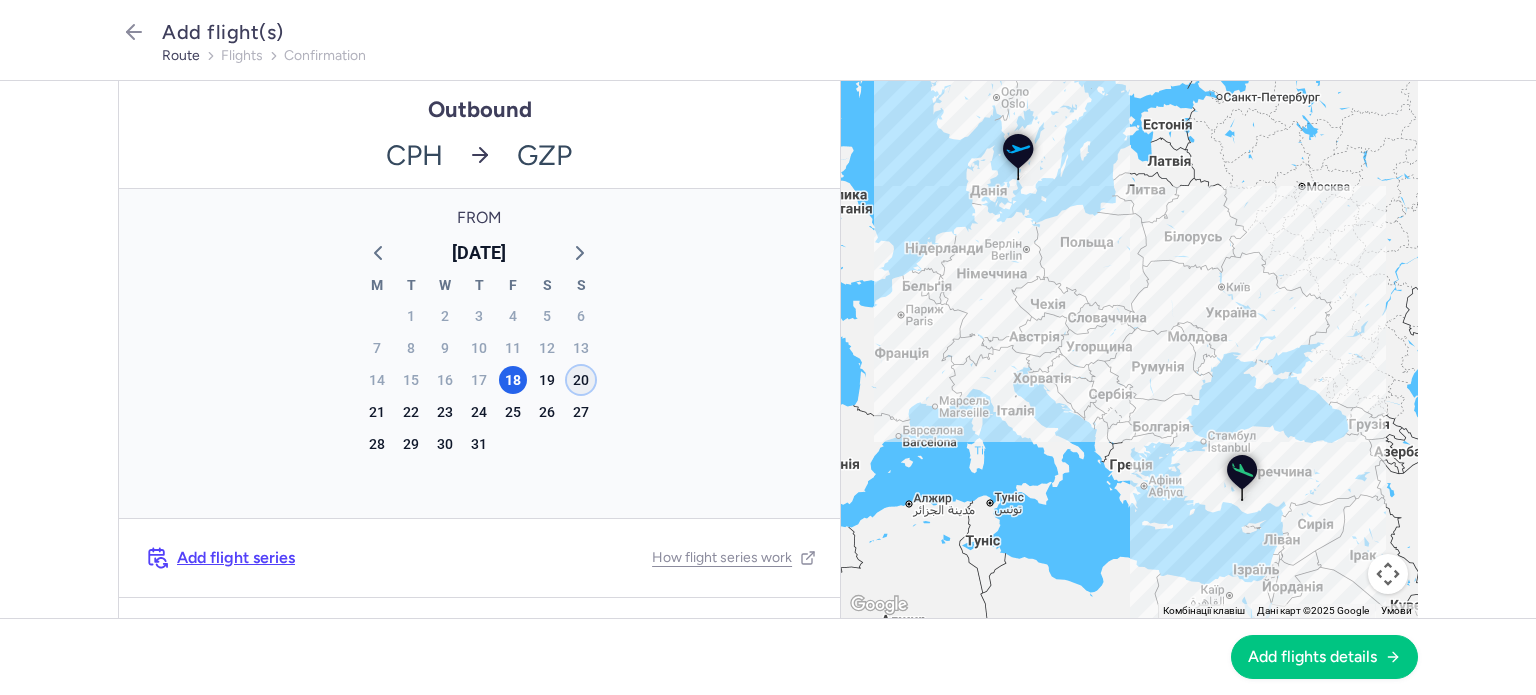 click on "20" 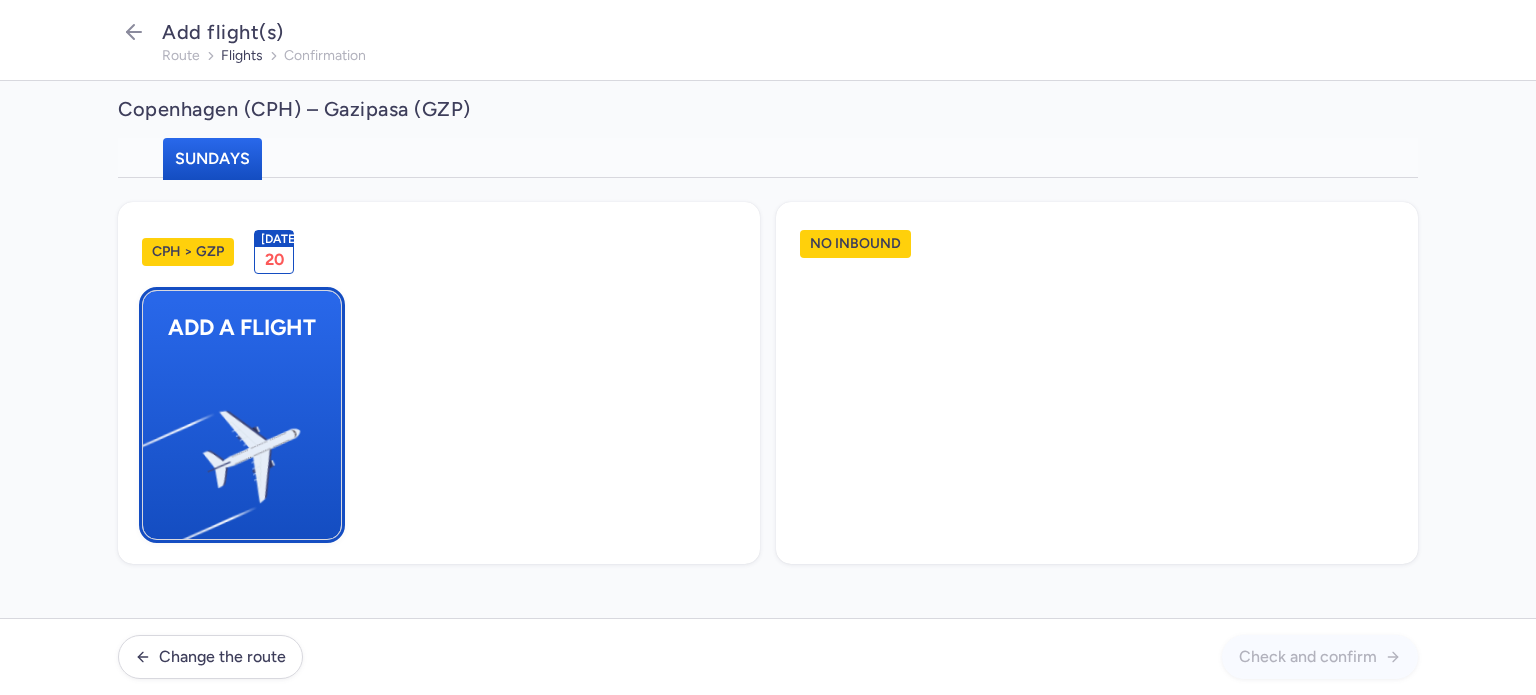 click at bounding box center (153, 448) 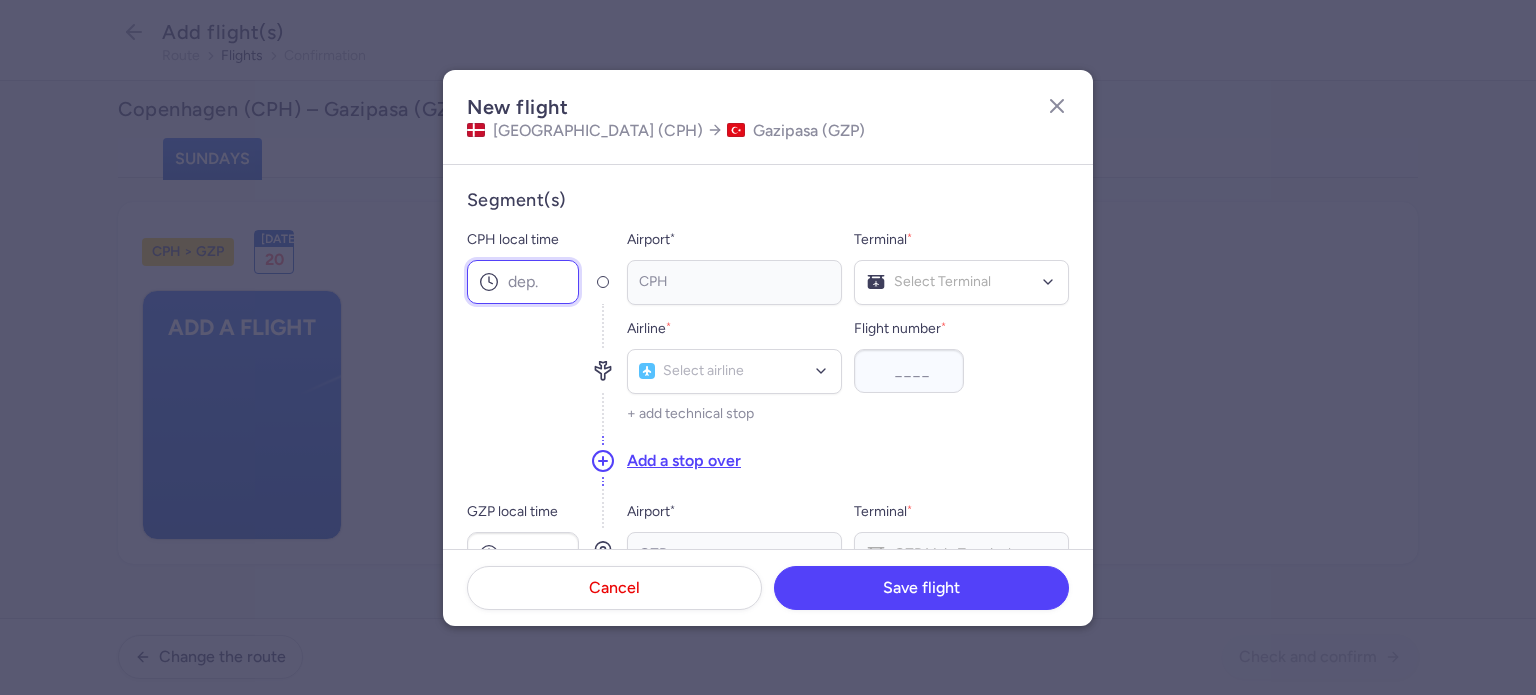 click on "CPH local time" at bounding box center [523, 282] 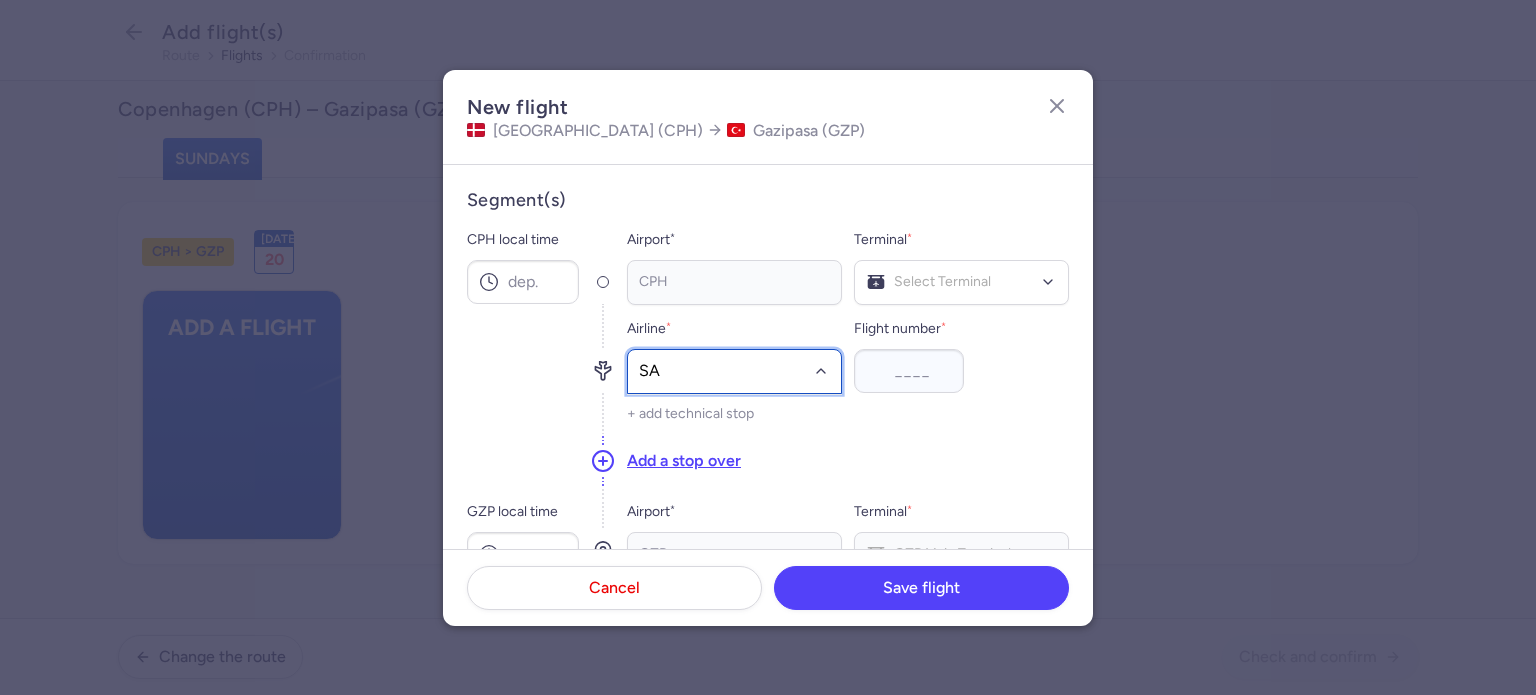 type on "SAS" 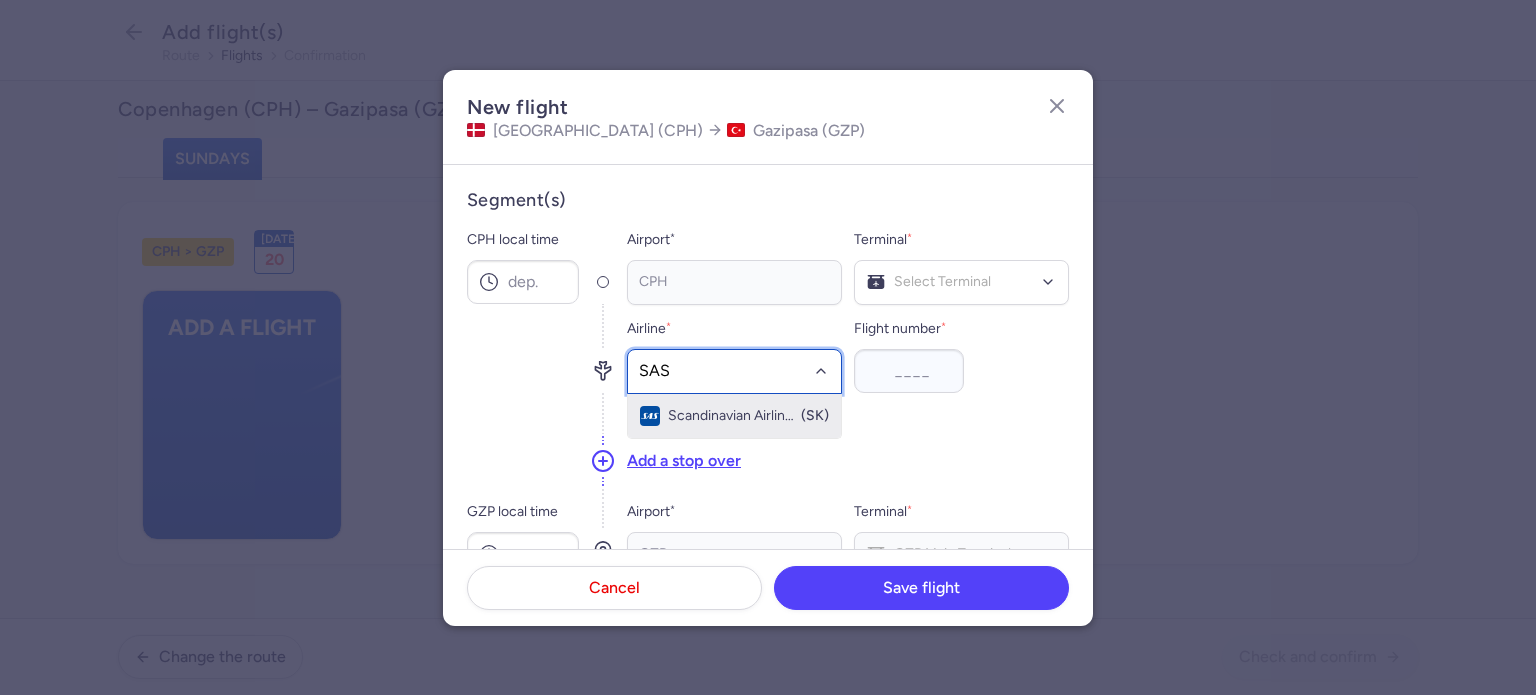 click on "Scandinavian Airlines" at bounding box center (733, 416) 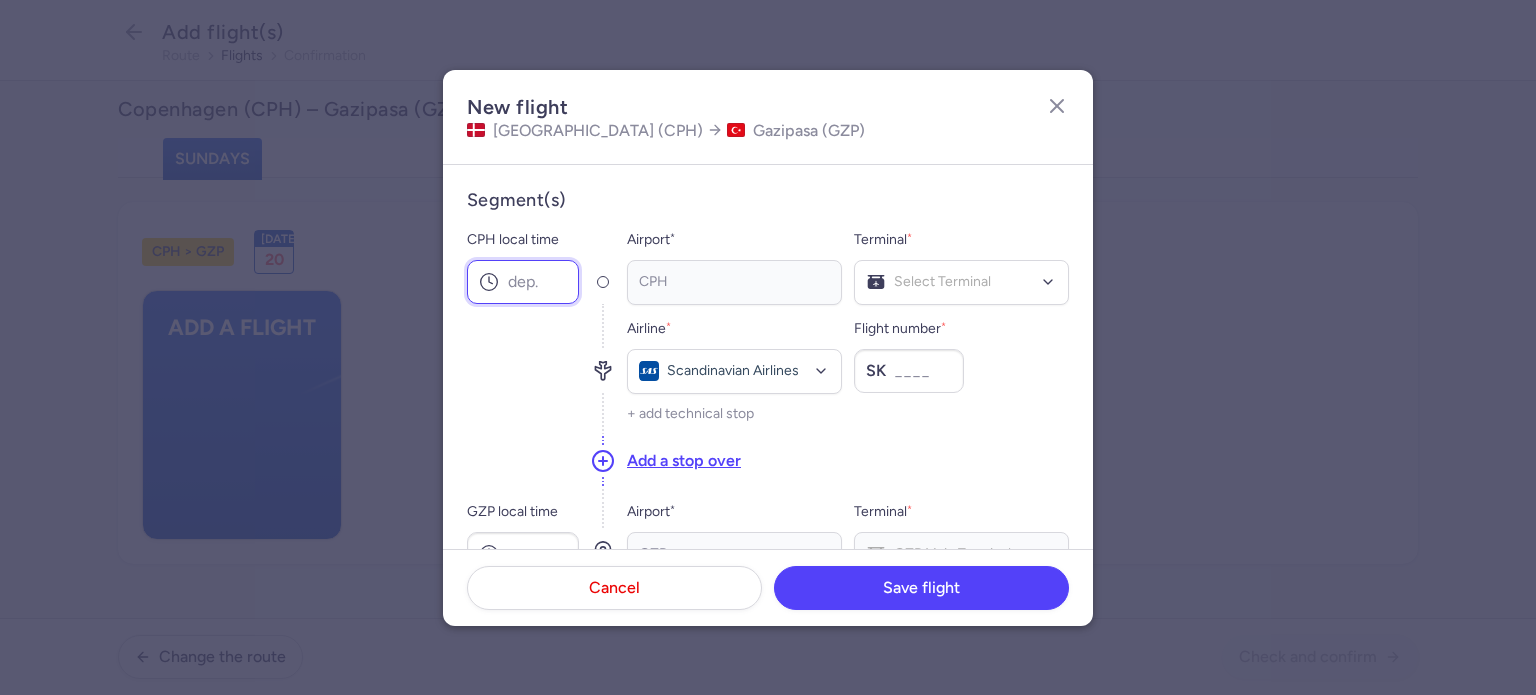 click on "CPH local time" at bounding box center (523, 282) 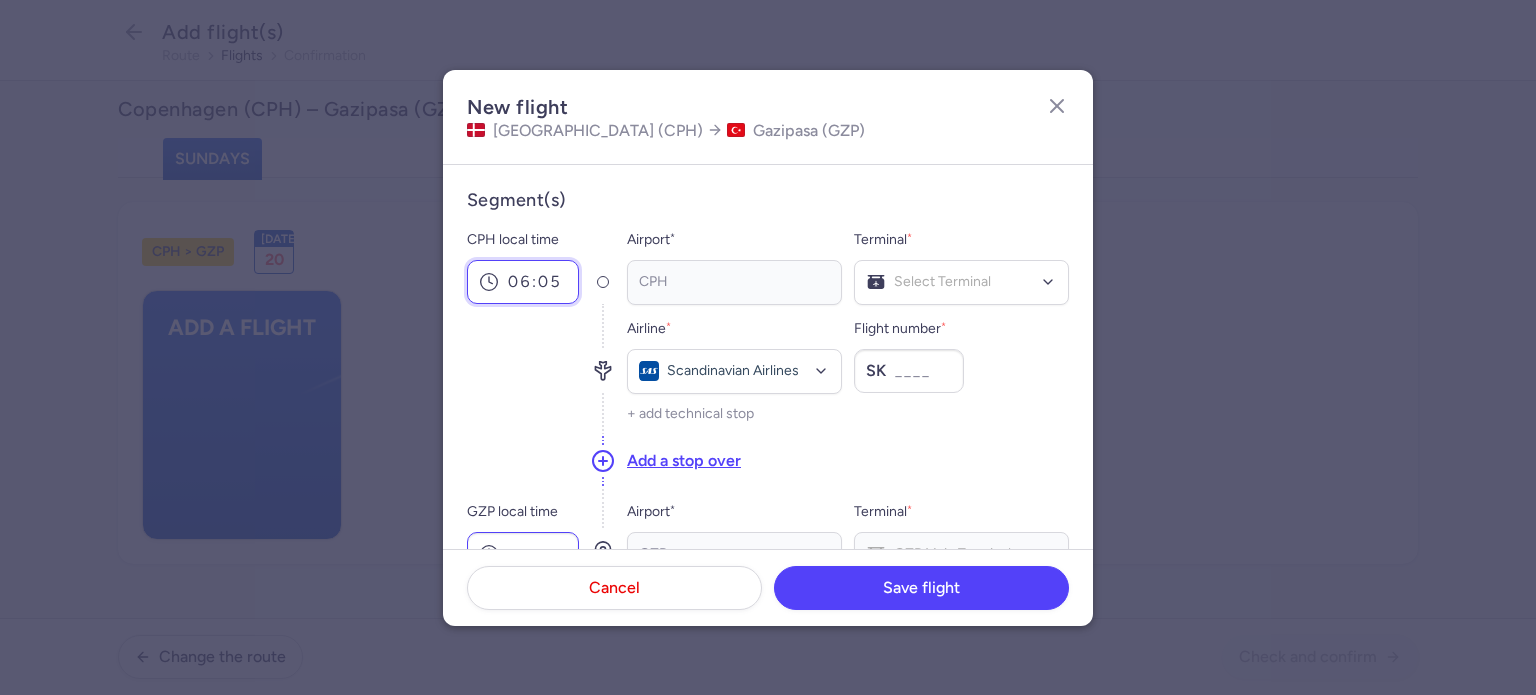 type on "06:05" 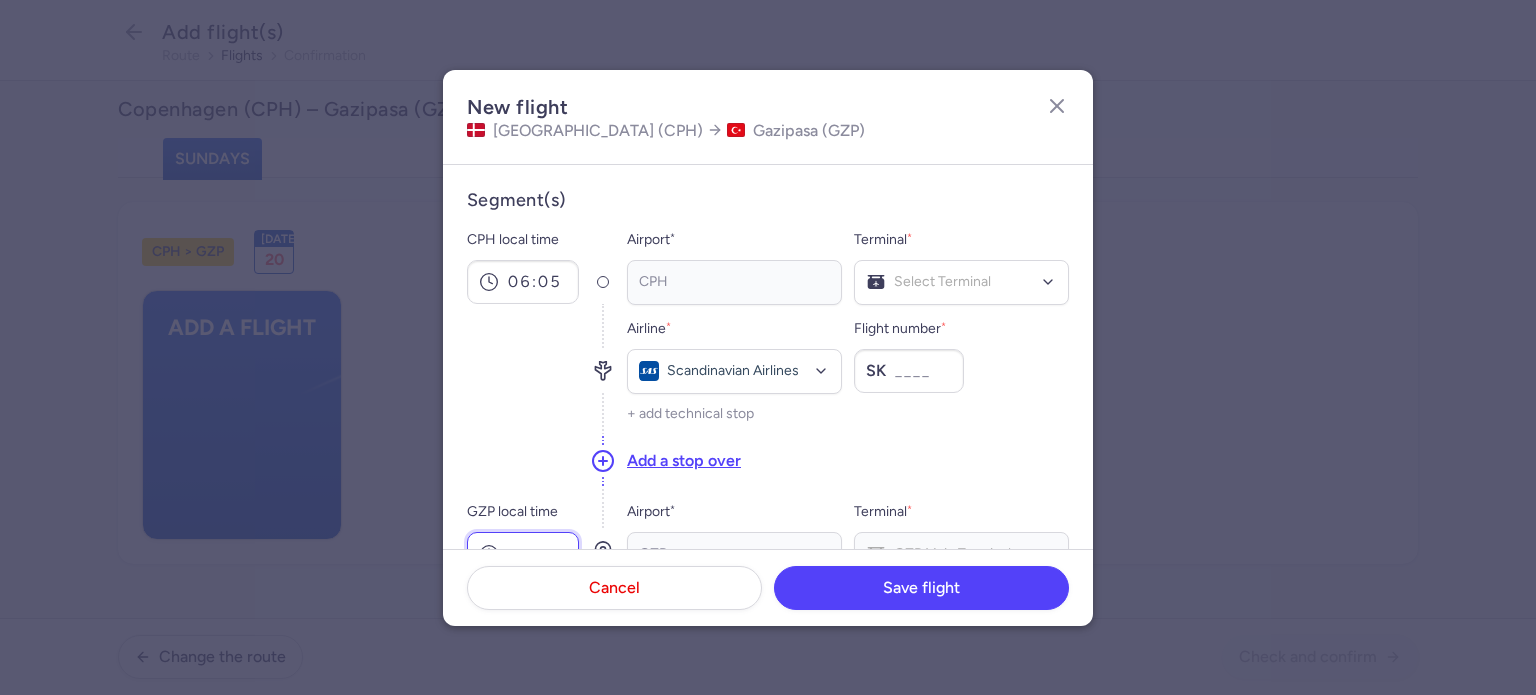 click on "GZP local time" at bounding box center (523, 554) 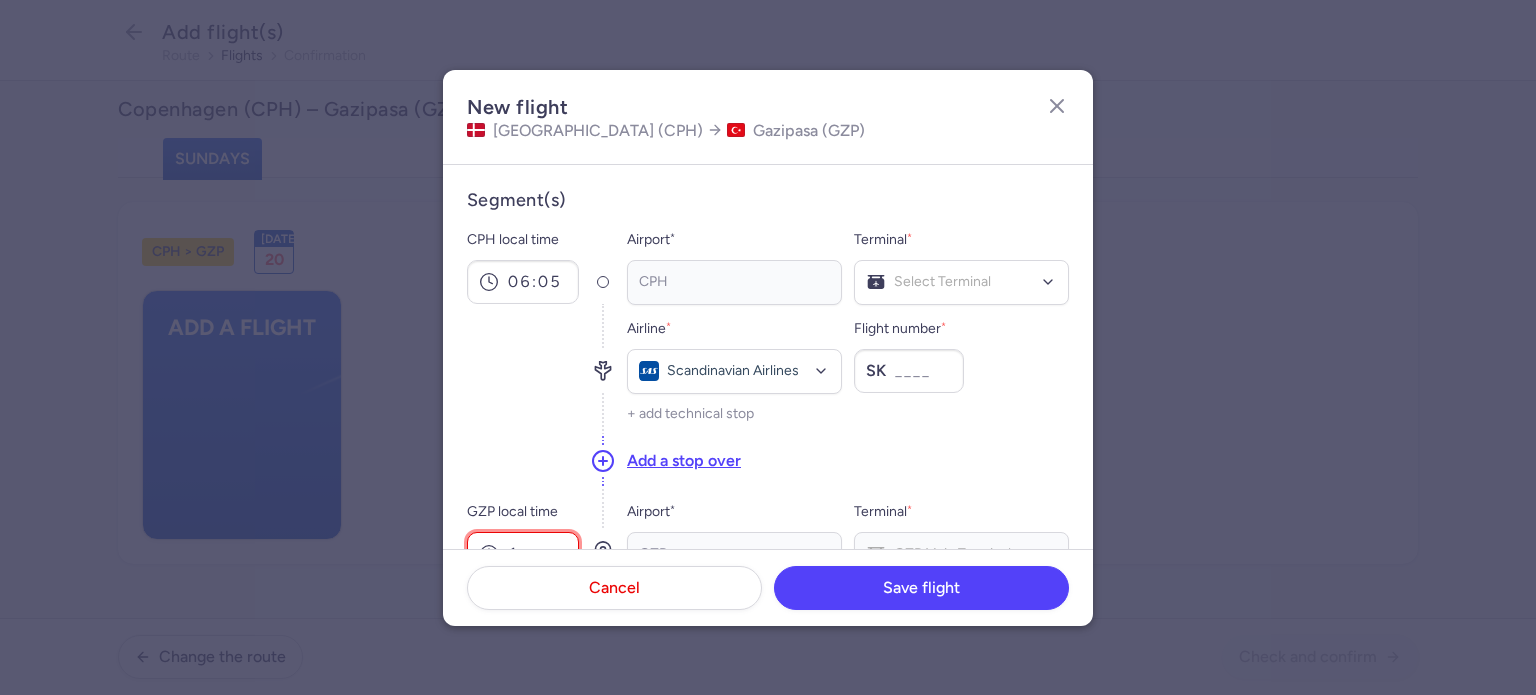 scroll, scrollTop: 13, scrollLeft: 0, axis: vertical 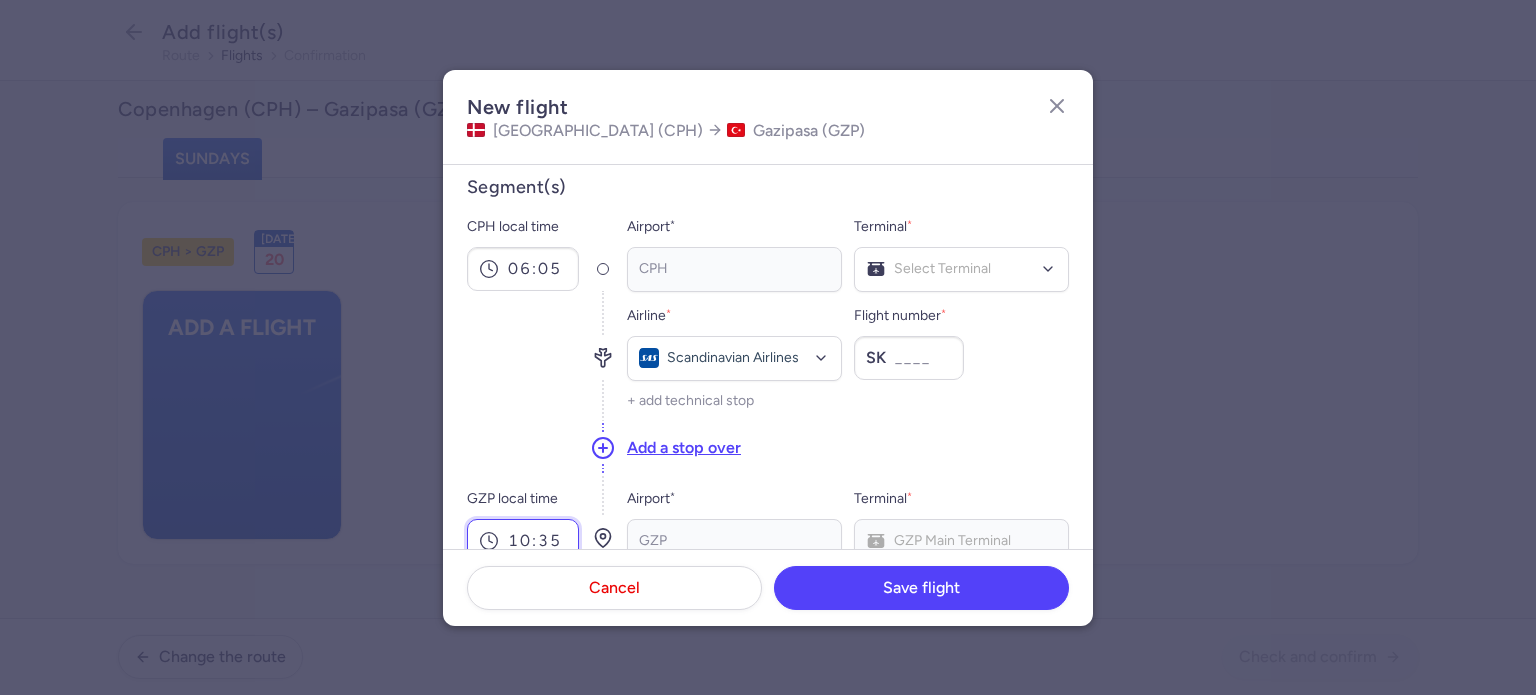 type on "10:35" 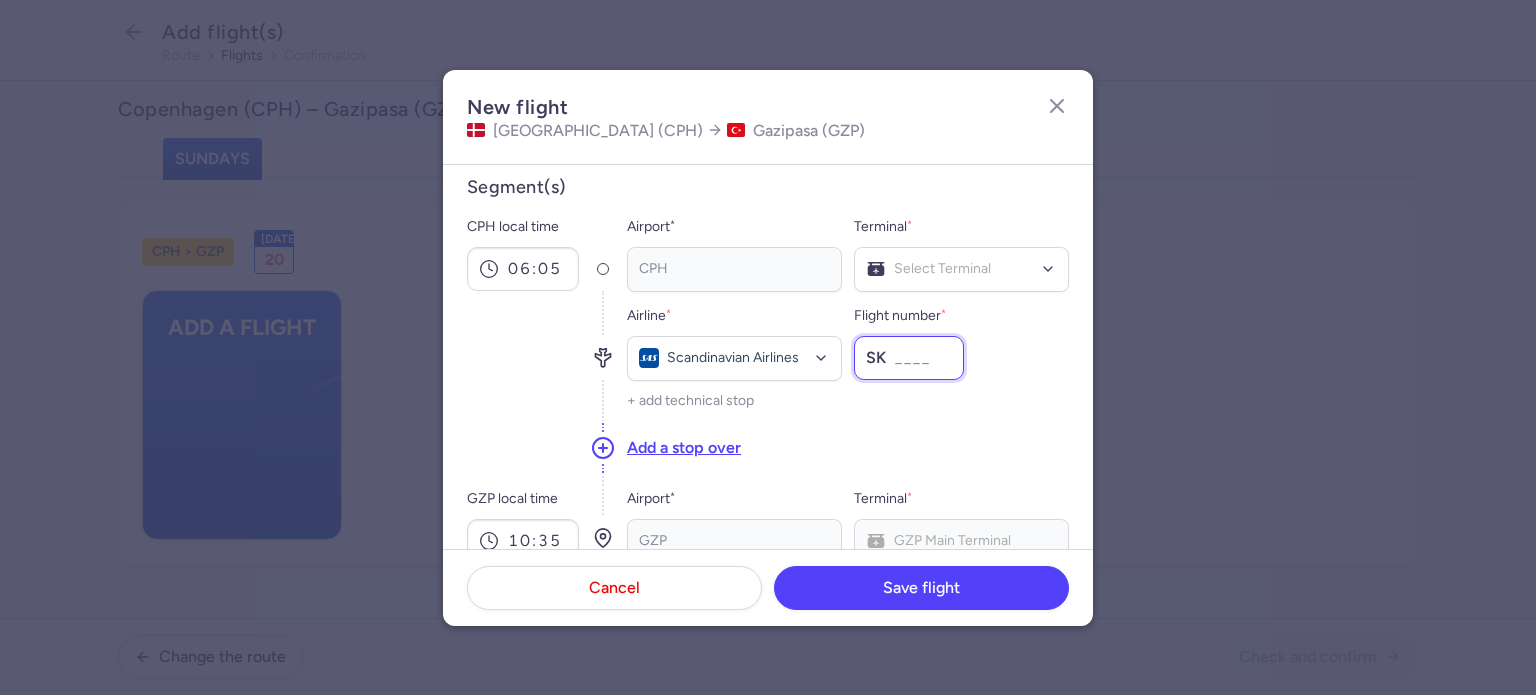 click on "Flight number  *" at bounding box center (909, 358) 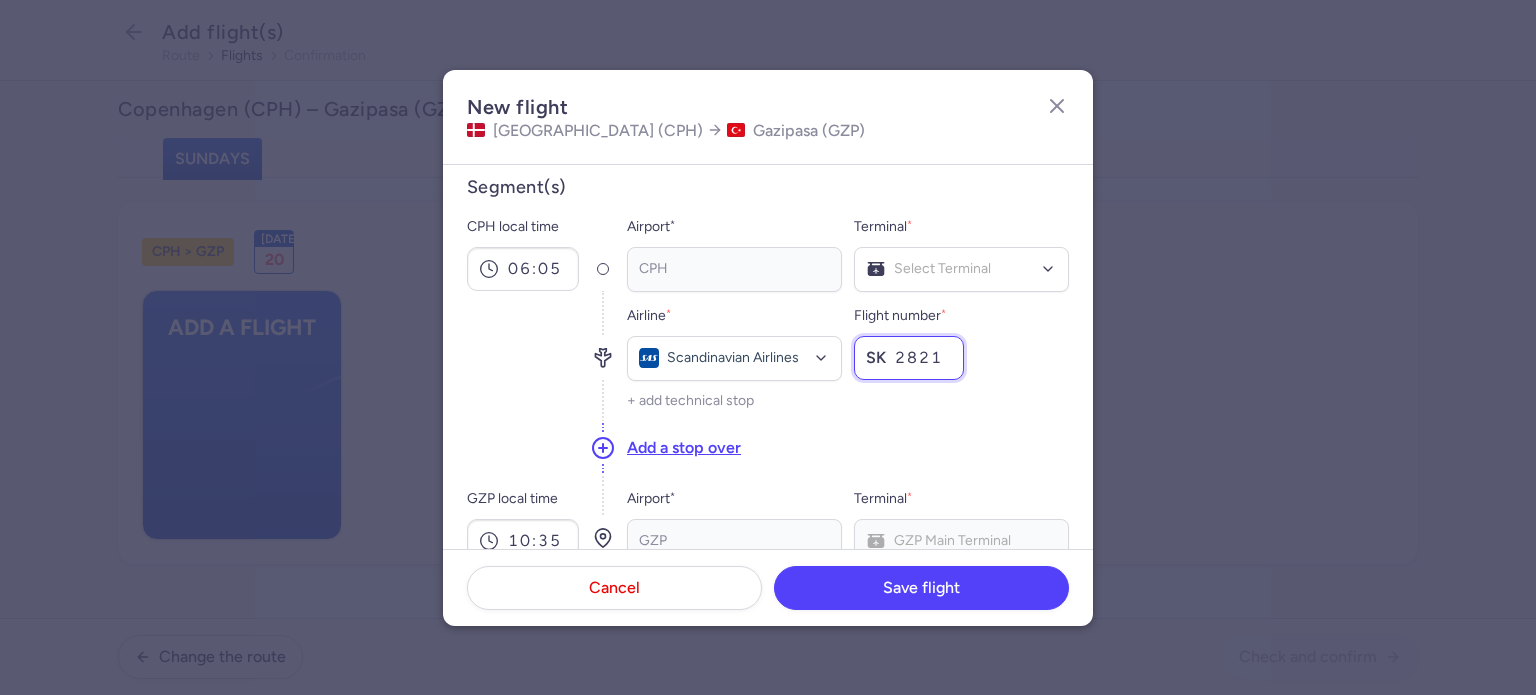 type on "2821" 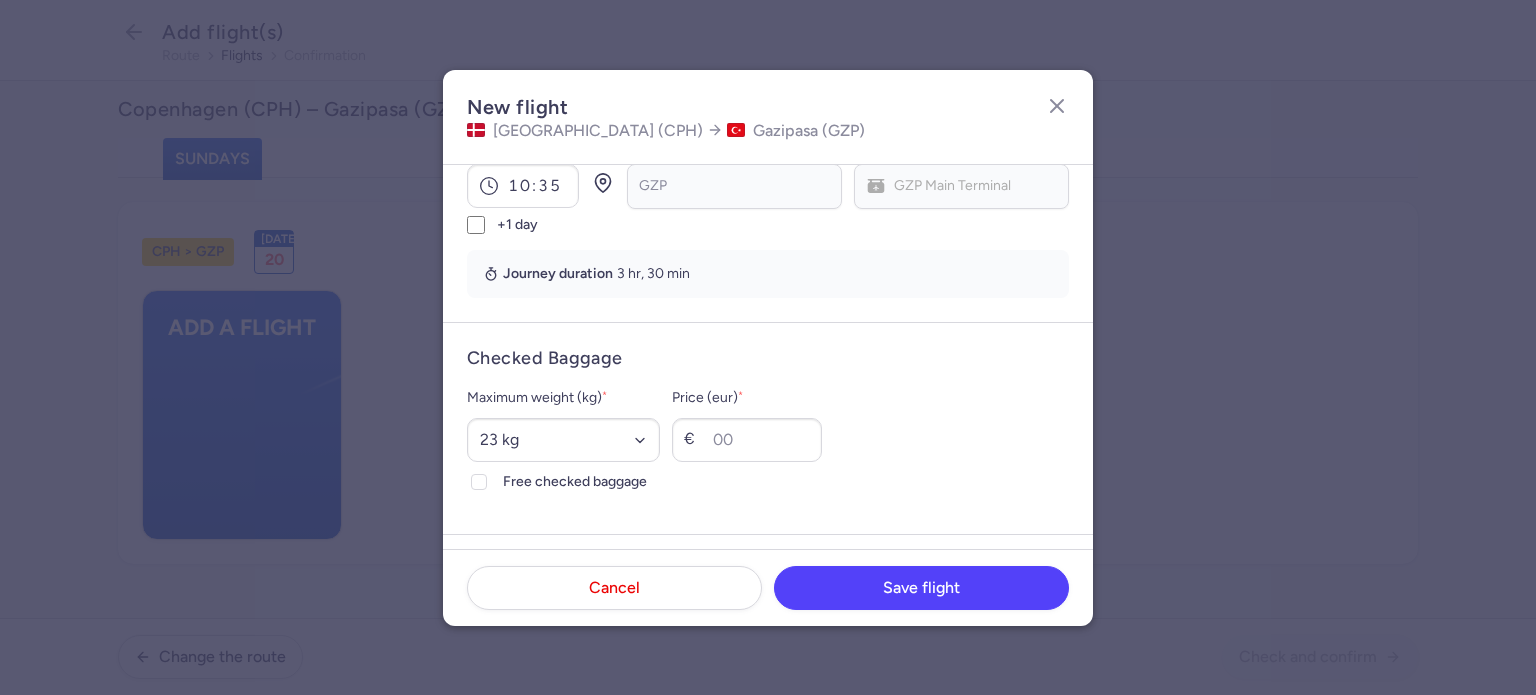scroll, scrollTop: 372, scrollLeft: 0, axis: vertical 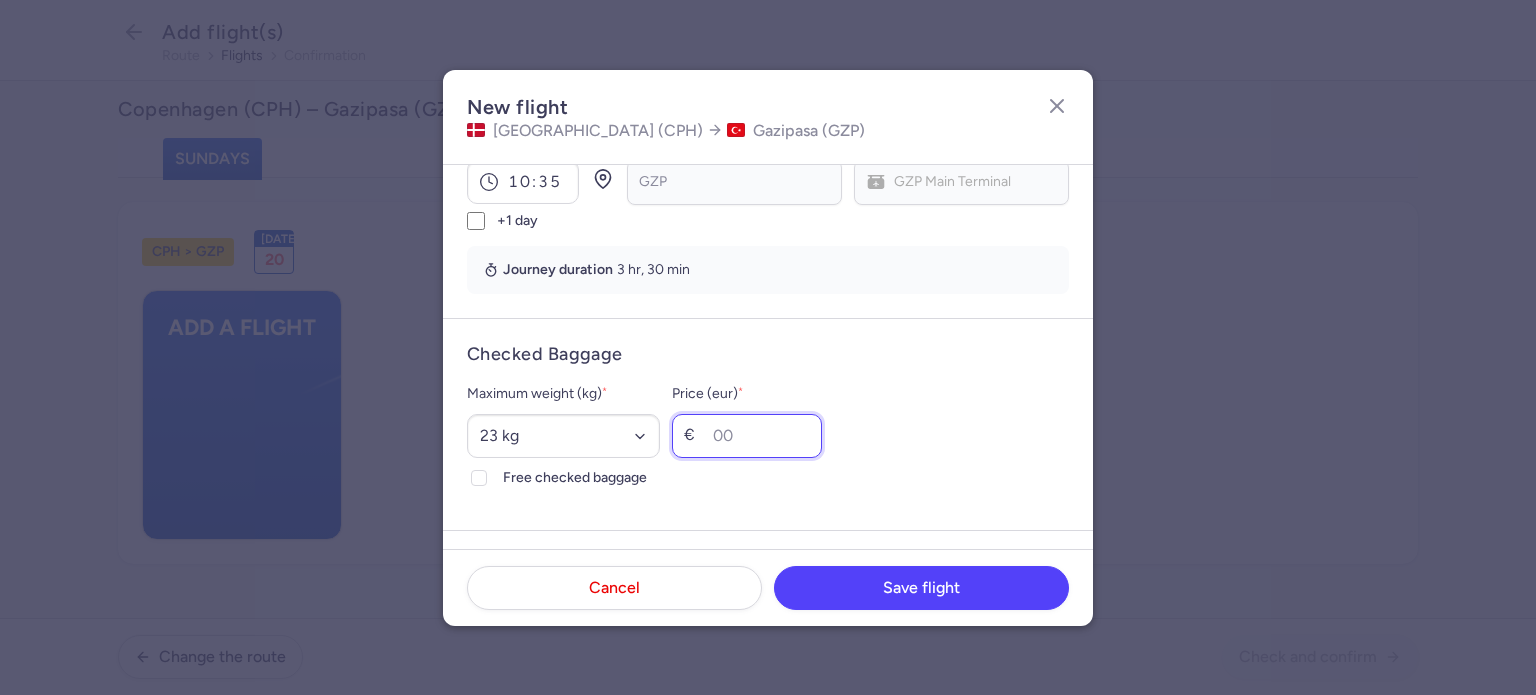 click on "Price (eur)  *" at bounding box center [747, 436] 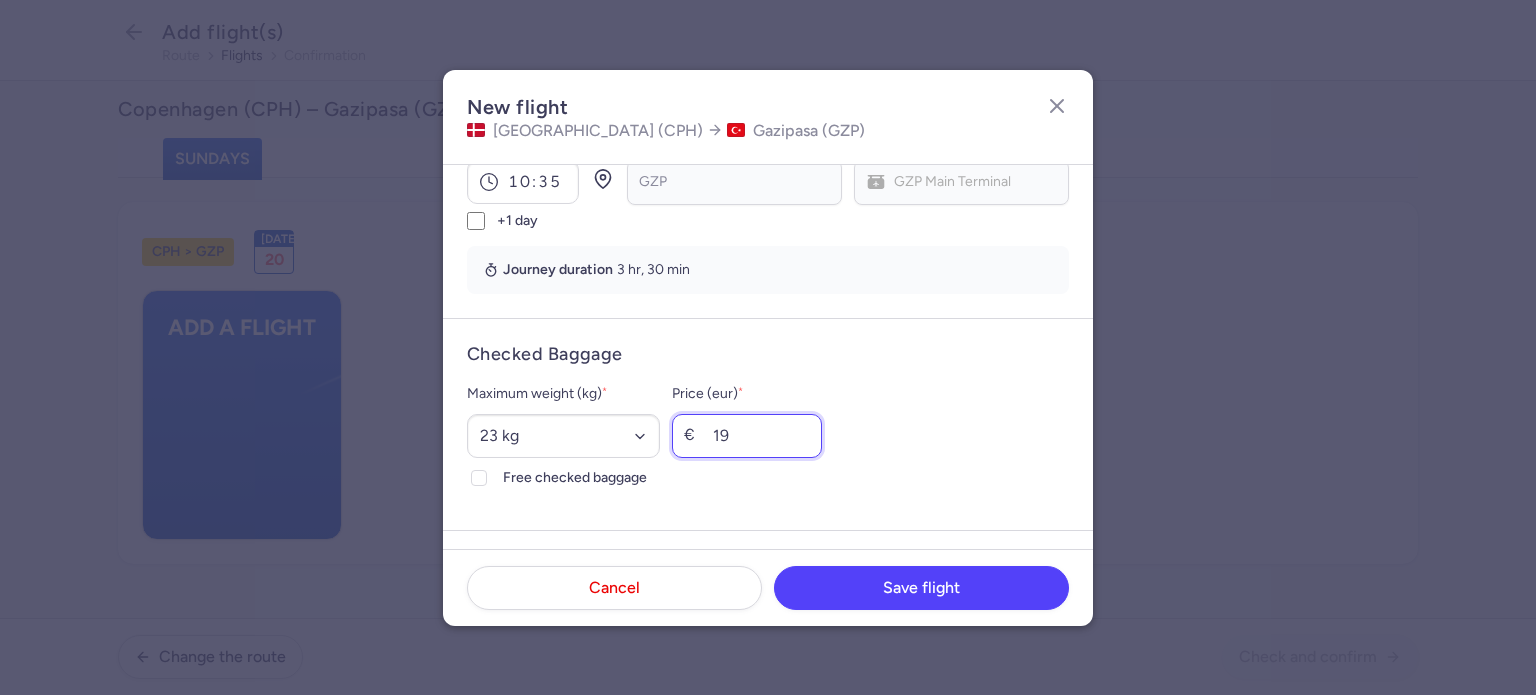 type on "19" 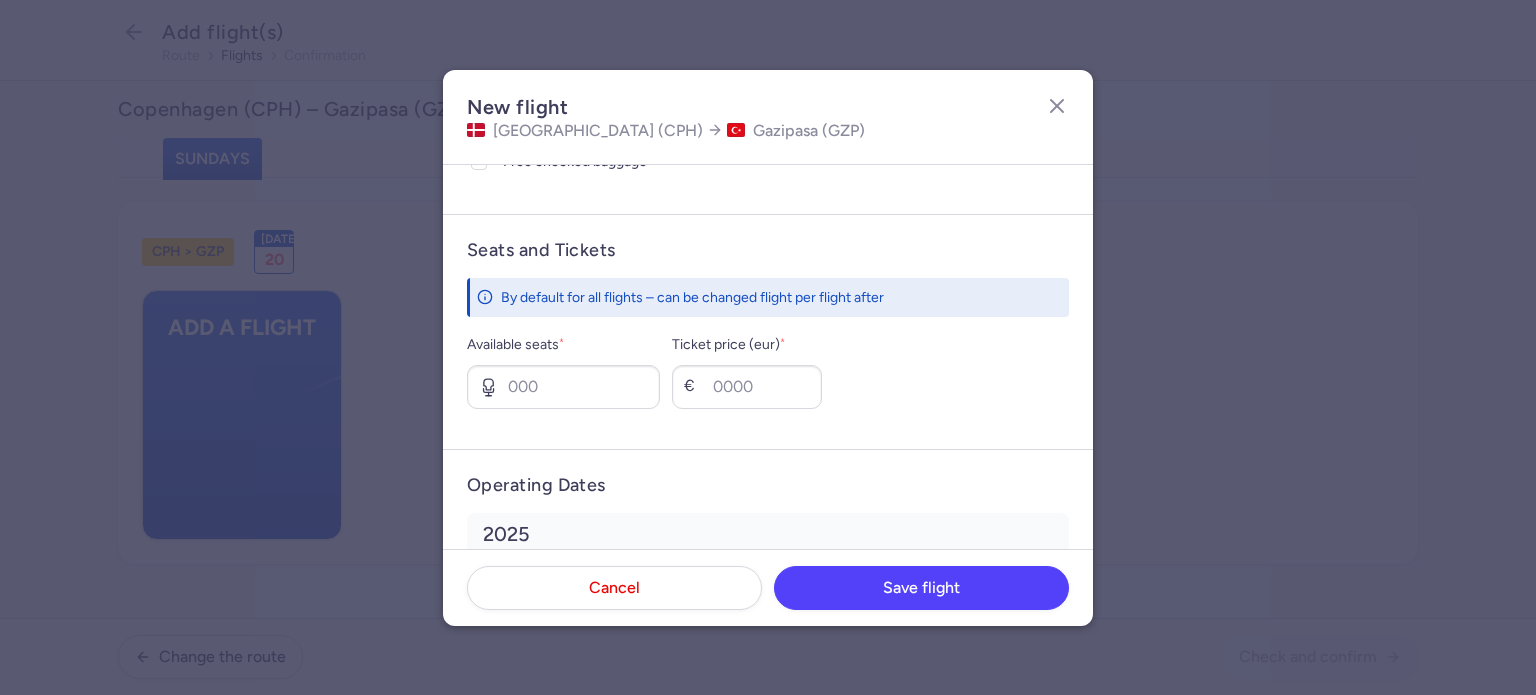 scroll, scrollTop: 694, scrollLeft: 0, axis: vertical 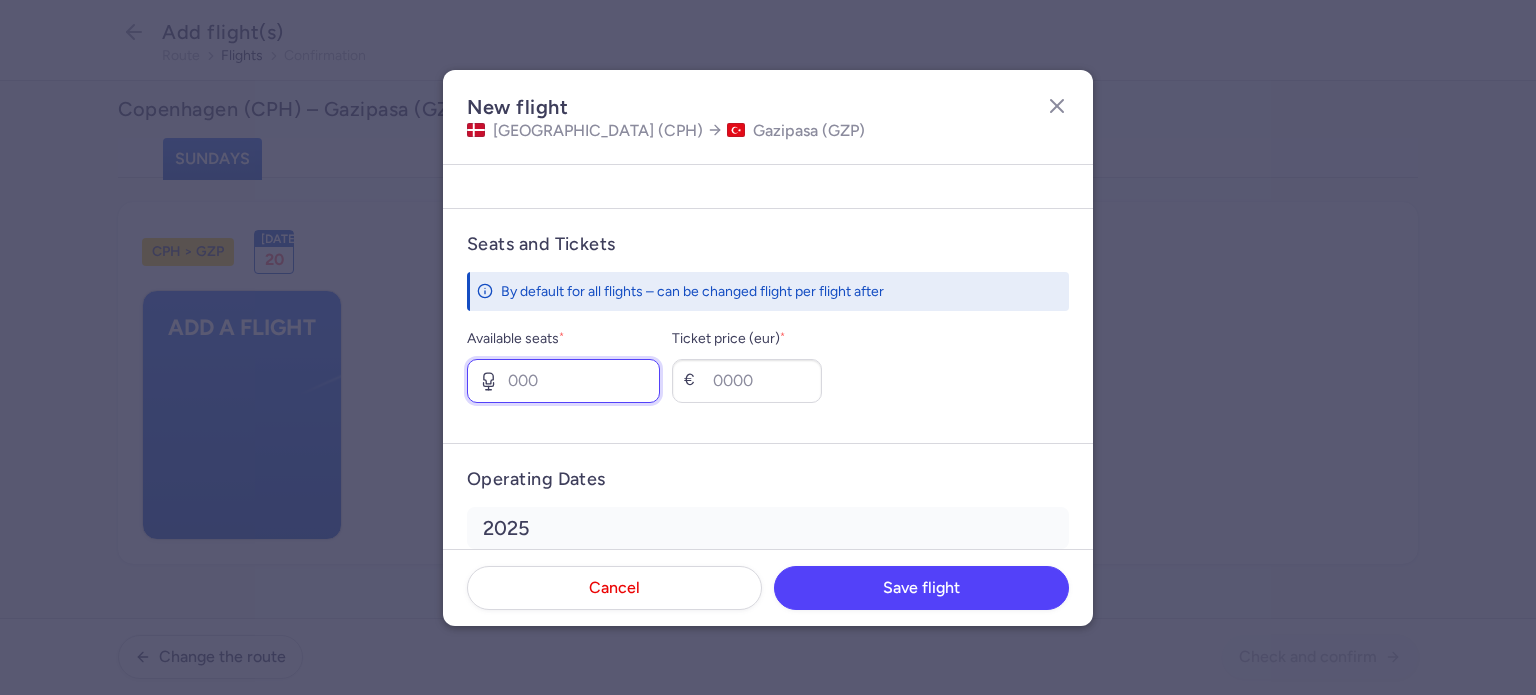 click on "Available seats  *" at bounding box center (563, 381) 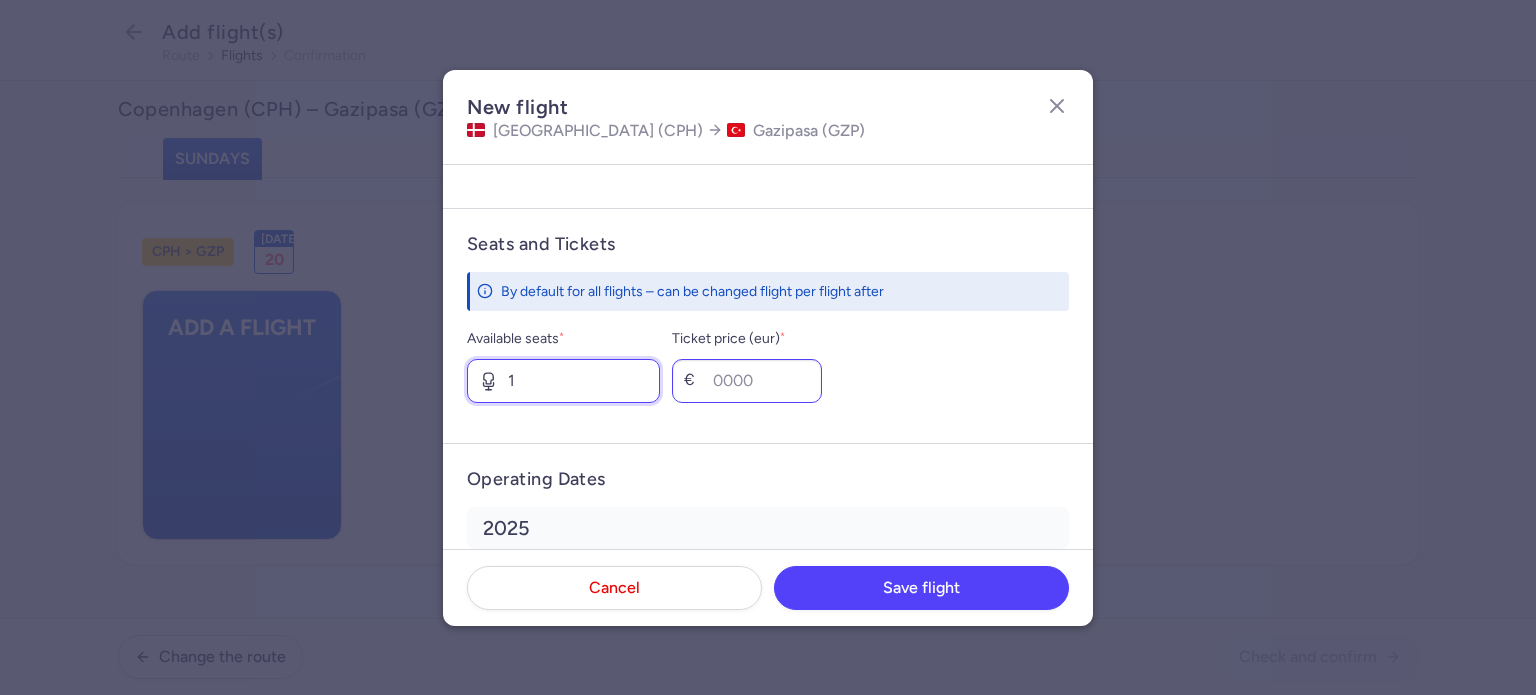 type on "1" 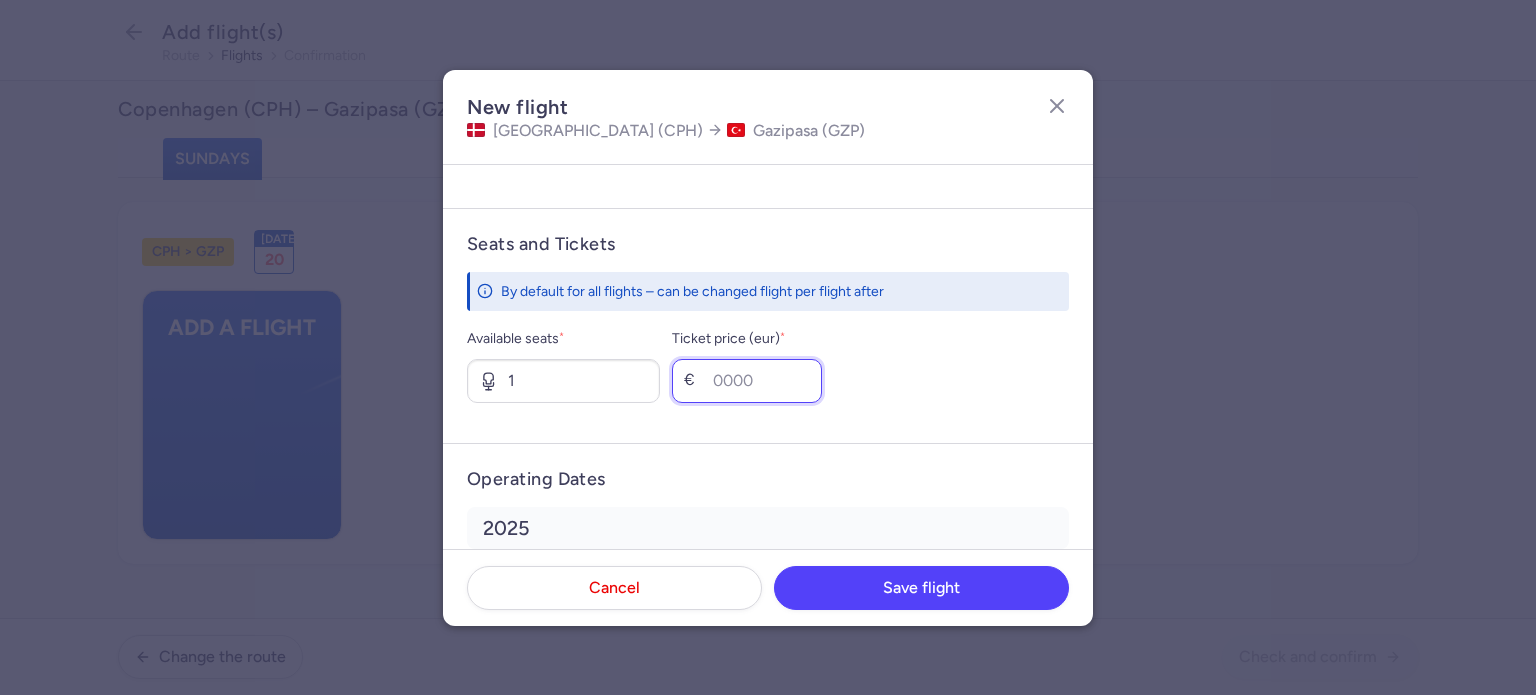 click on "Ticket price (eur)  *" at bounding box center [747, 381] 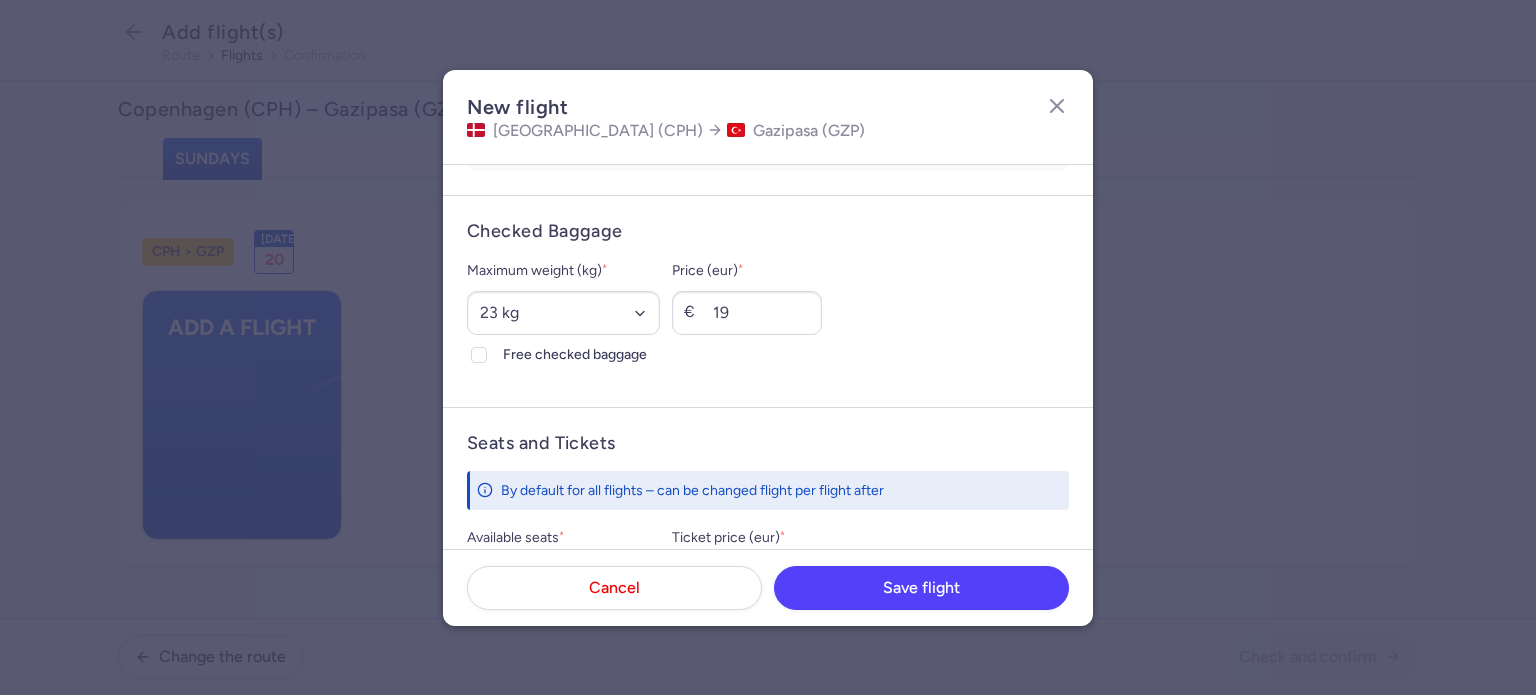 scroll, scrollTop: 494, scrollLeft: 0, axis: vertical 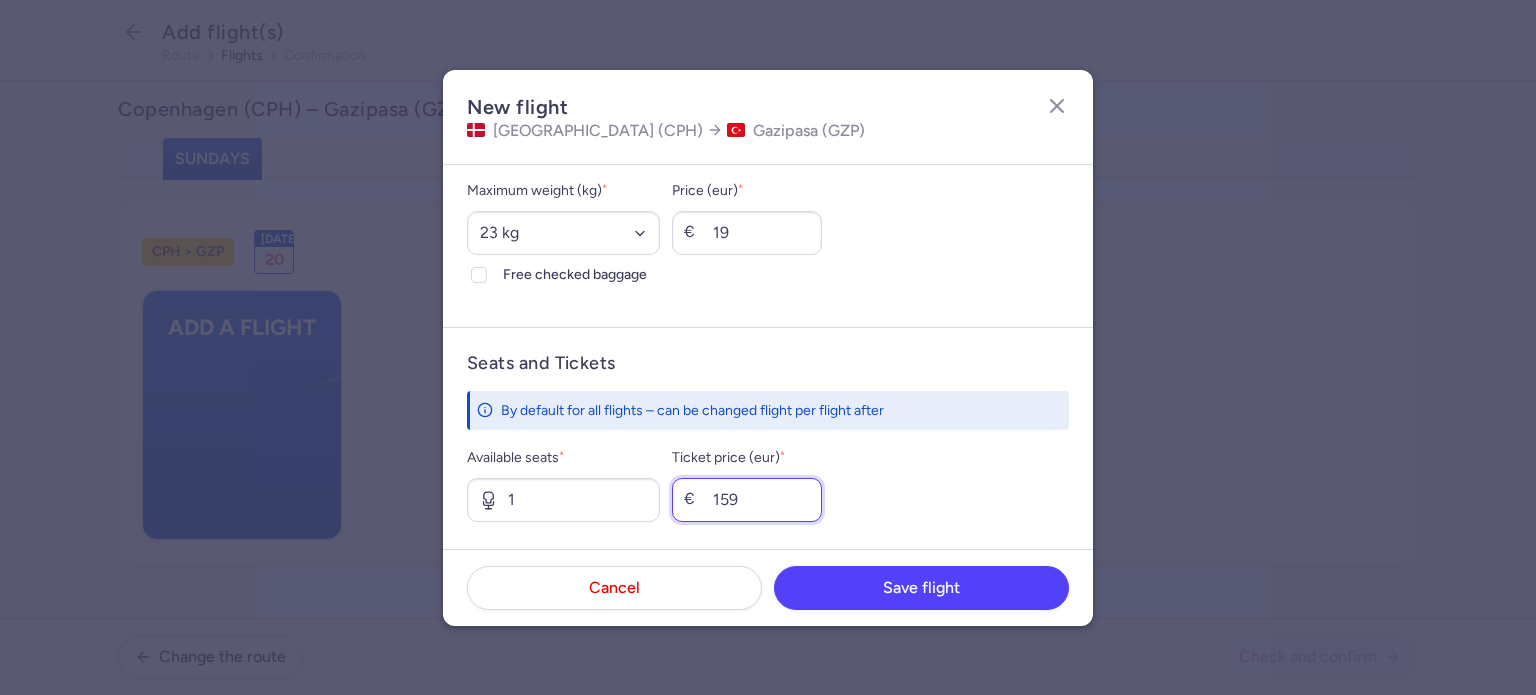 click on "159" at bounding box center [747, 500] 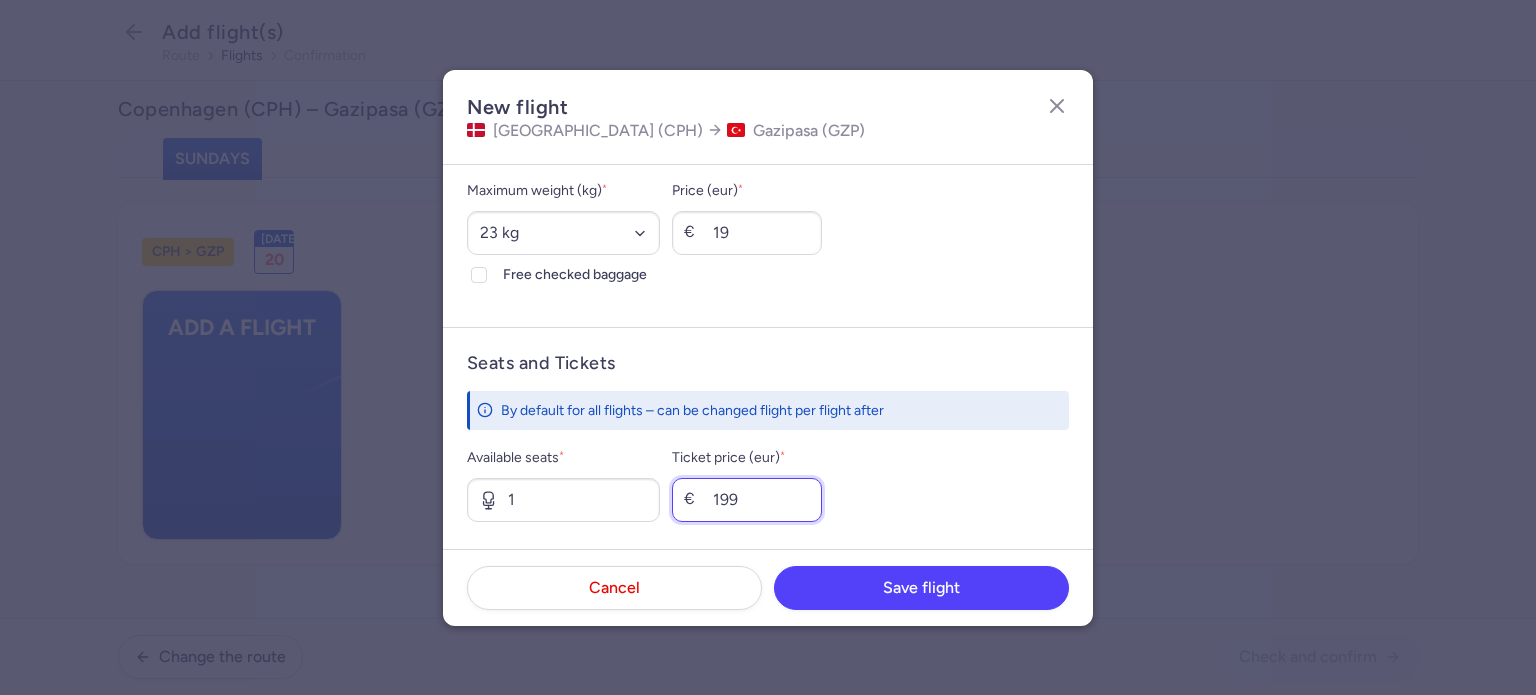 type on "199" 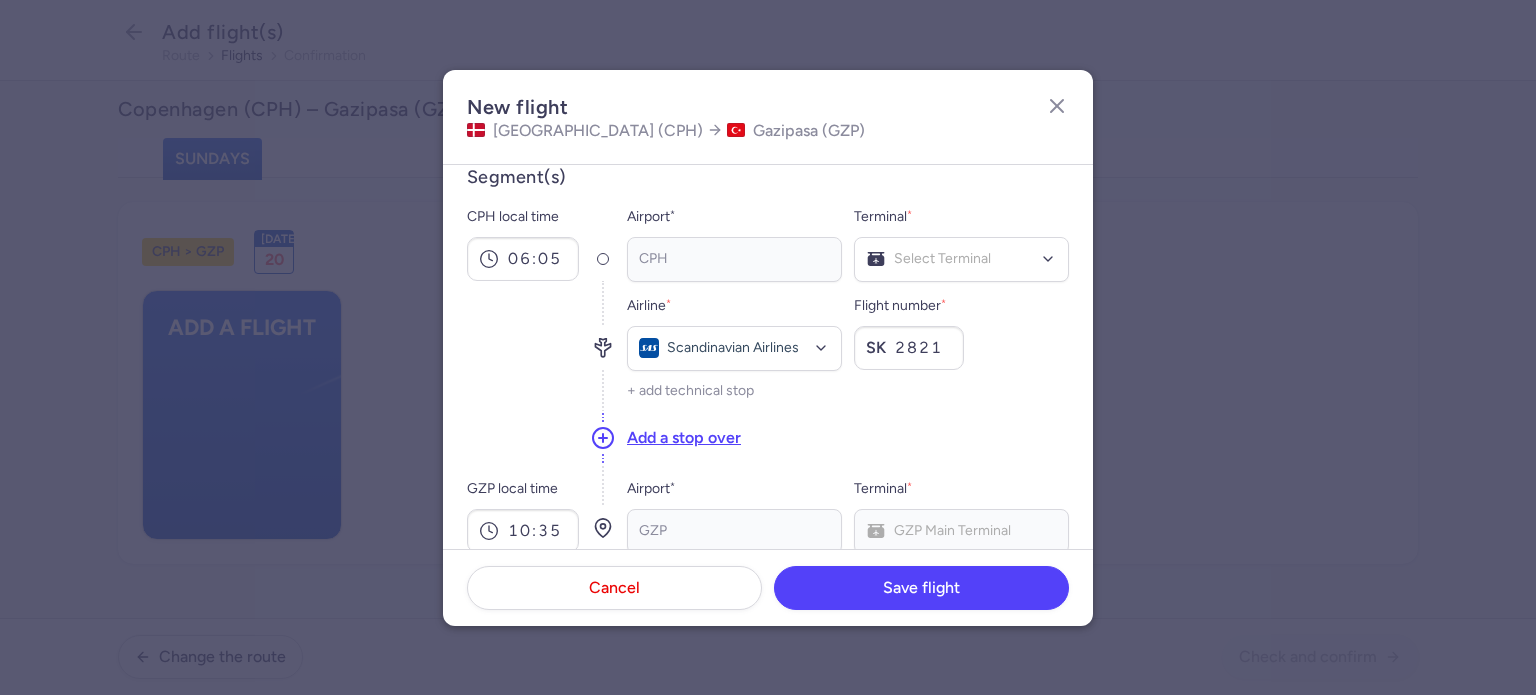 scroll, scrollTop: 0, scrollLeft: 0, axis: both 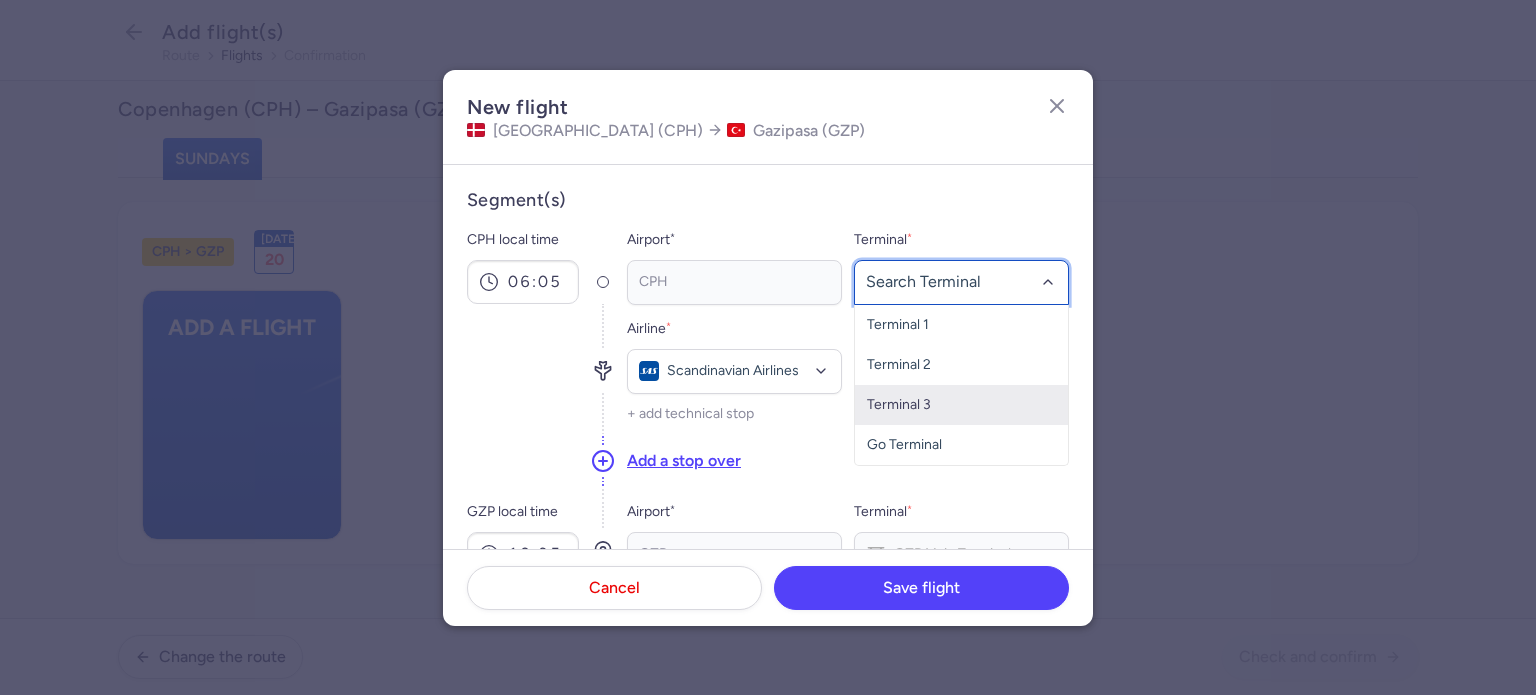 click on "Terminal 3" 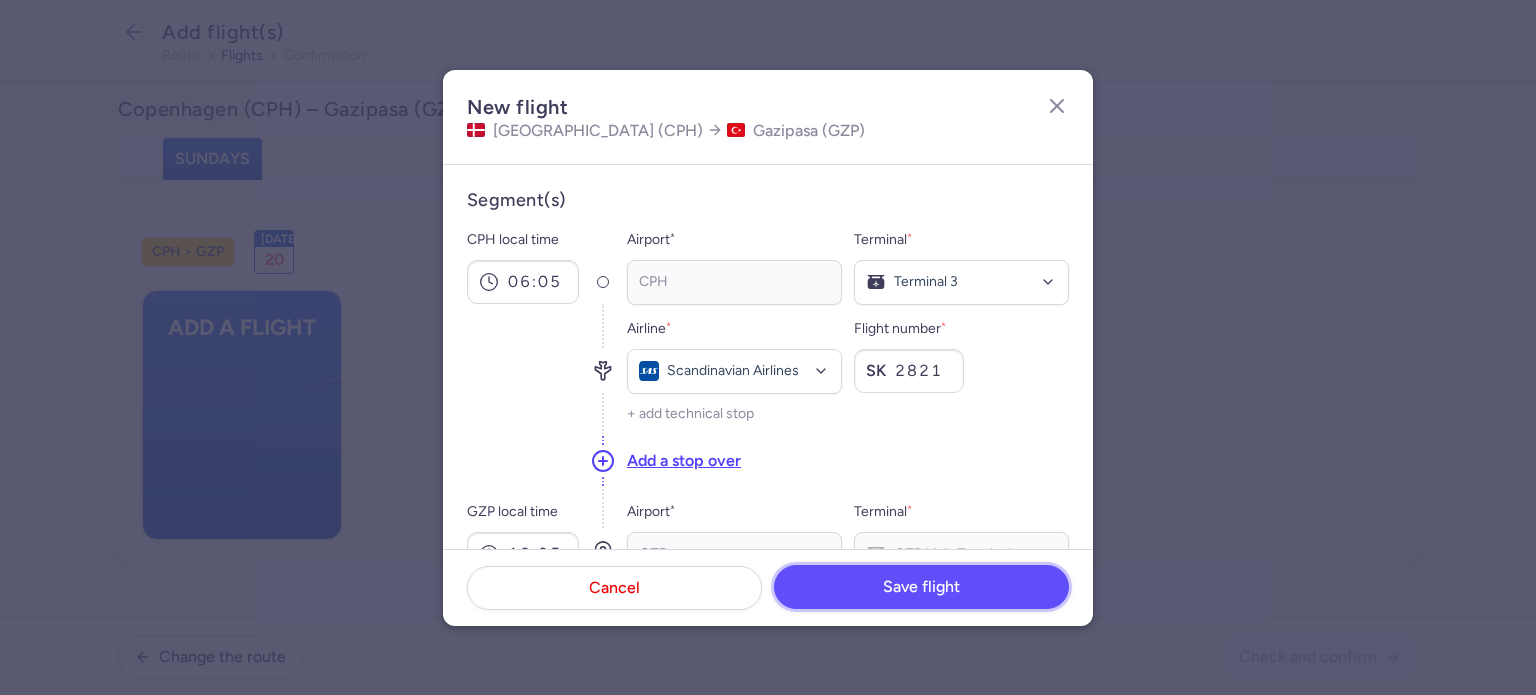 click on "Save flight" at bounding box center [921, 587] 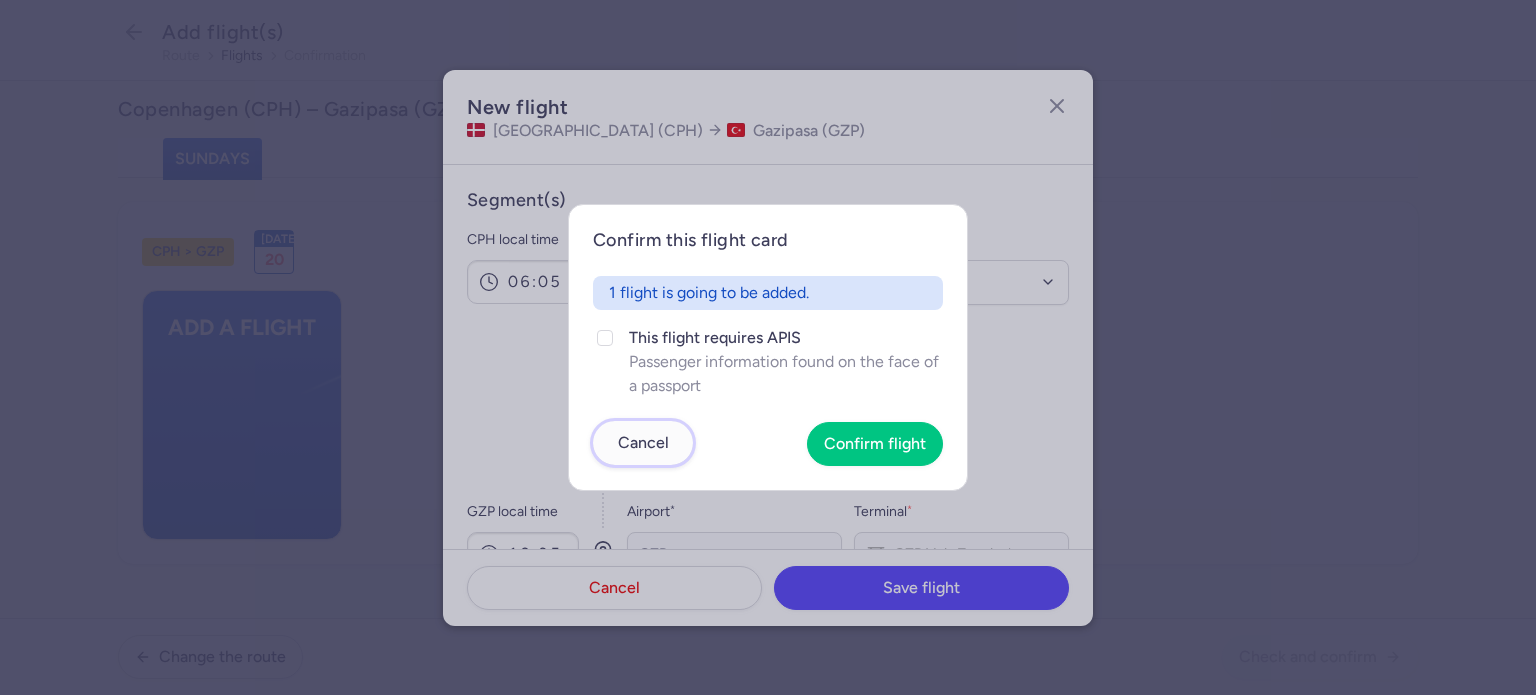 click on "Cancel" at bounding box center [643, 443] 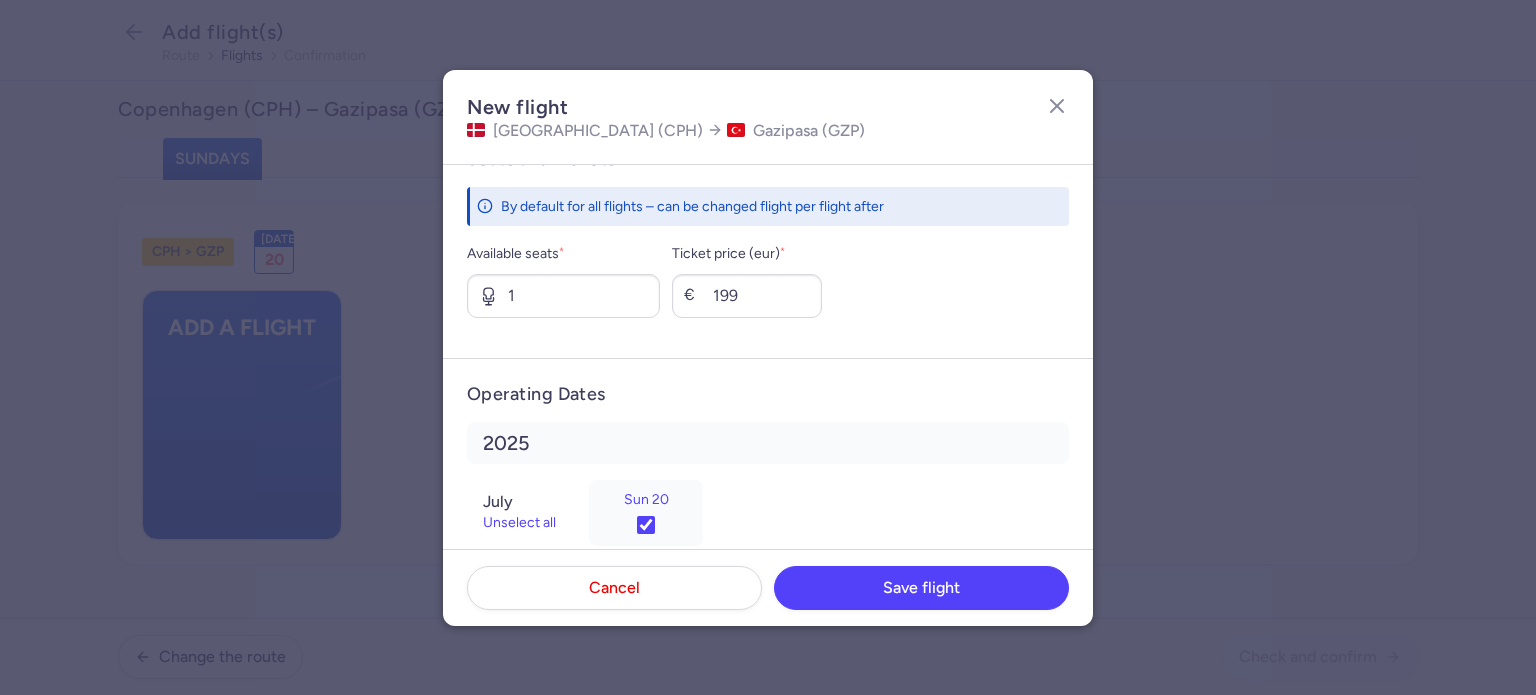 scroll, scrollTop: 784, scrollLeft: 0, axis: vertical 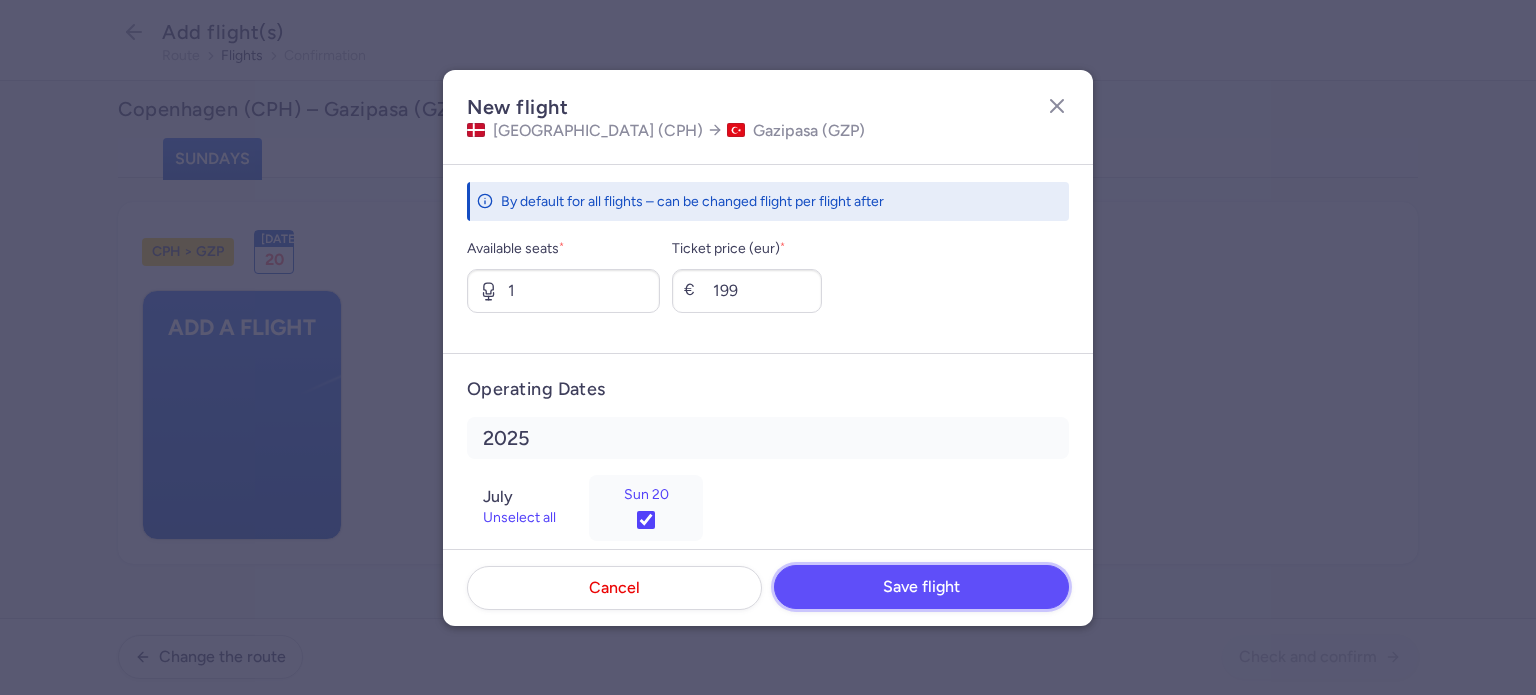 click on "Save flight" at bounding box center (921, 587) 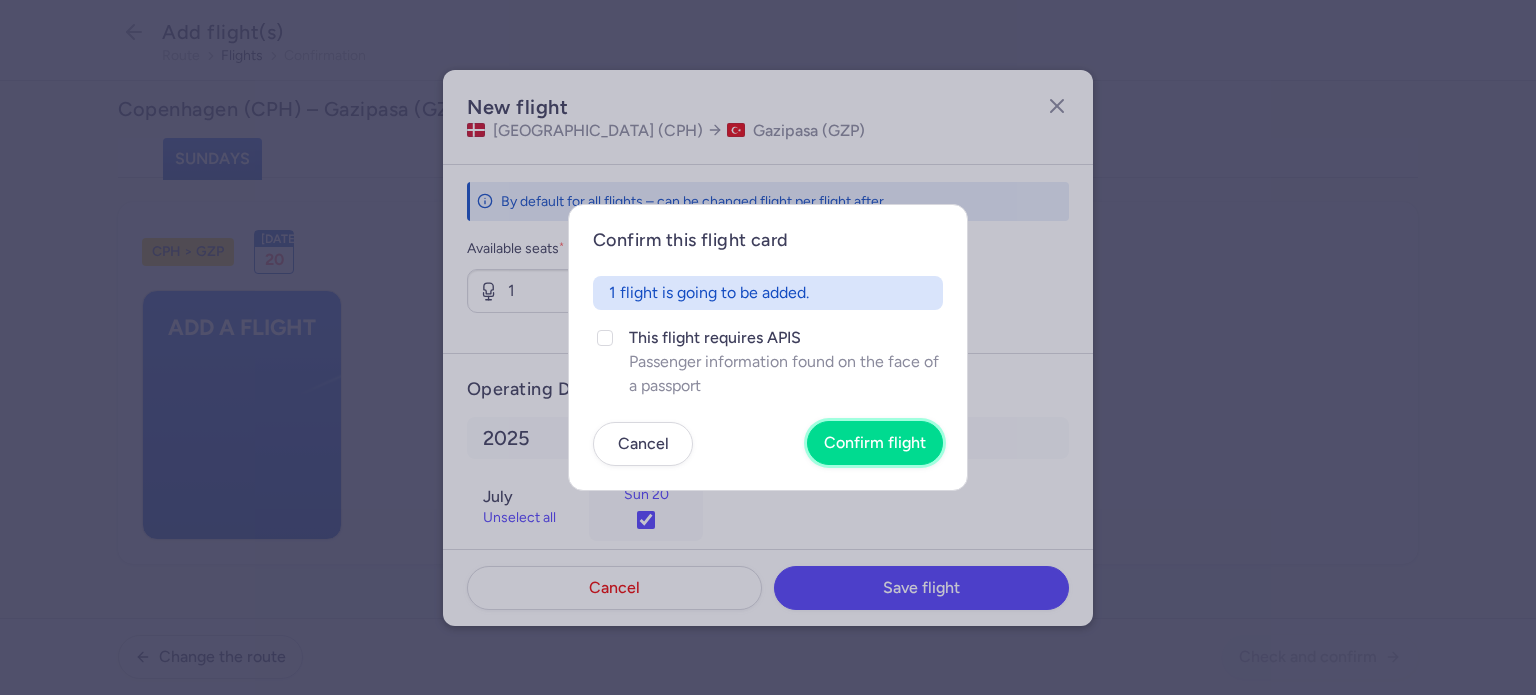 click on "Confirm flight" at bounding box center (875, 443) 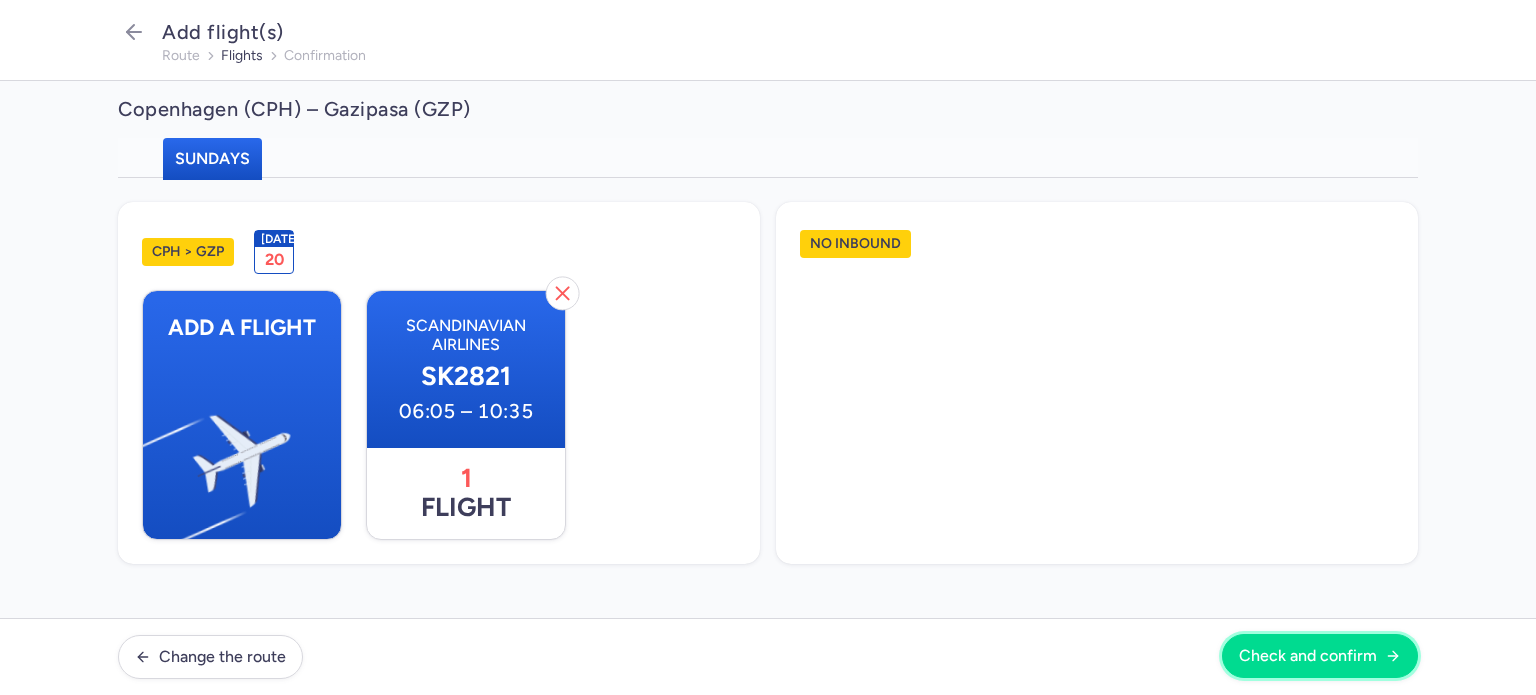 click on "Check and confirm" at bounding box center (1308, 656) 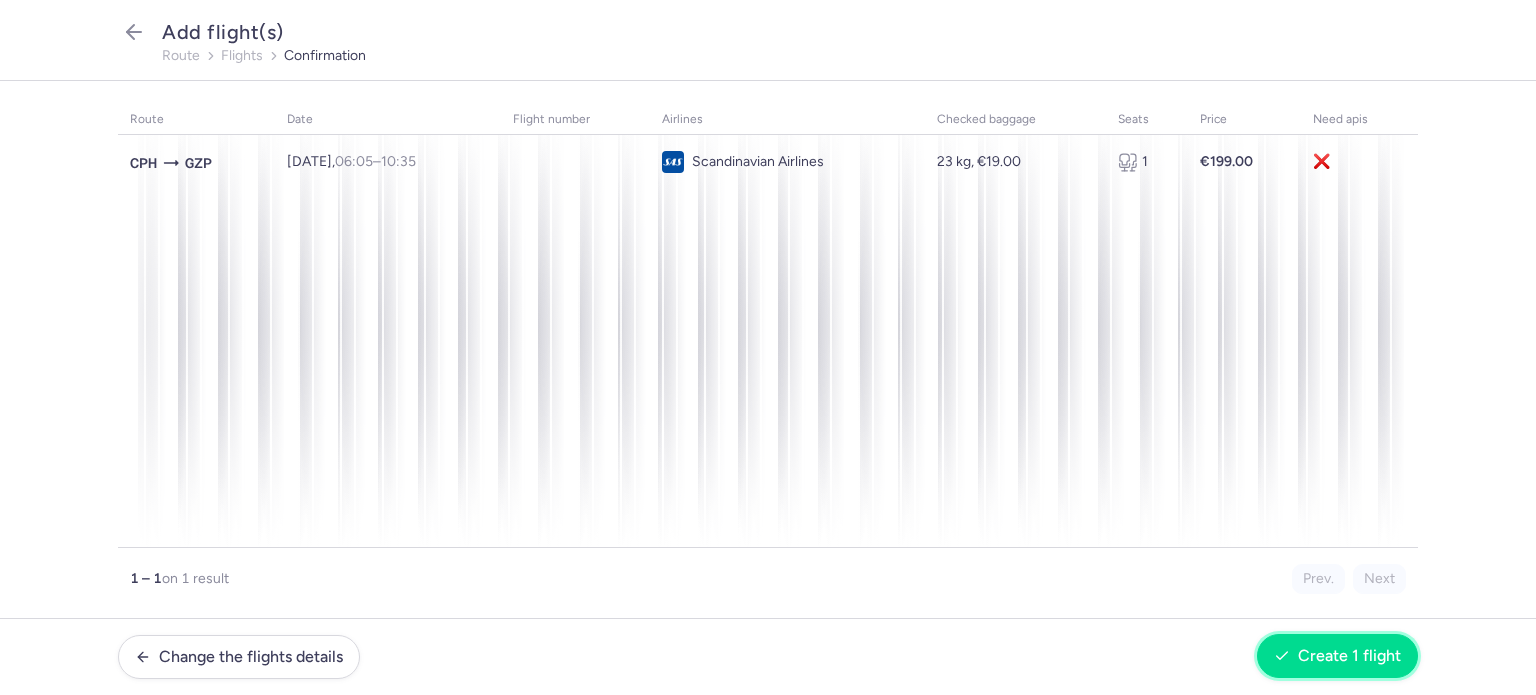 click on "Create 1 flight" at bounding box center [1349, 656] 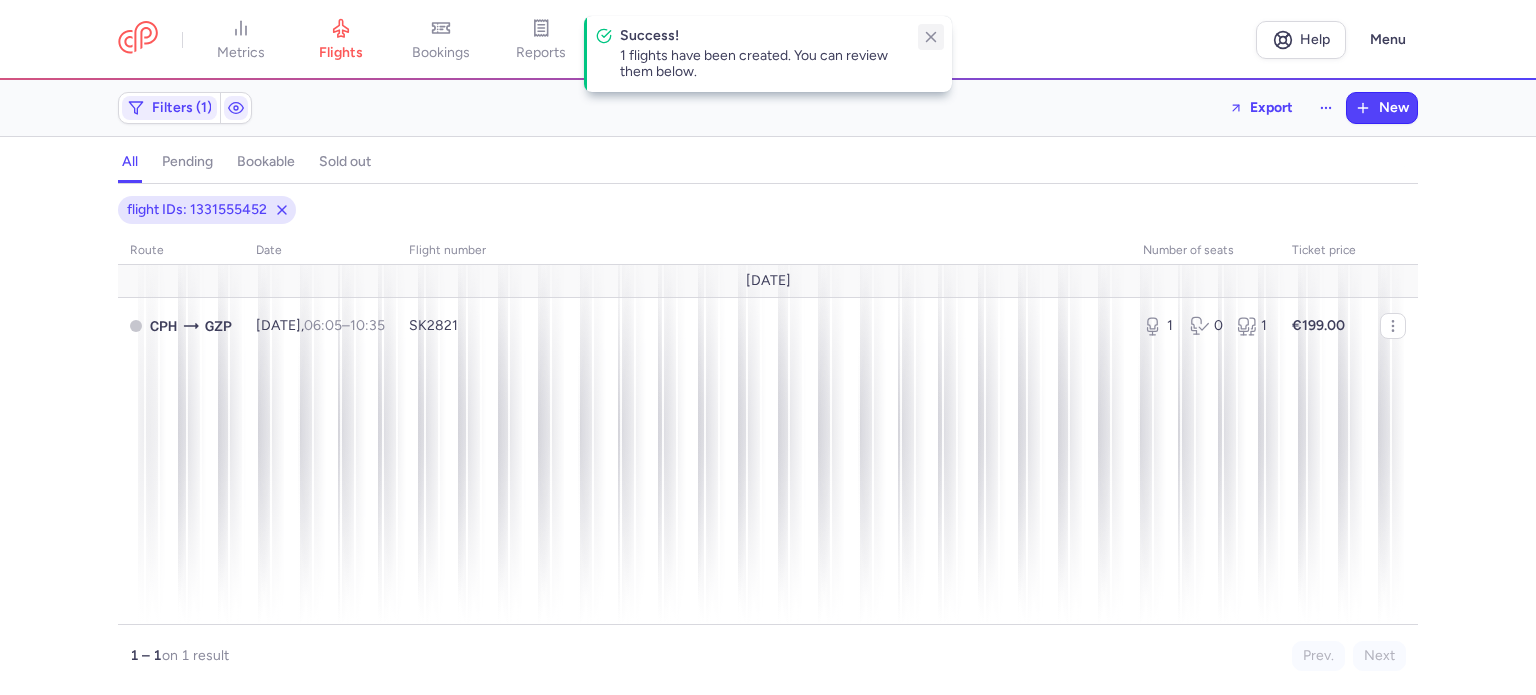 click 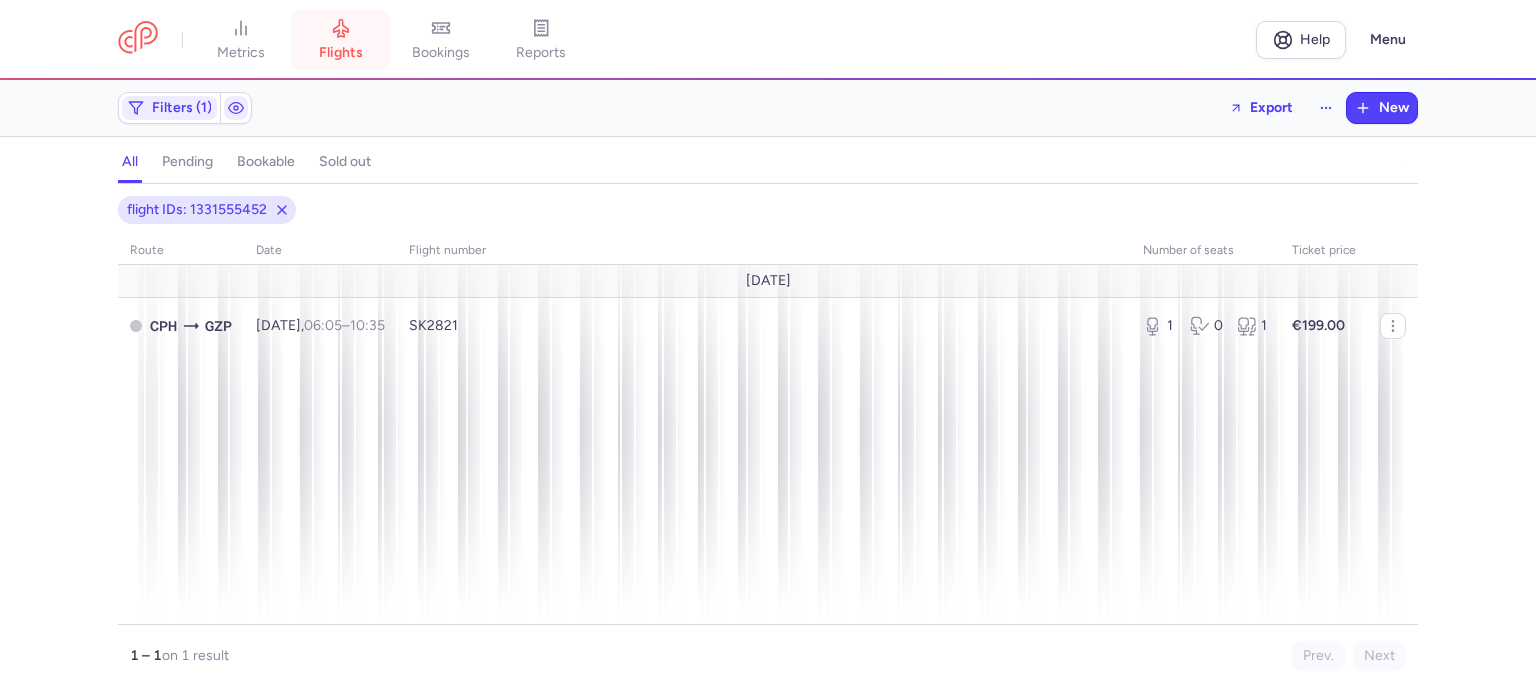 click on "flights" at bounding box center (341, 53) 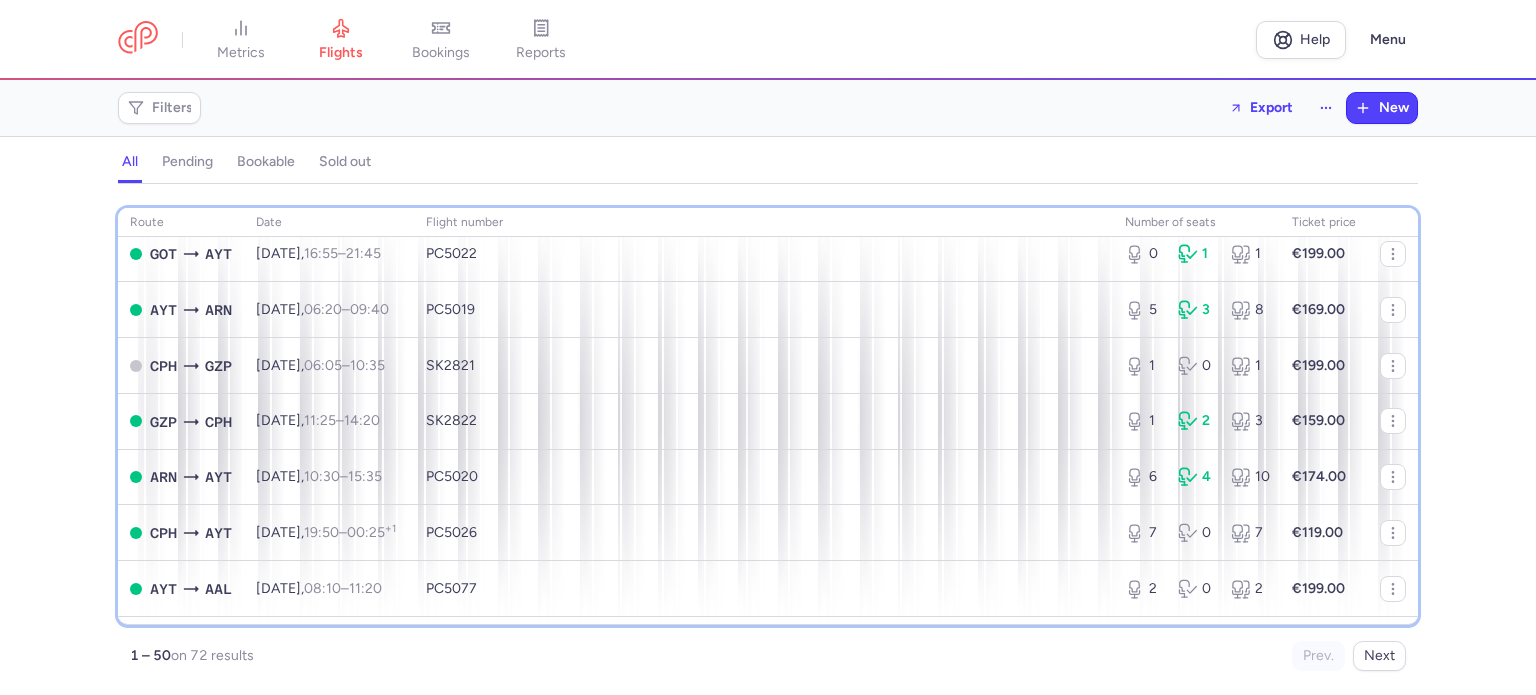 scroll, scrollTop: 440, scrollLeft: 0, axis: vertical 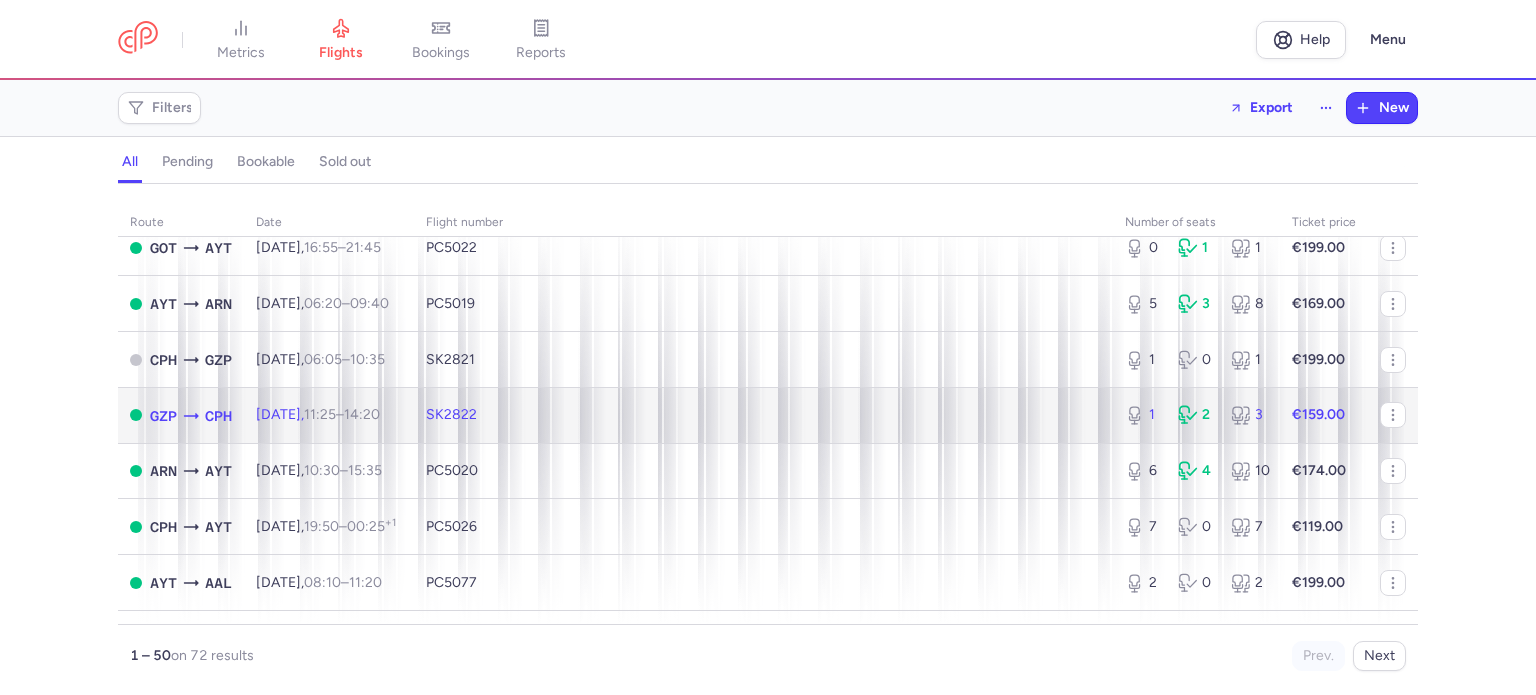 click on "€159.00" 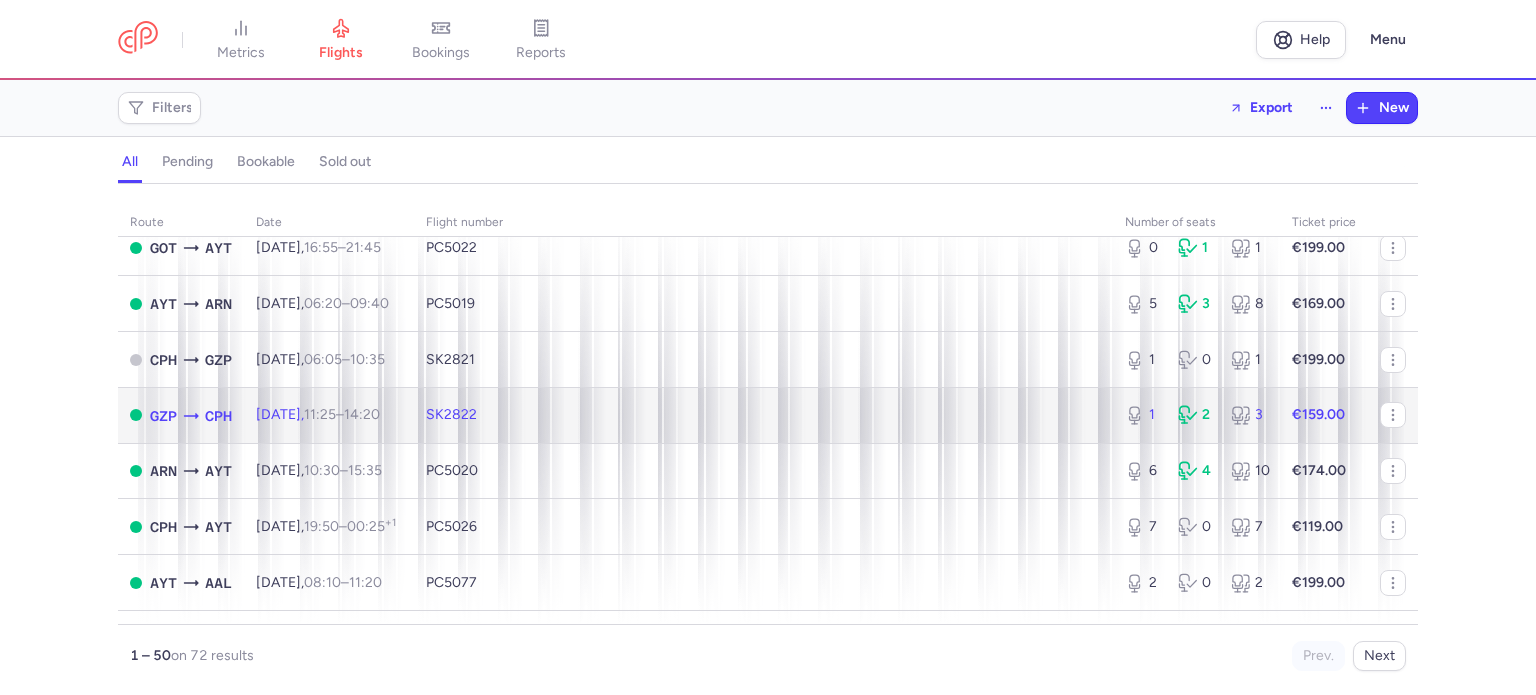 click on "SK2822" 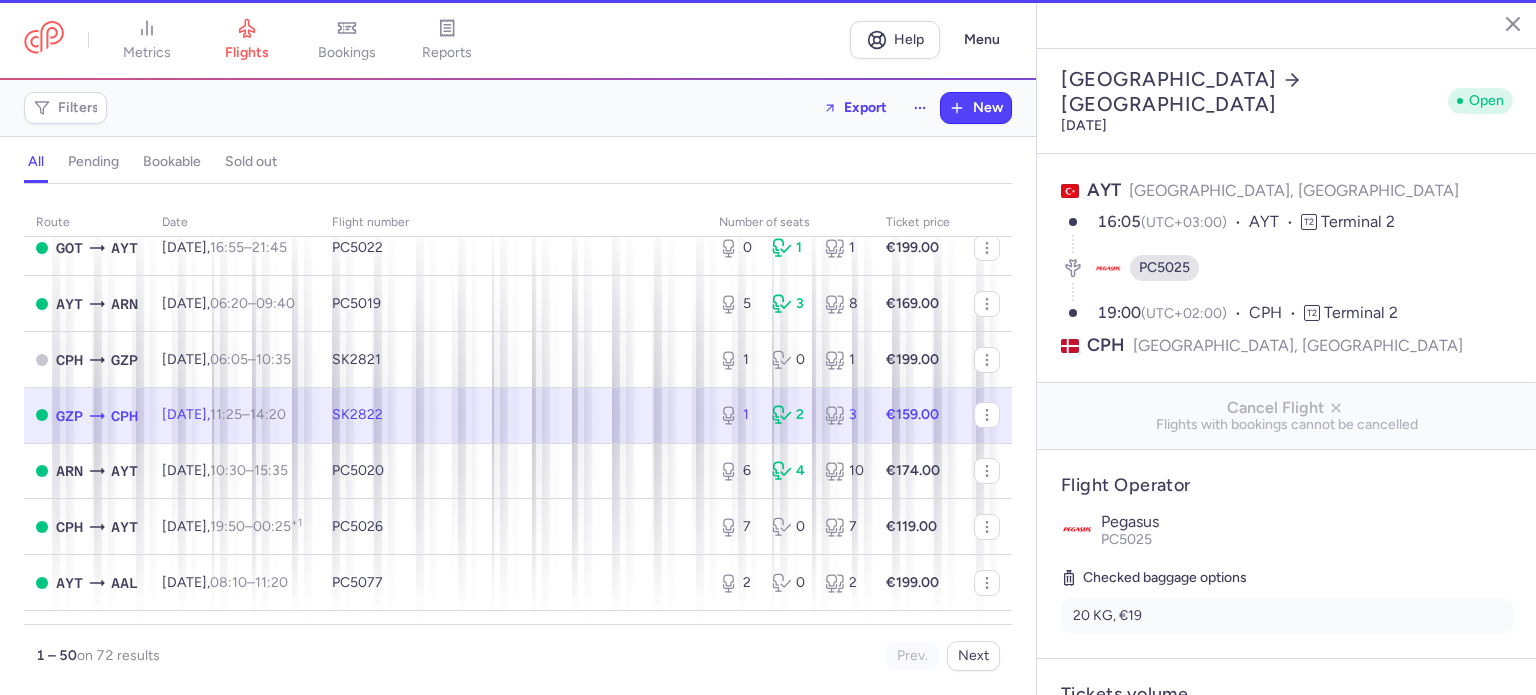 type on "1" 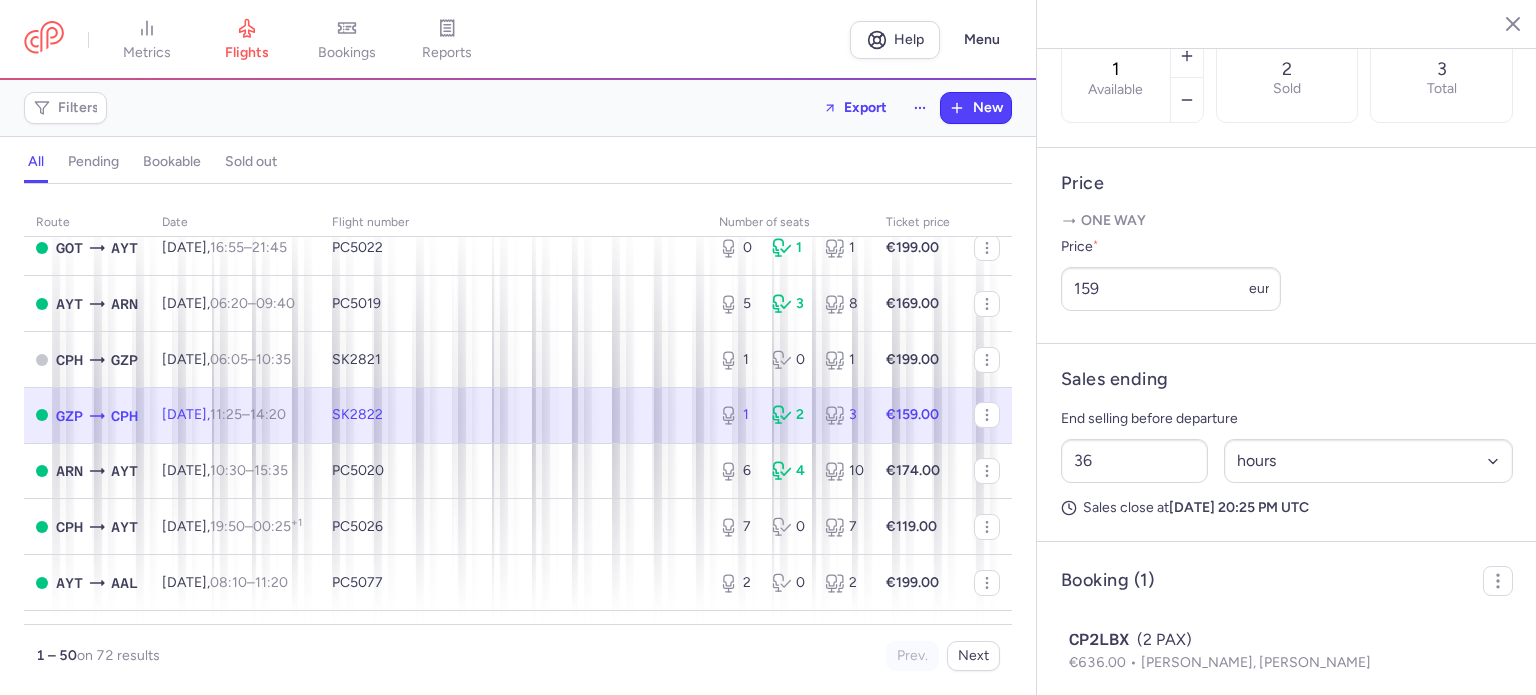 scroll, scrollTop: 666, scrollLeft: 0, axis: vertical 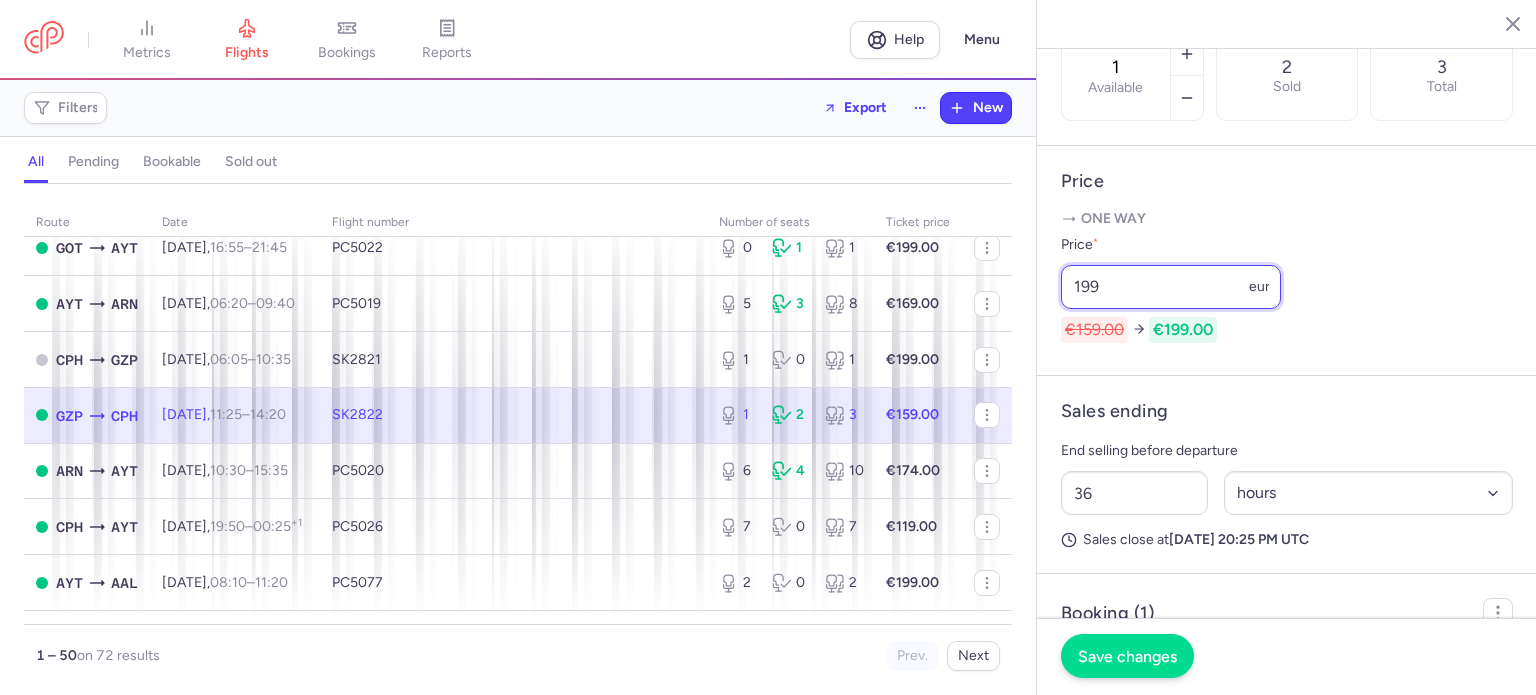 type on "199" 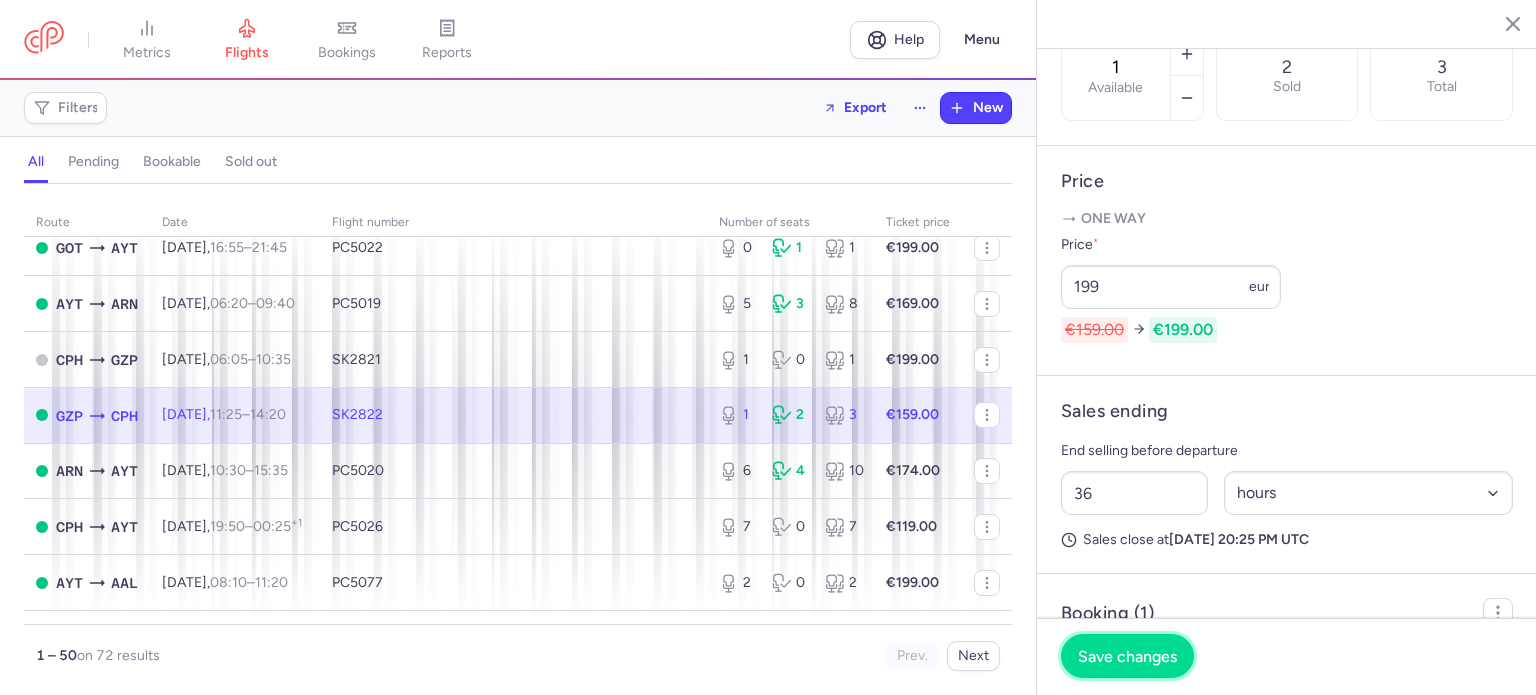 click on "Save changes" at bounding box center [1127, 656] 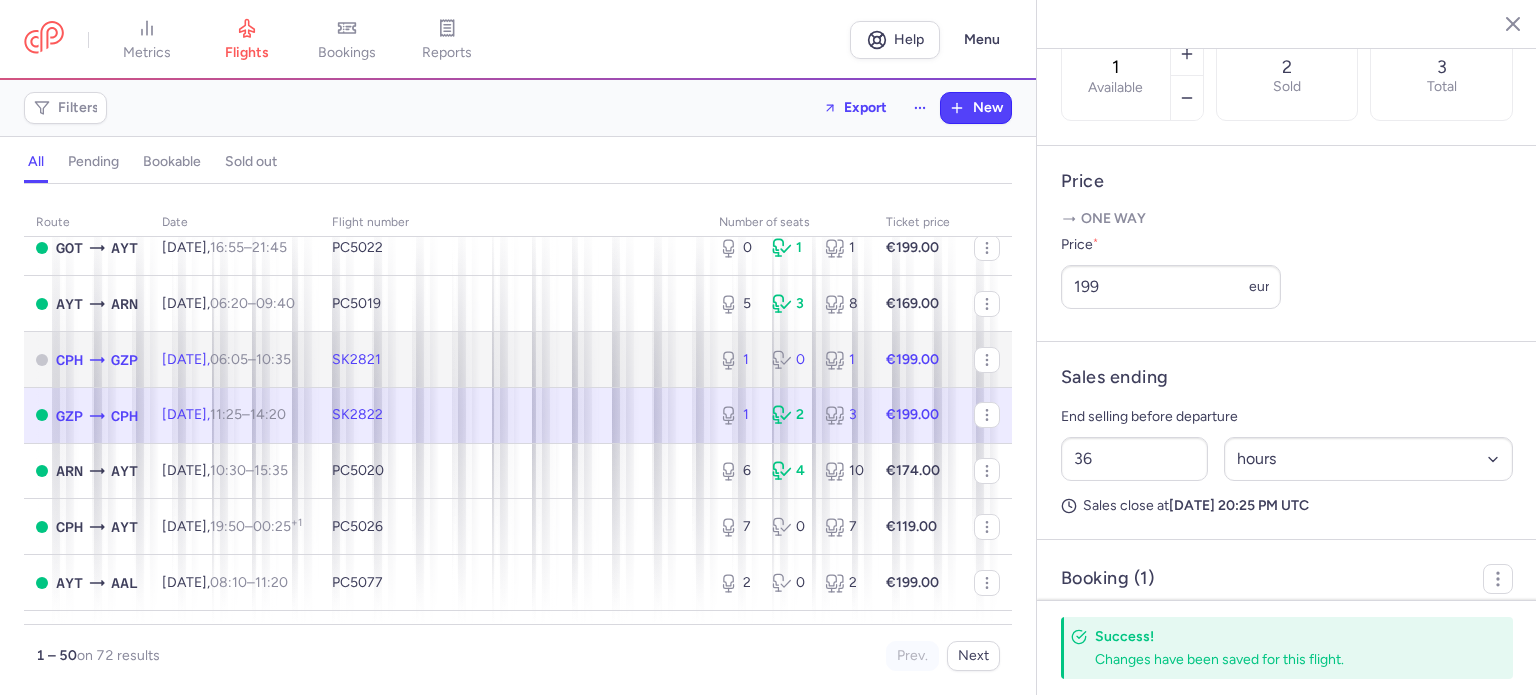 click on "€199.00" 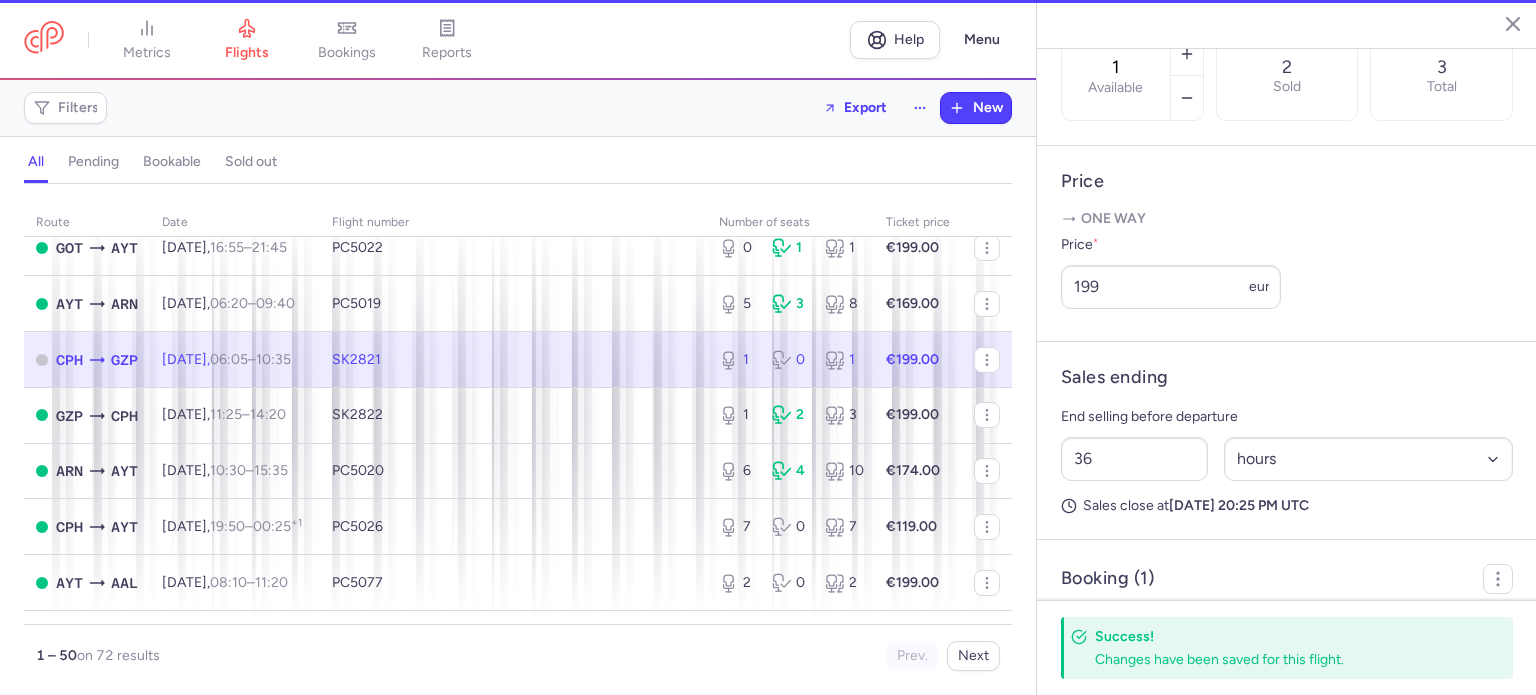 type on "2" 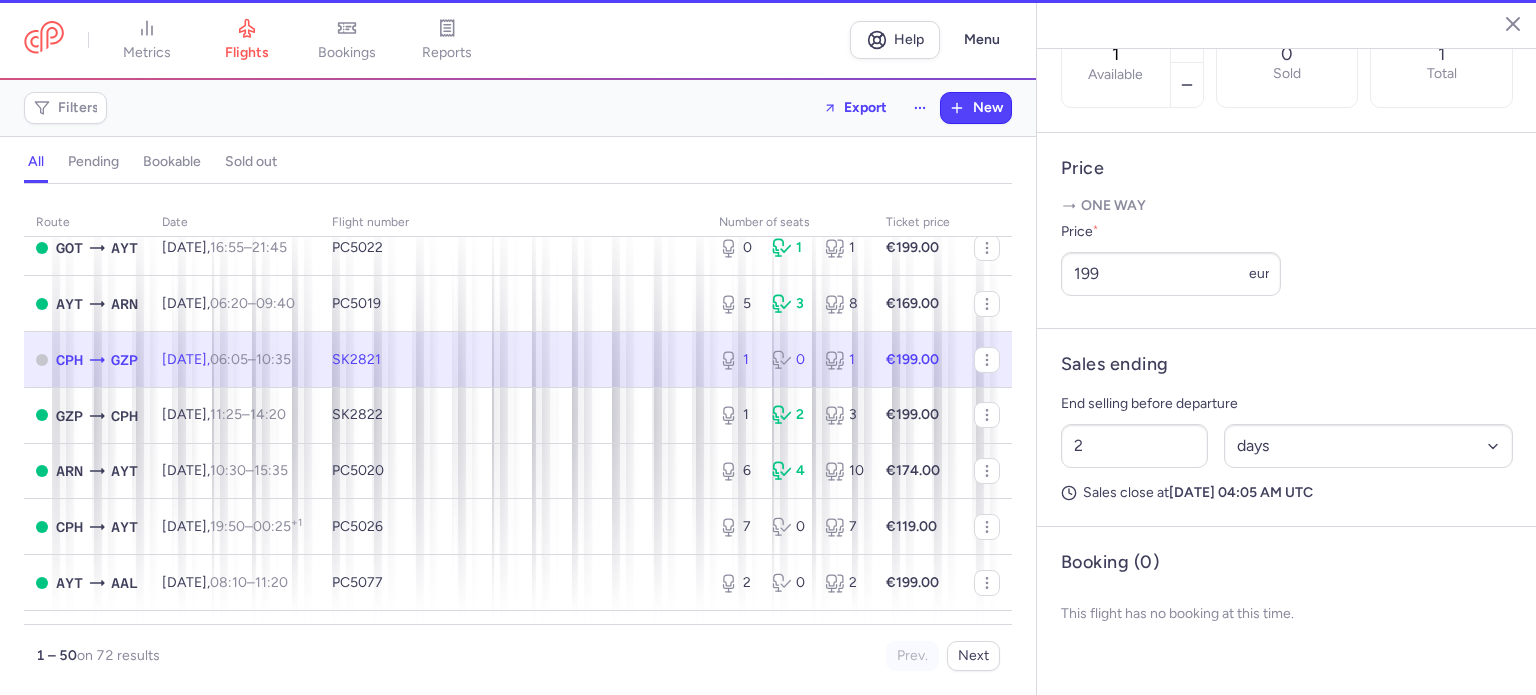 scroll, scrollTop: 650, scrollLeft: 0, axis: vertical 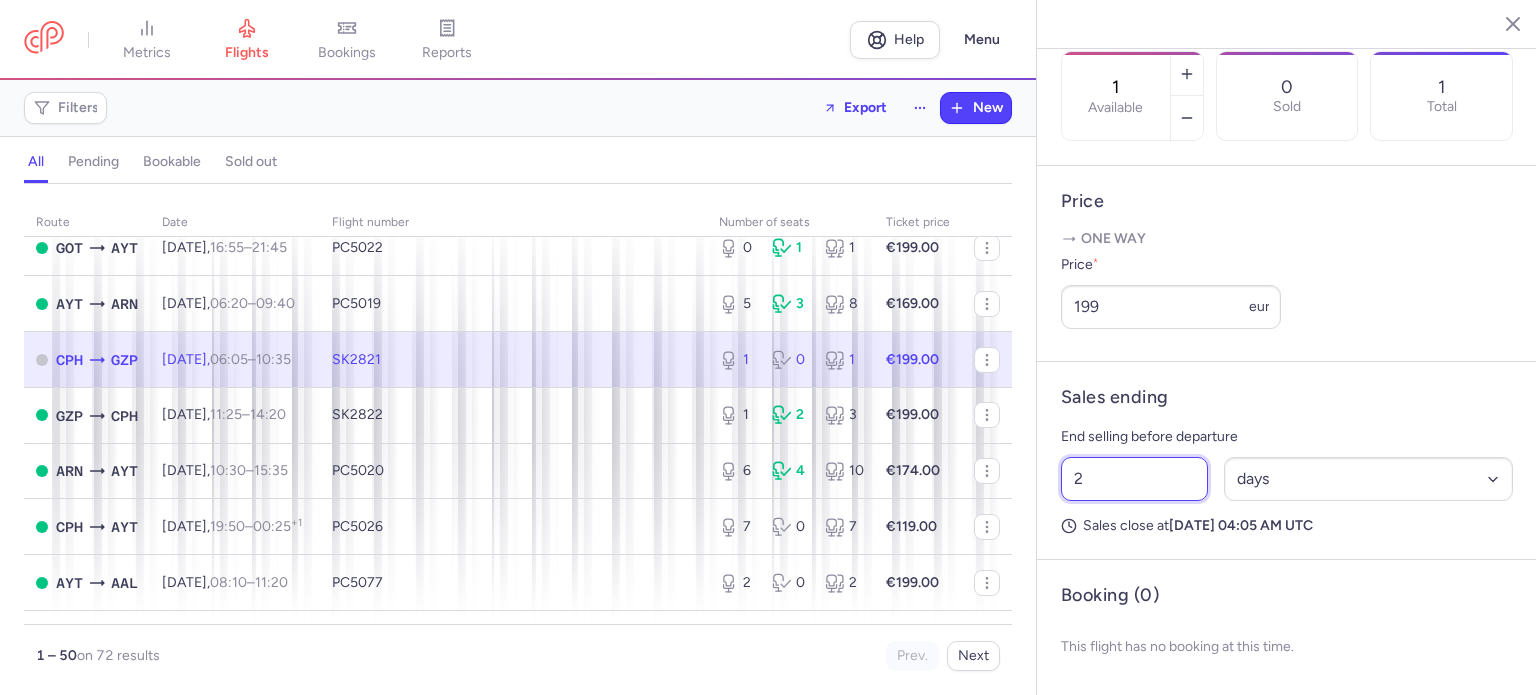 click on "2" at bounding box center [1134, 479] 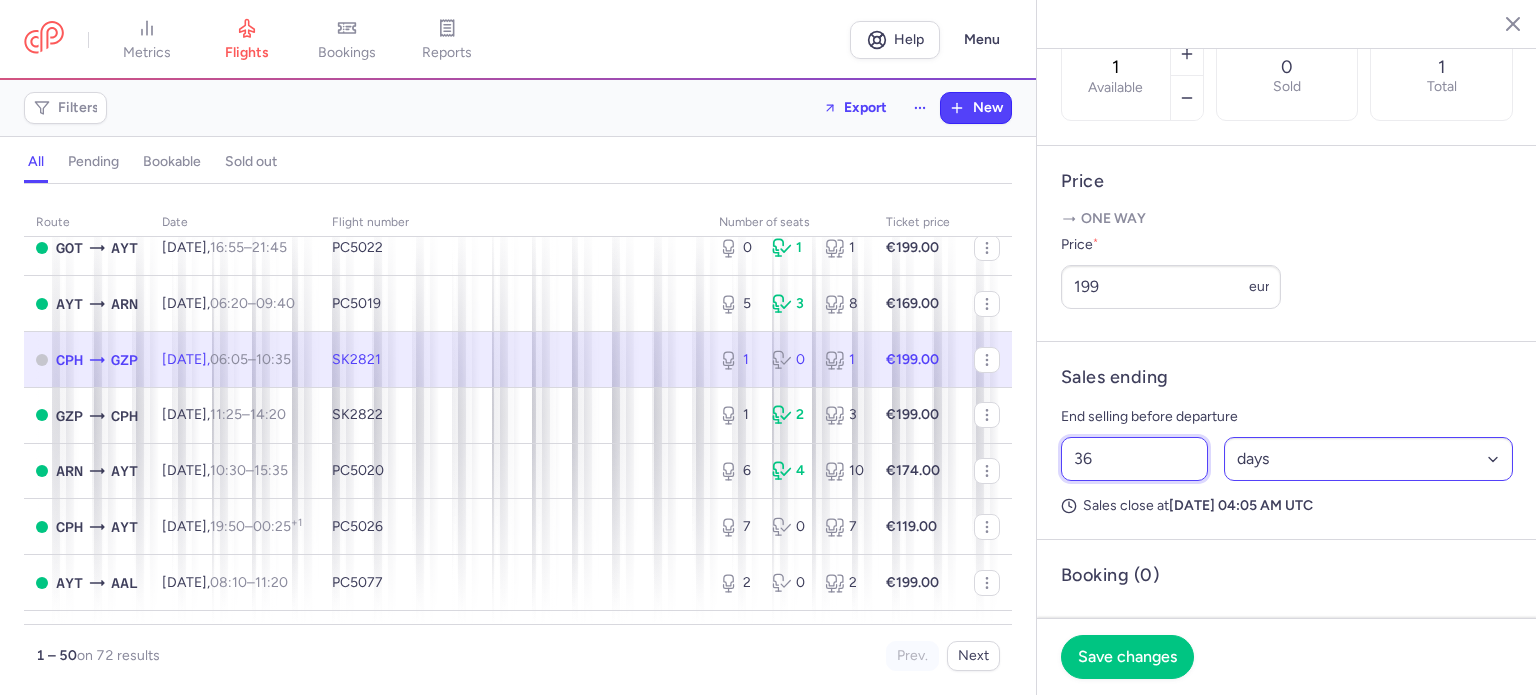 type on "36" 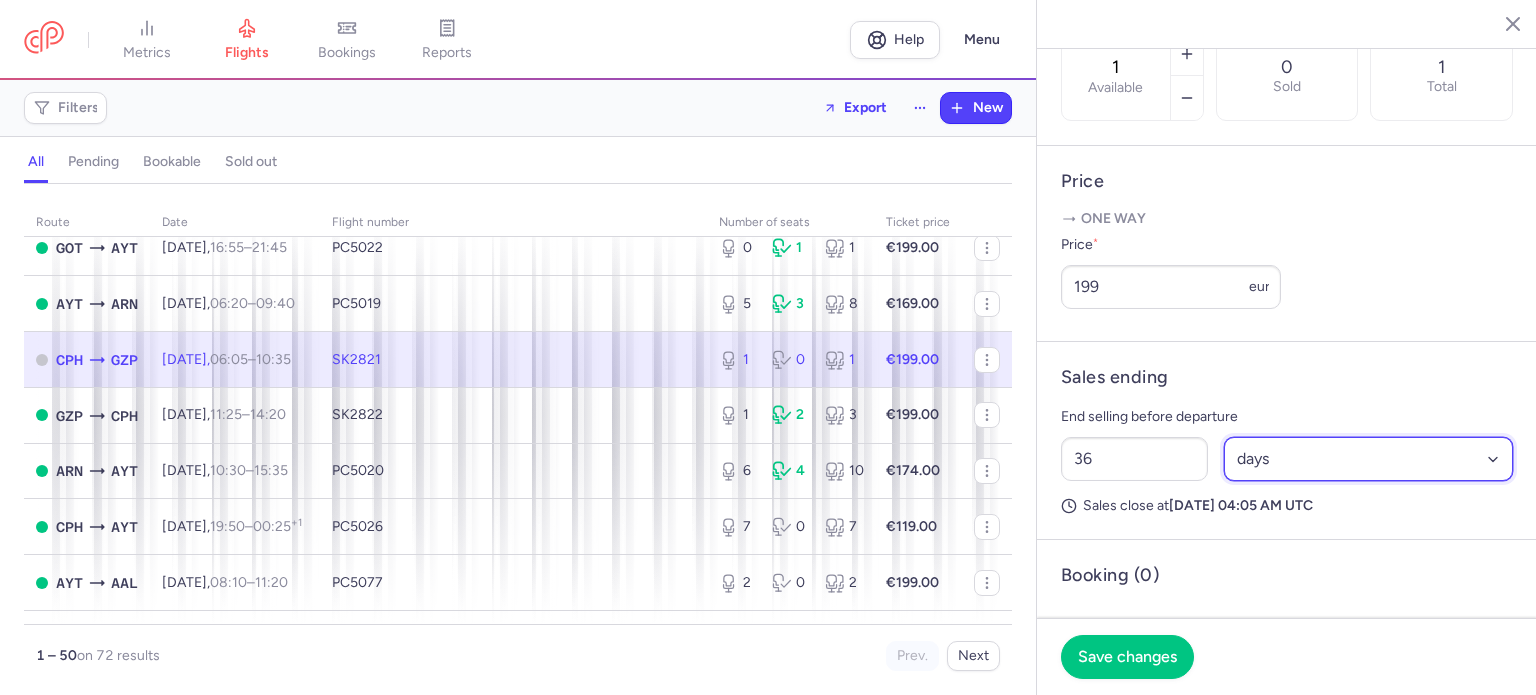 click on "Select an option hours days" at bounding box center [1369, 459] 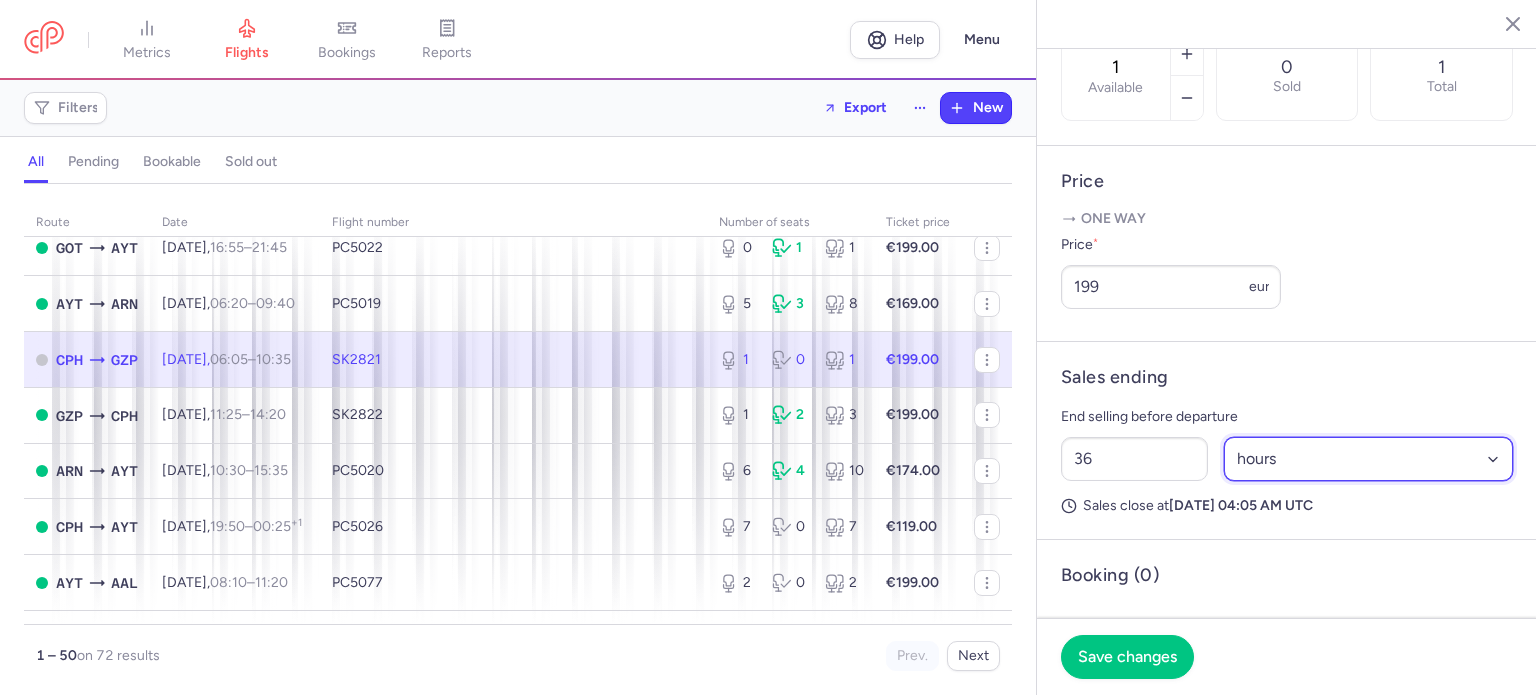 click on "Select an option hours days" at bounding box center [1369, 459] 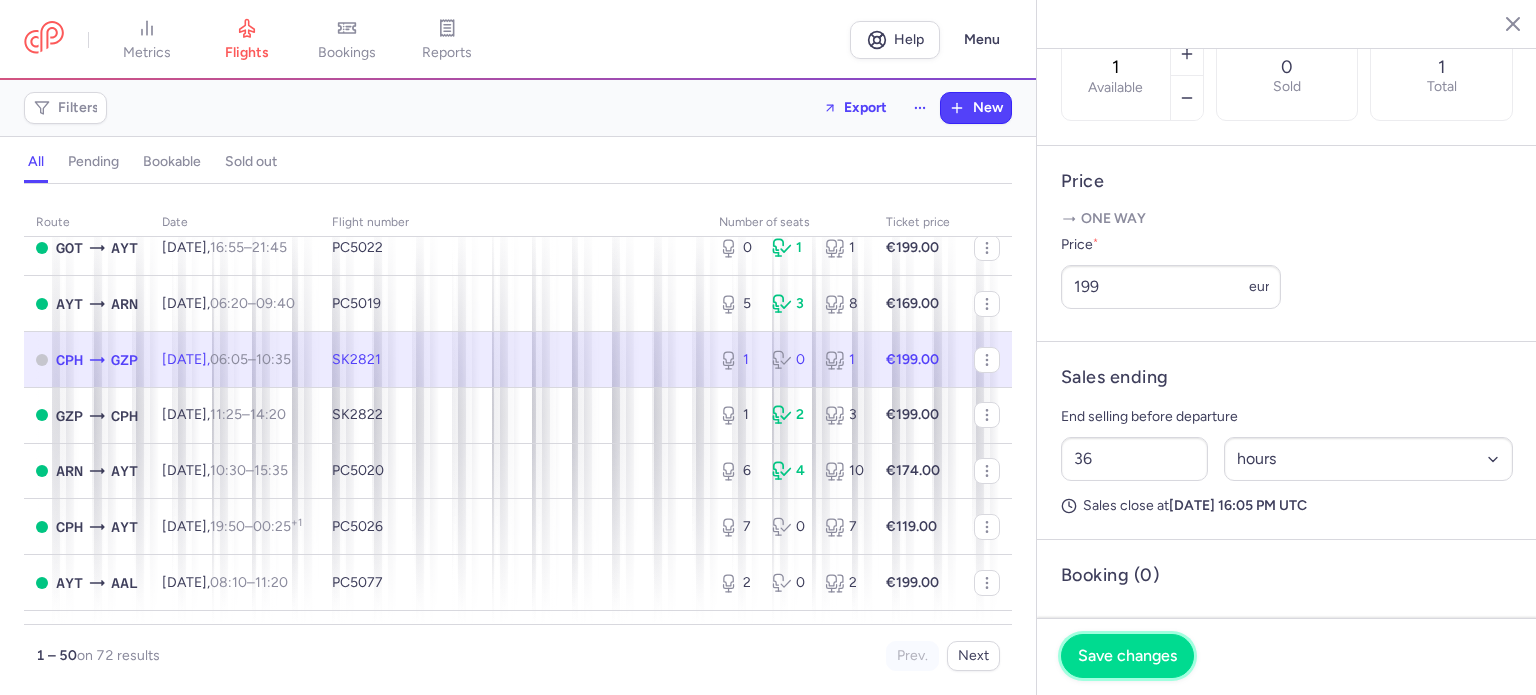 click on "Save changes" at bounding box center (1127, 656) 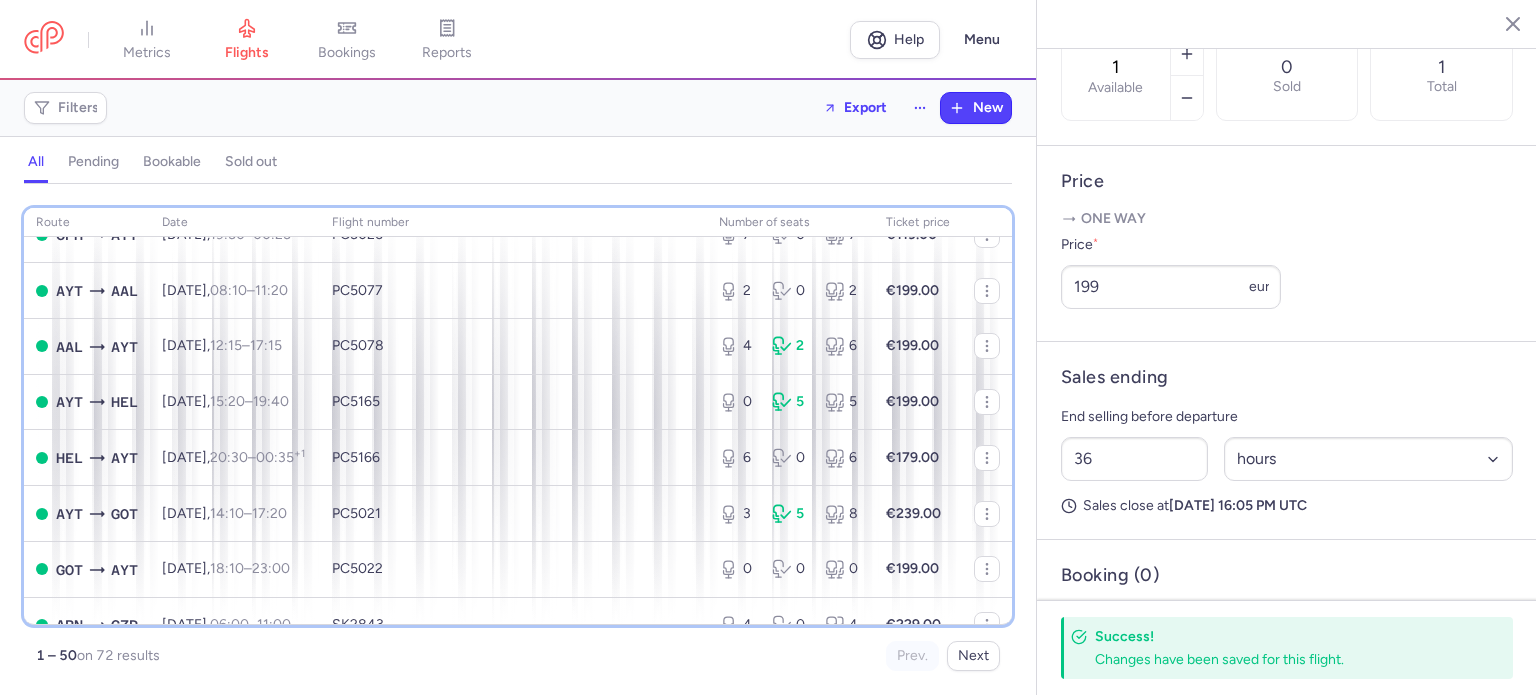 scroll, scrollTop: 739, scrollLeft: 0, axis: vertical 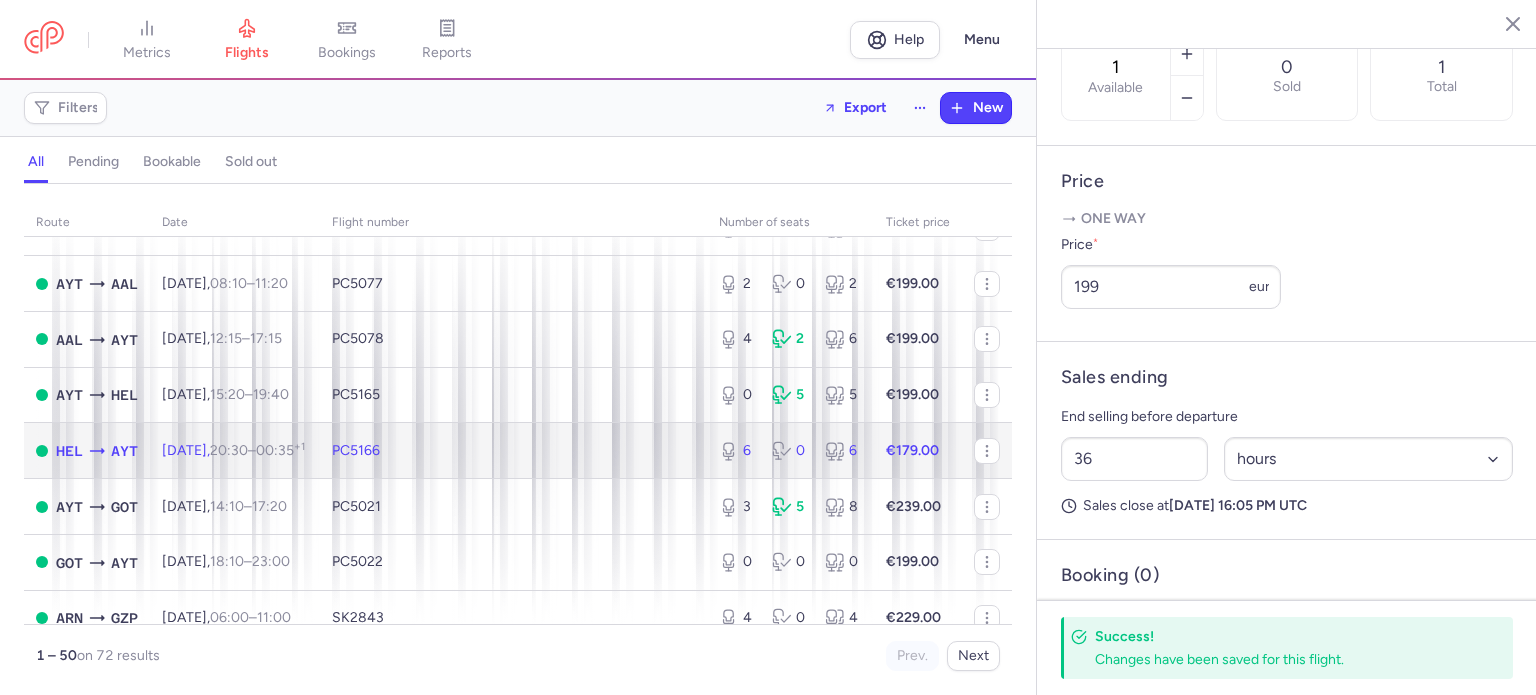 click on "€179.00" 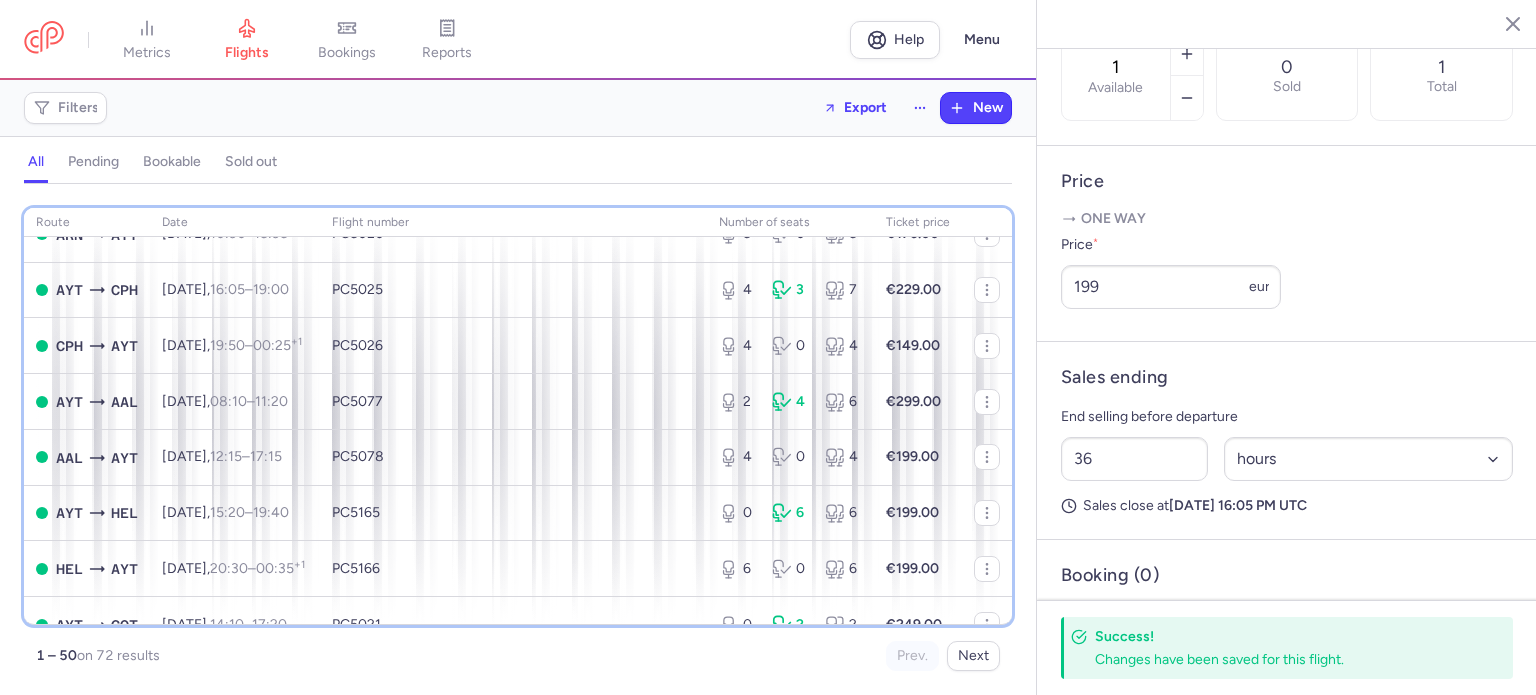 scroll, scrollTop: 1755, scrollLeft: 0, axis: vertical 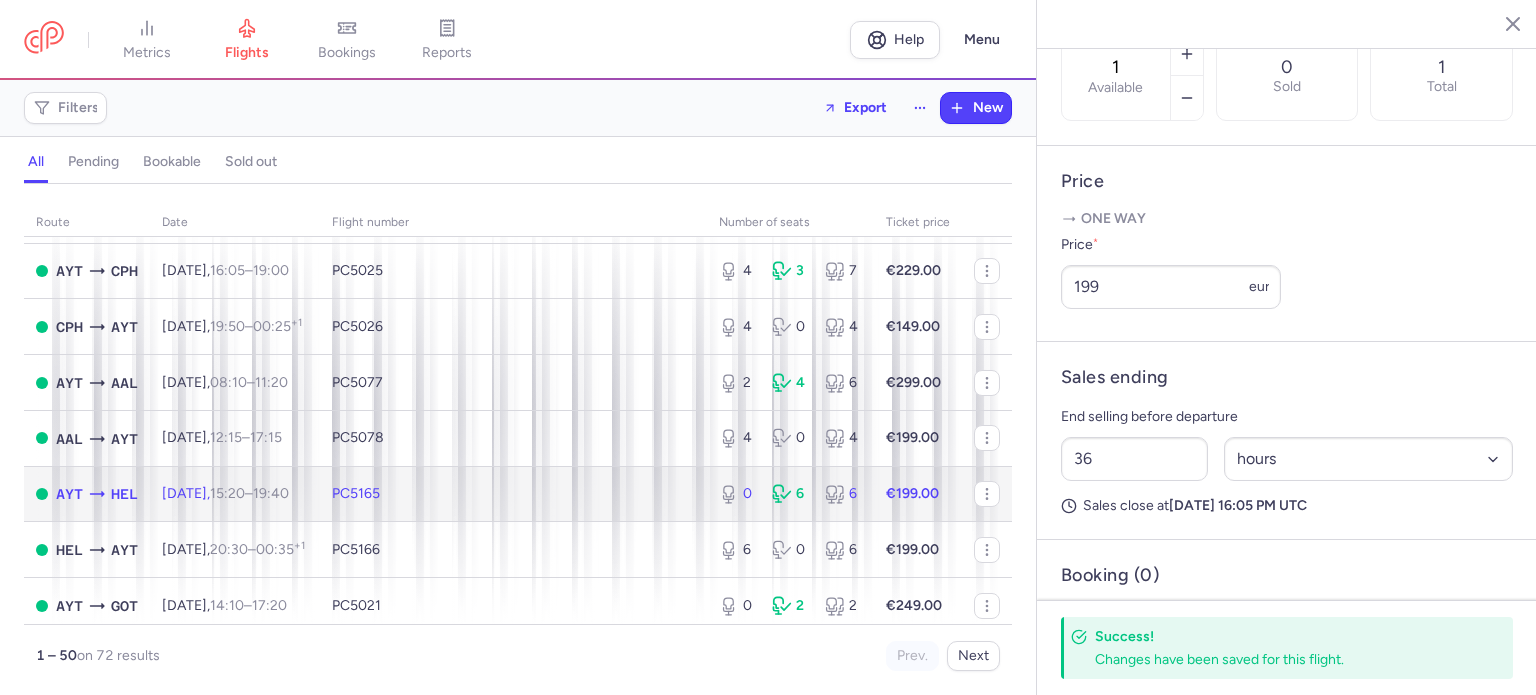 click on "PC5165" 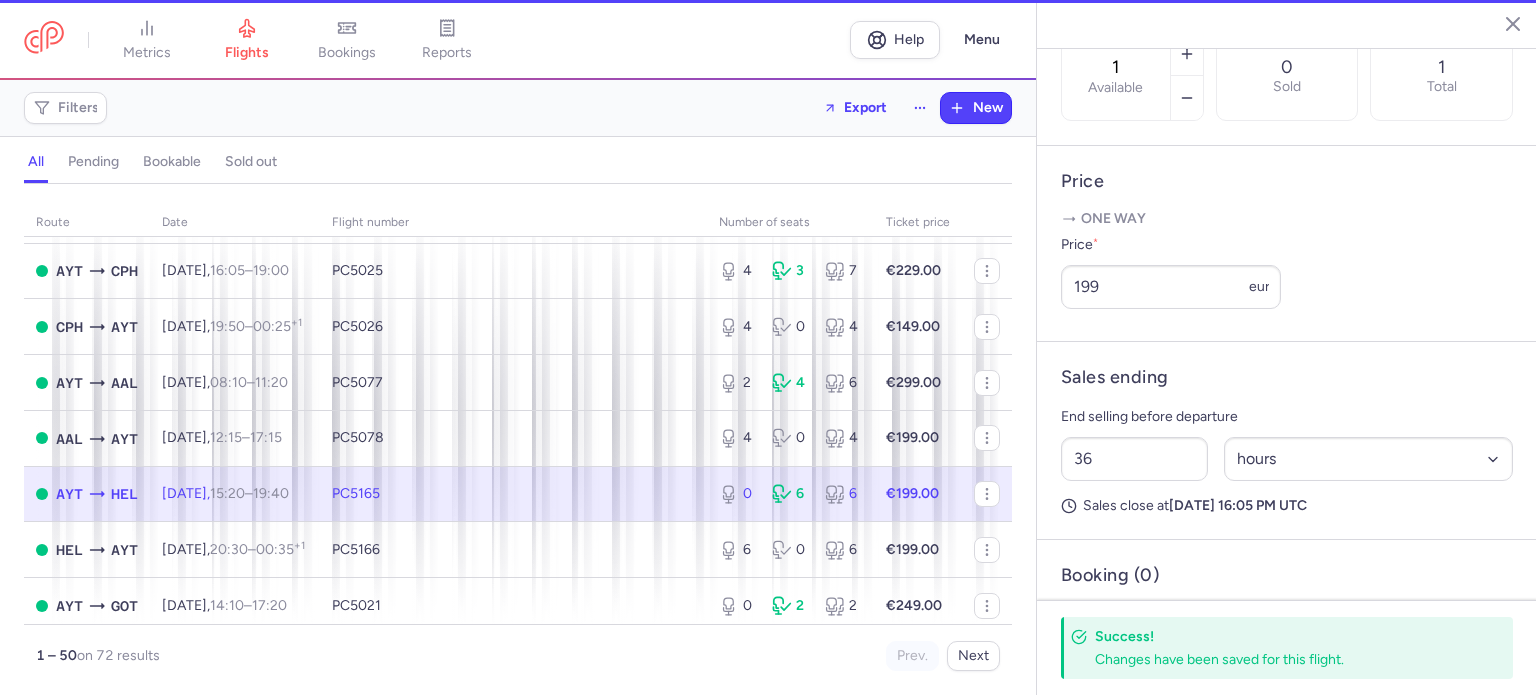 type on "0" 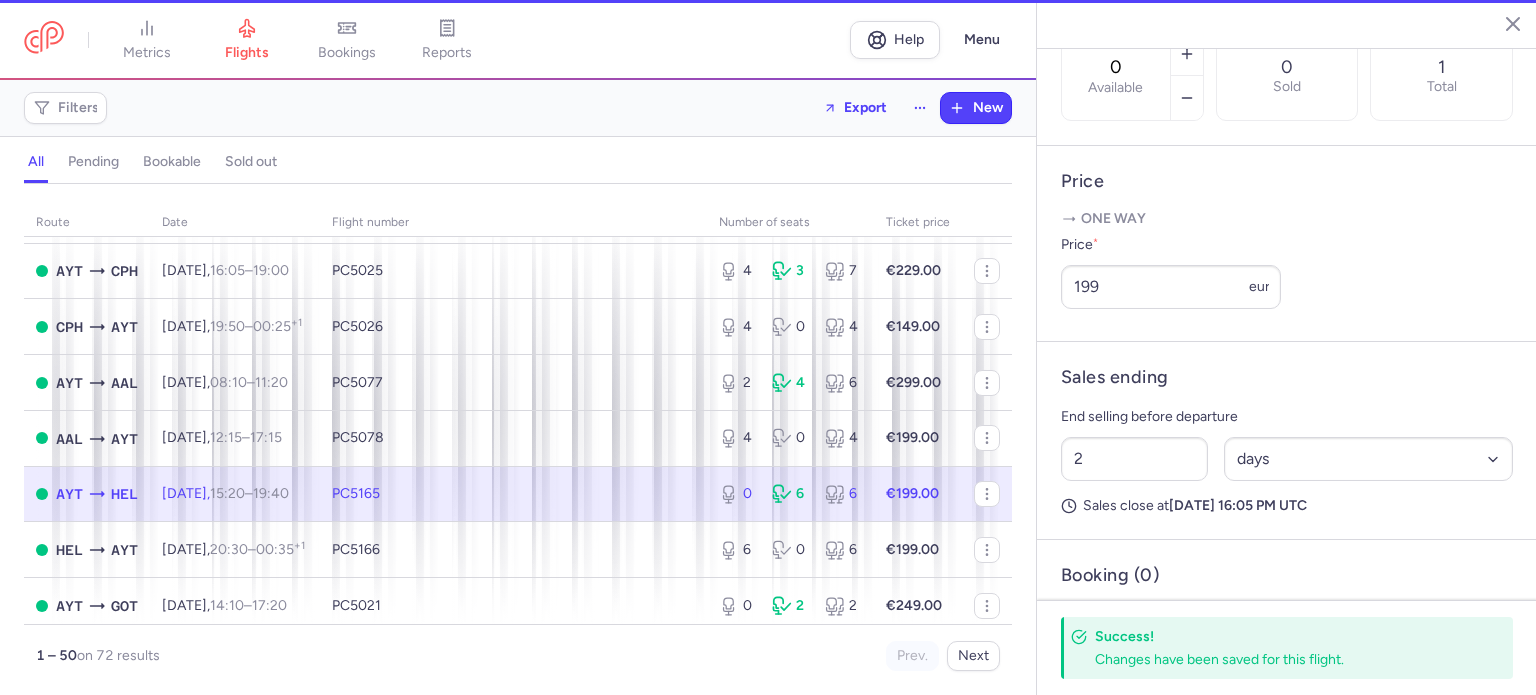 scroll, scrollTop: 666, scrollLeft: 0, axis: vertical 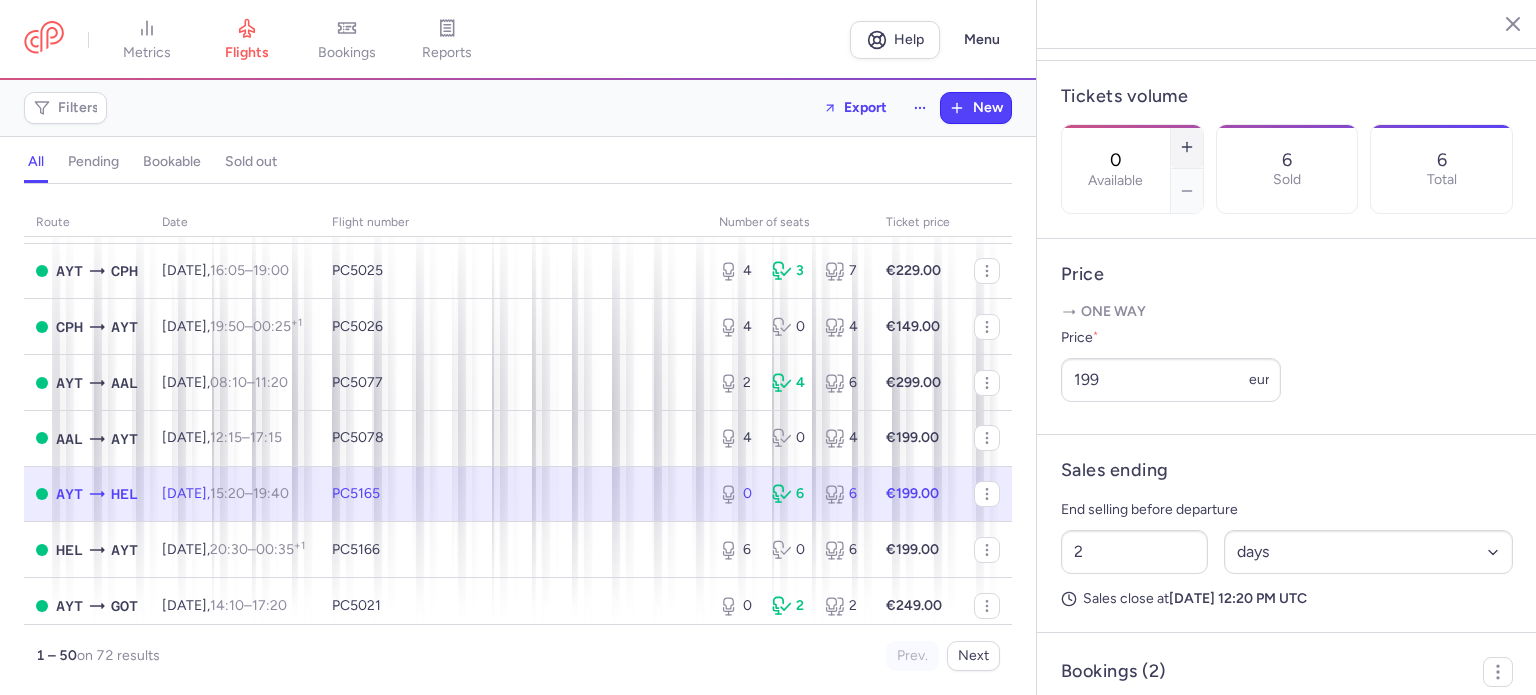 click 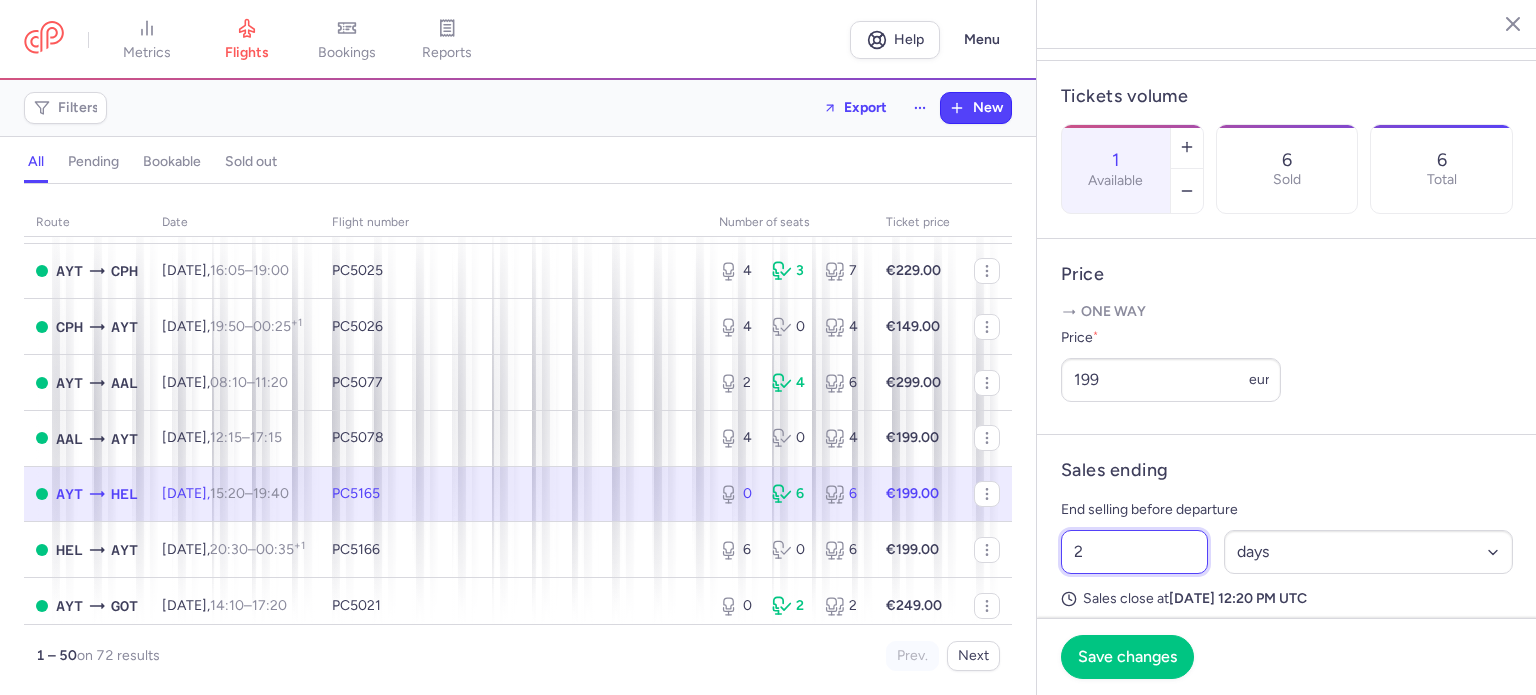 click on "2" at bounding box center (1134, 552) 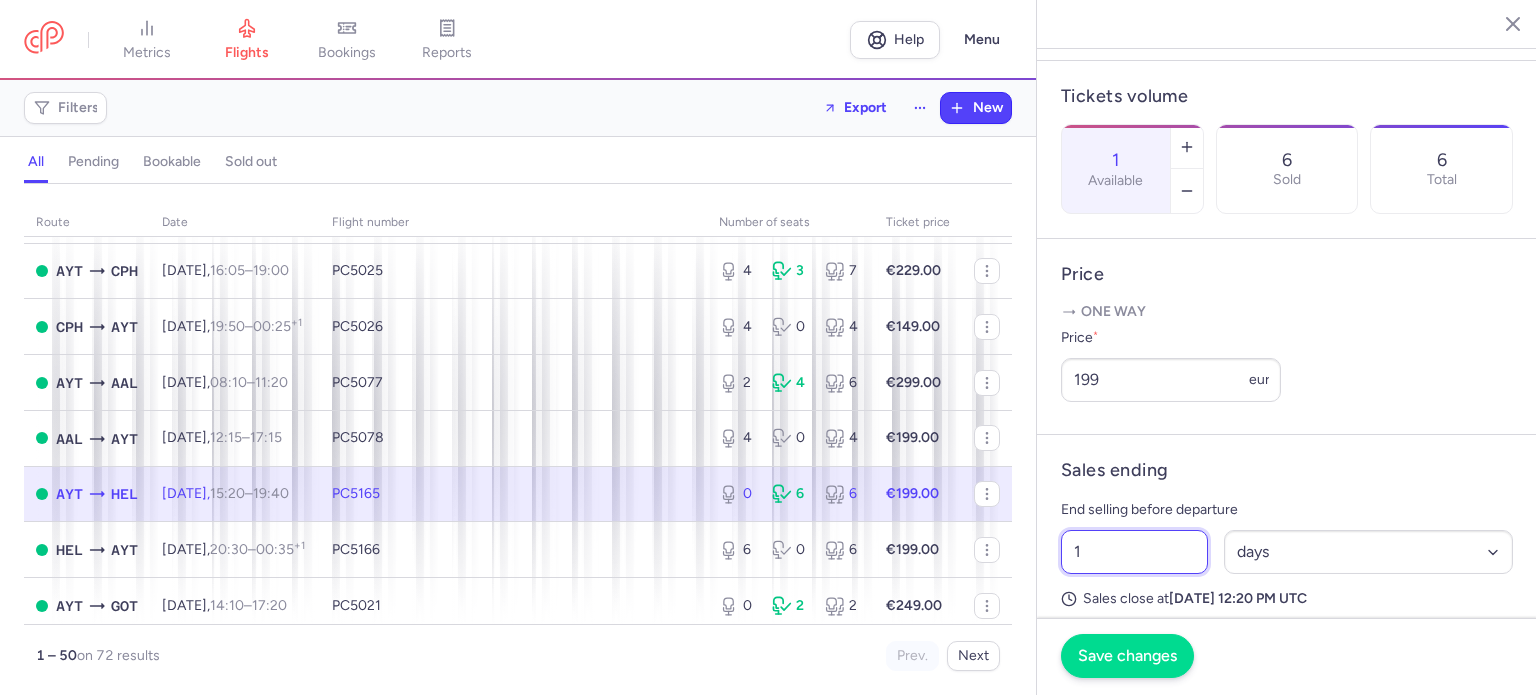 type on "1" 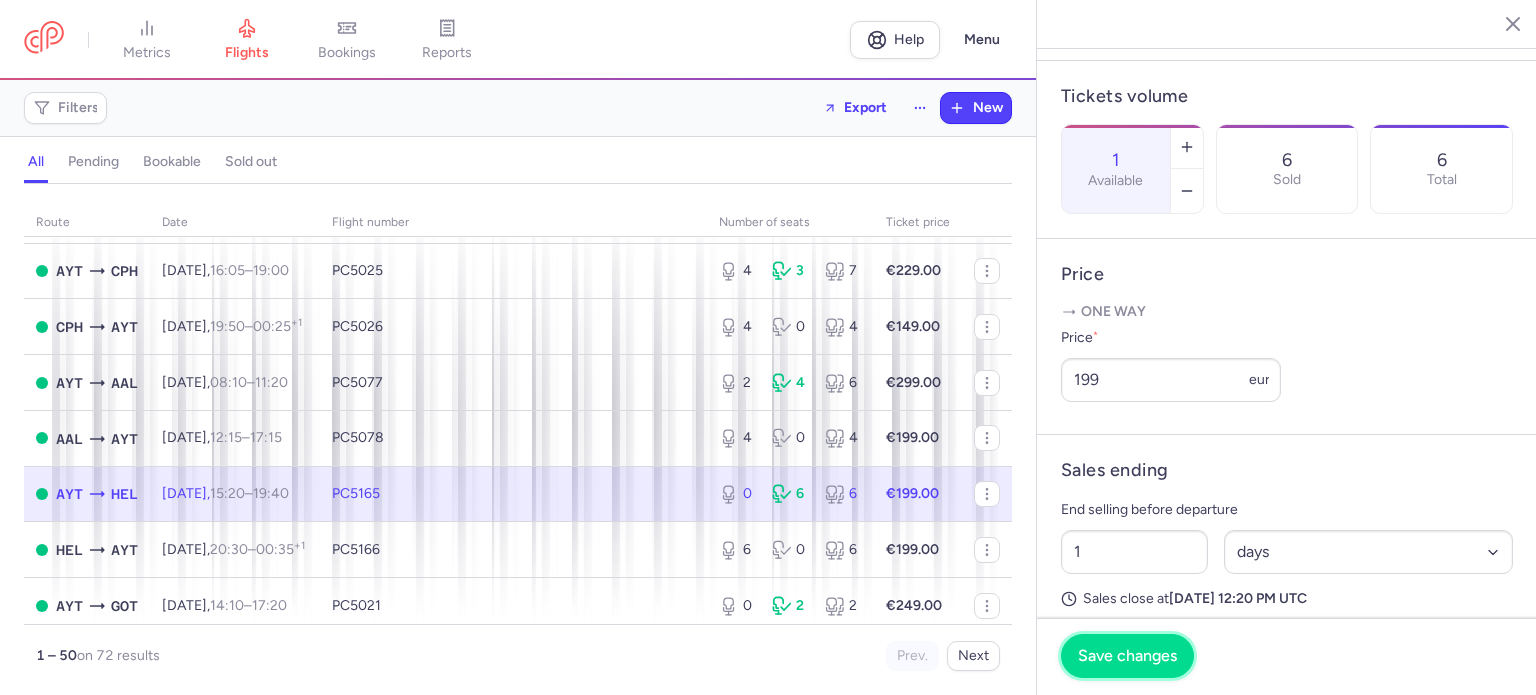 click on "Save changes" at bounding box center (1127, 656) 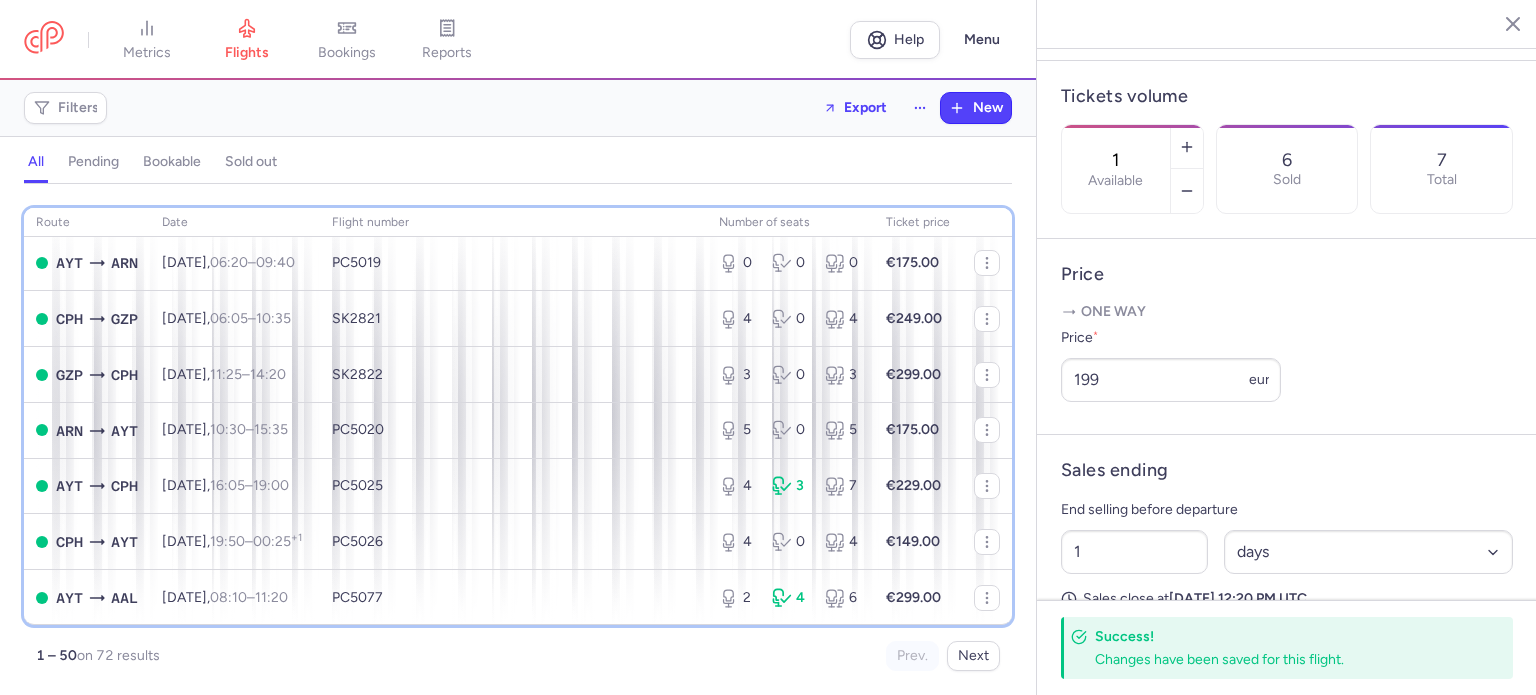 scroll, scrollTop: 1528, scrollLeft: 0, axis: vertical 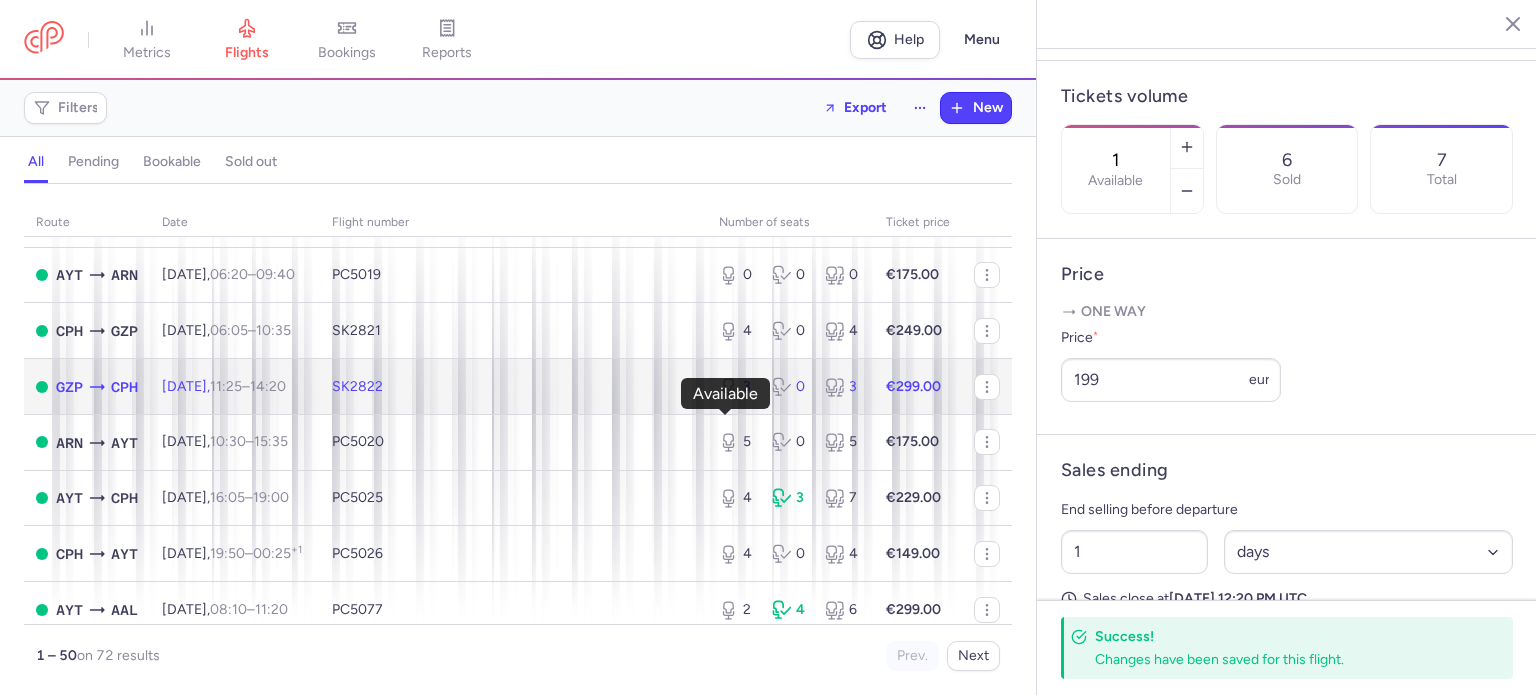 click on "3" at bounding box center [737, 387] 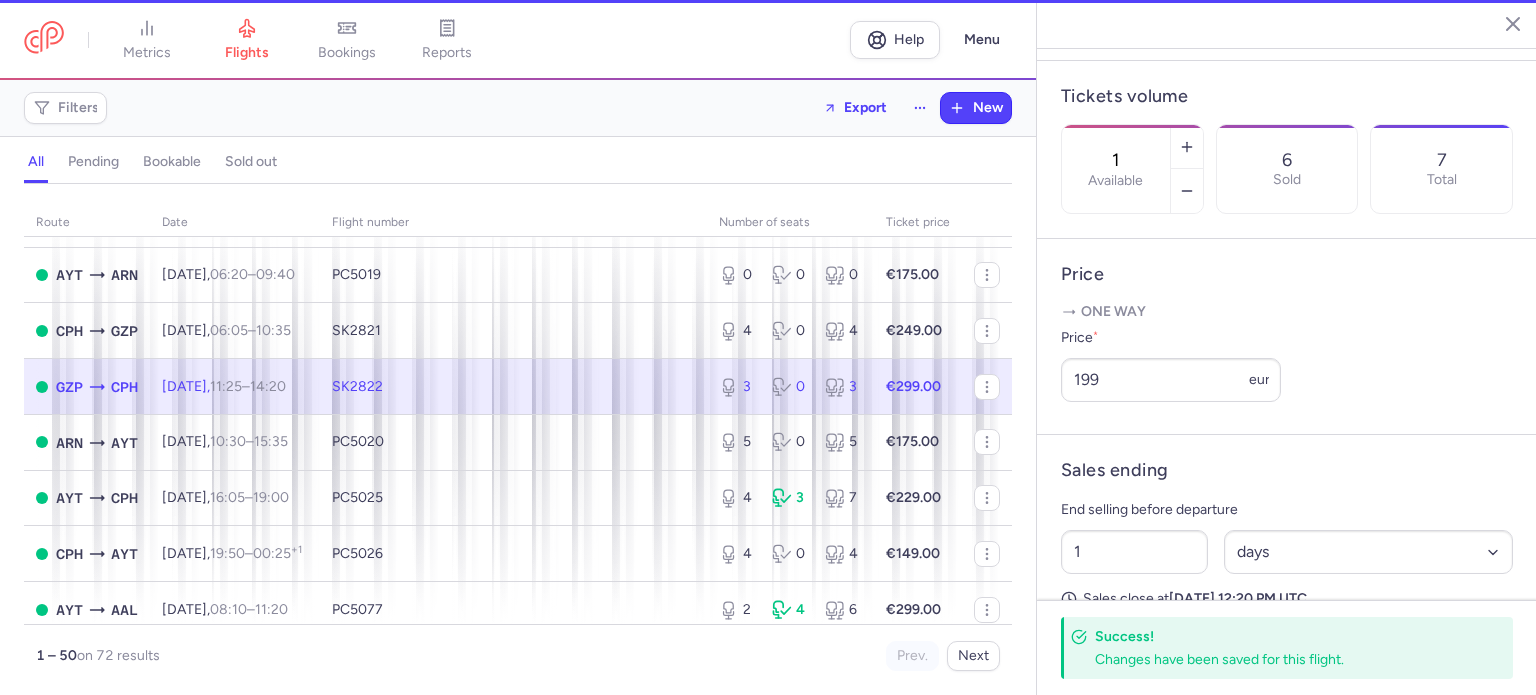 type on "3" 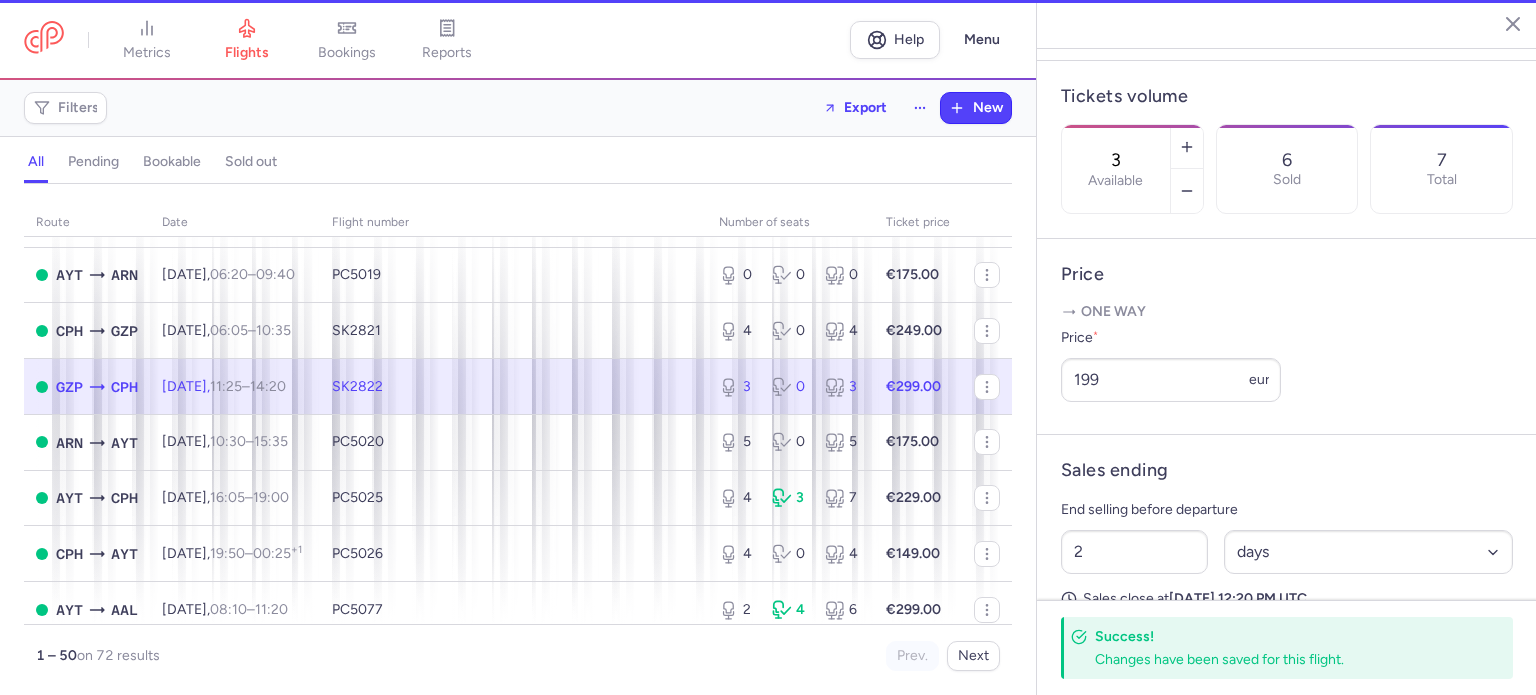 scroll, scrollTop: 582, scrollLeft: 0, axis: vertical 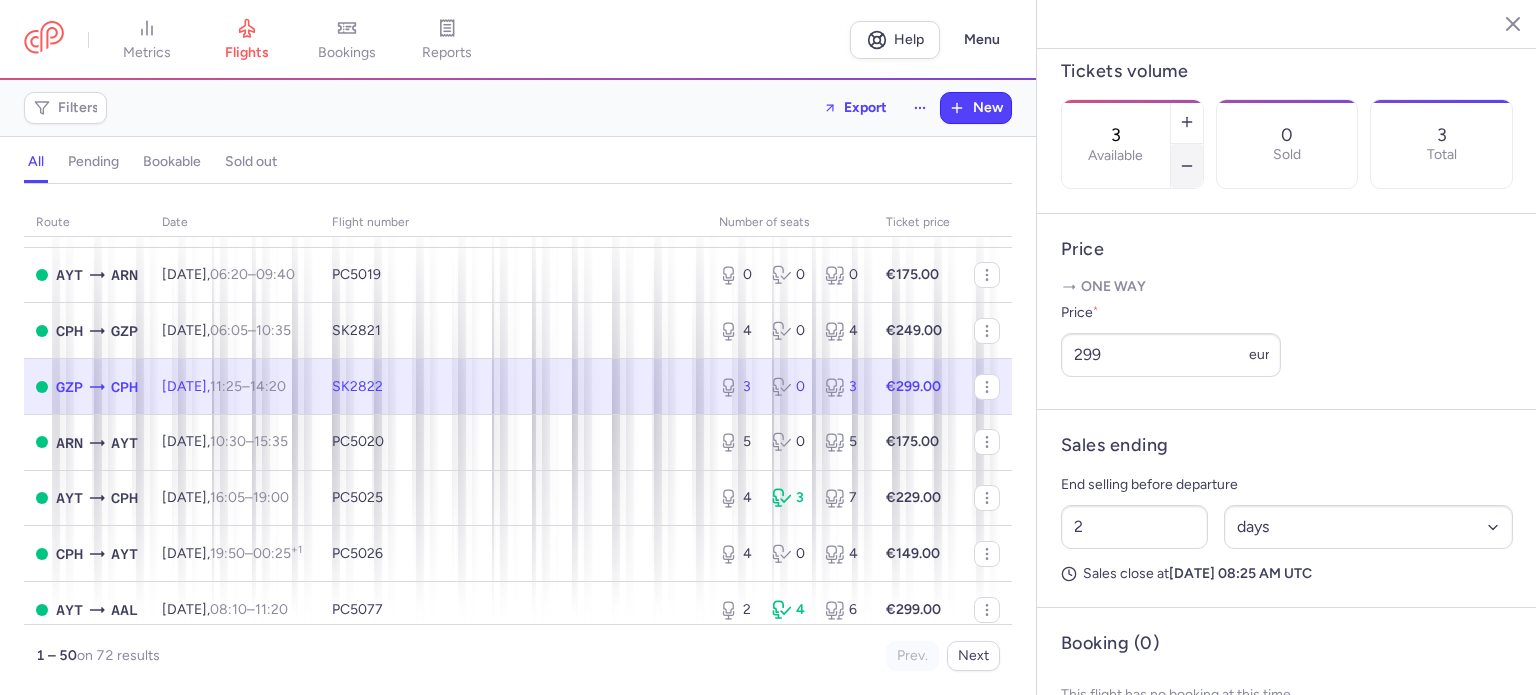 click 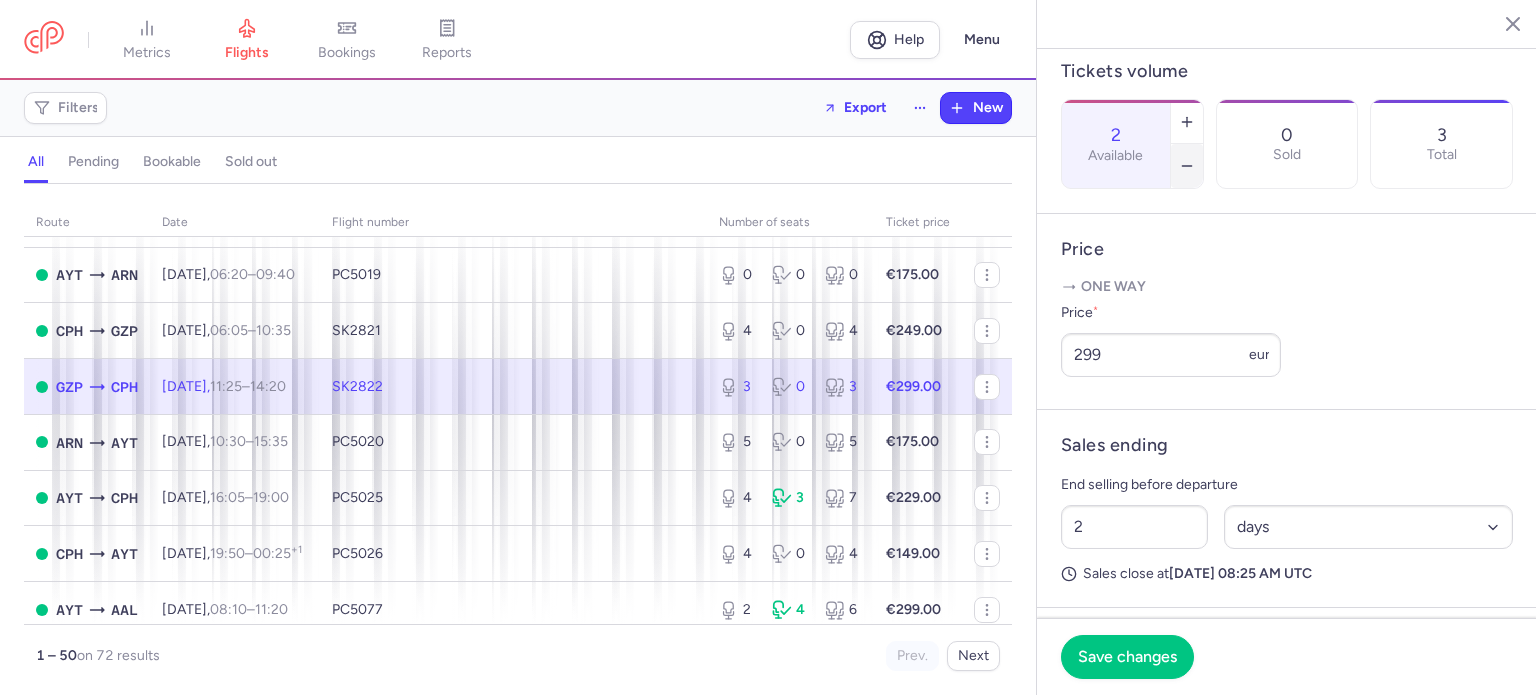 click 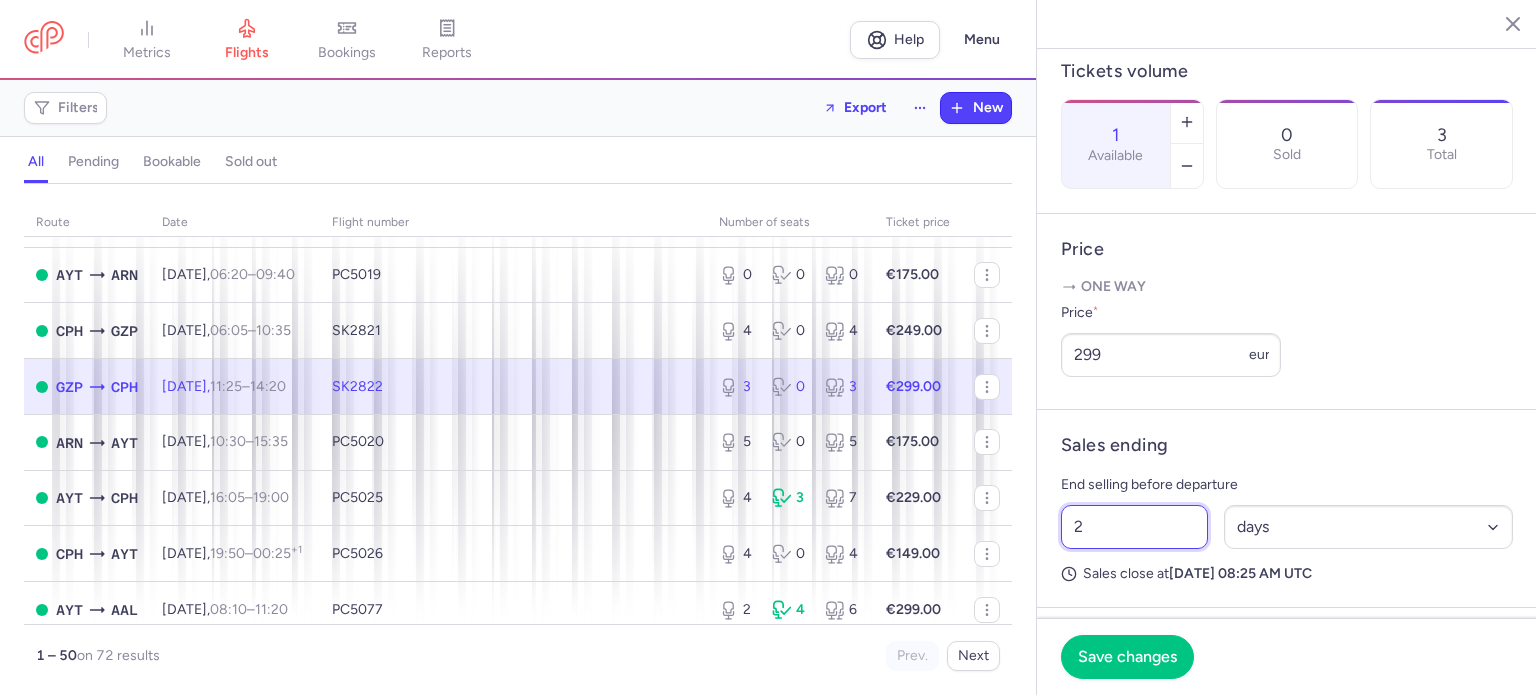 click on "2" at bounding box center (1134, 527) 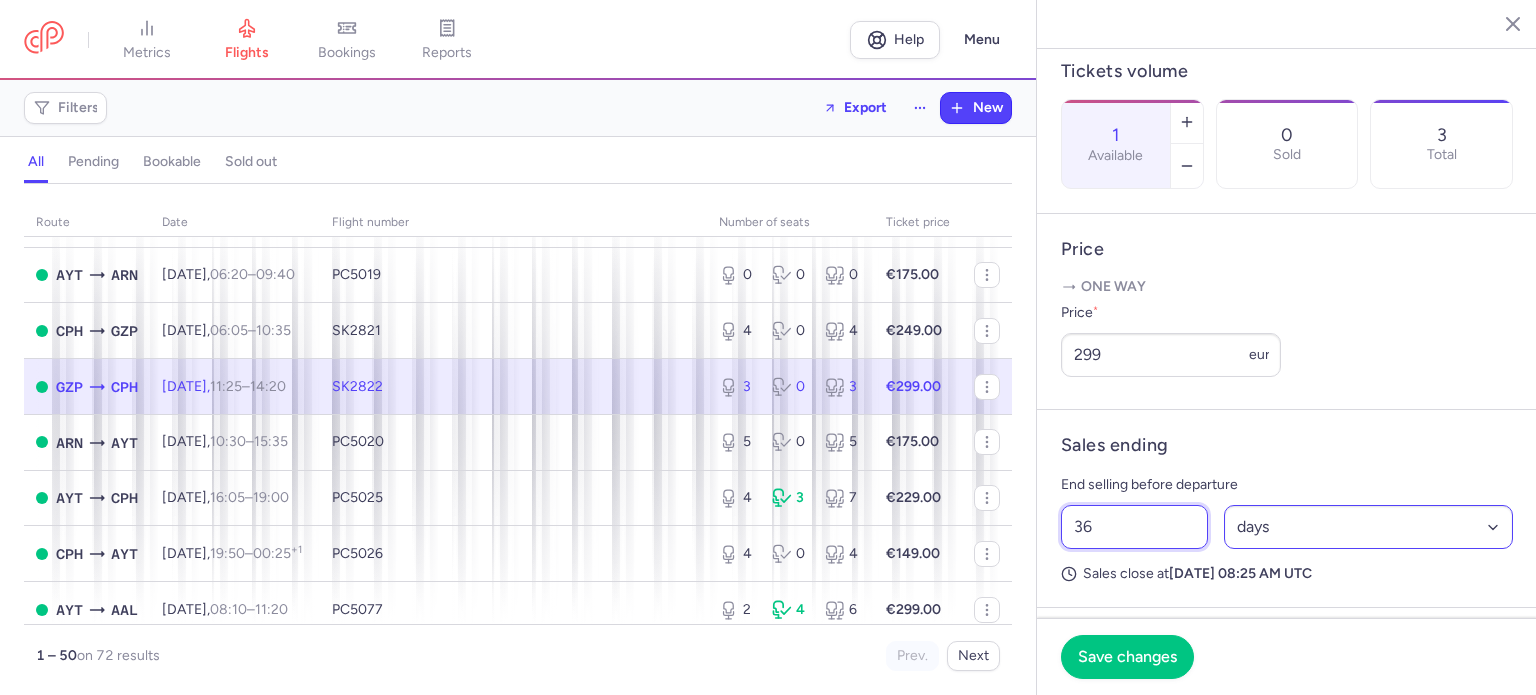 type on "36" 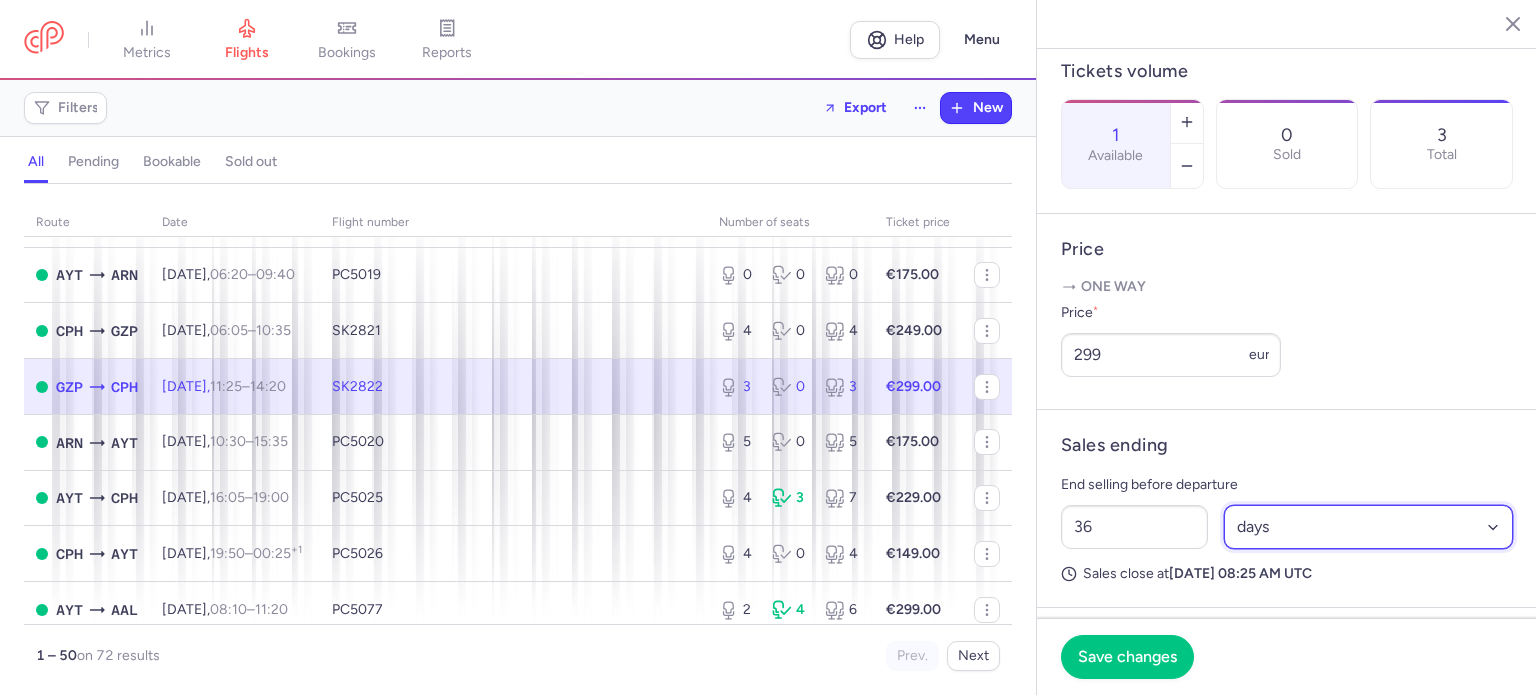 click on "Select an option hours days" at bounding box center (1369, 527) 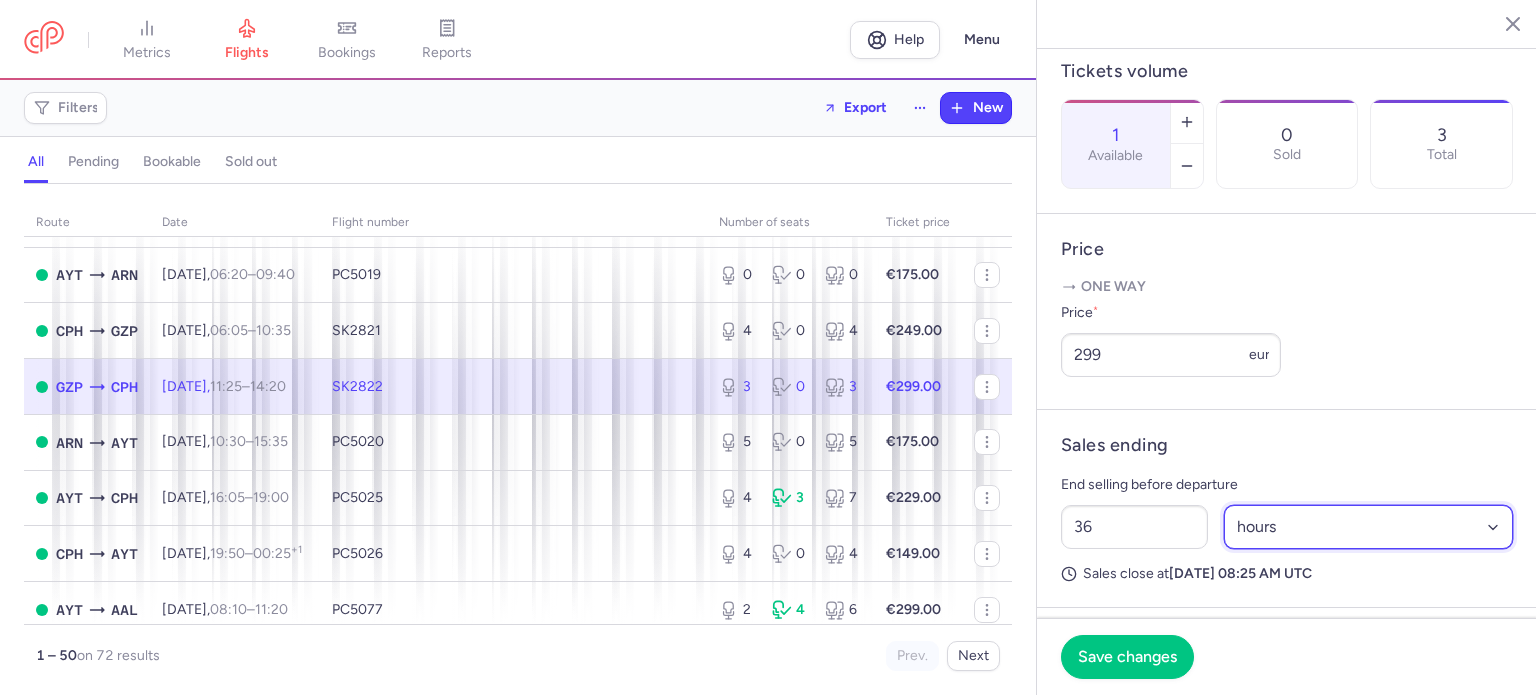 click on "Select an option hours days" at bounding box center [1369, 527] 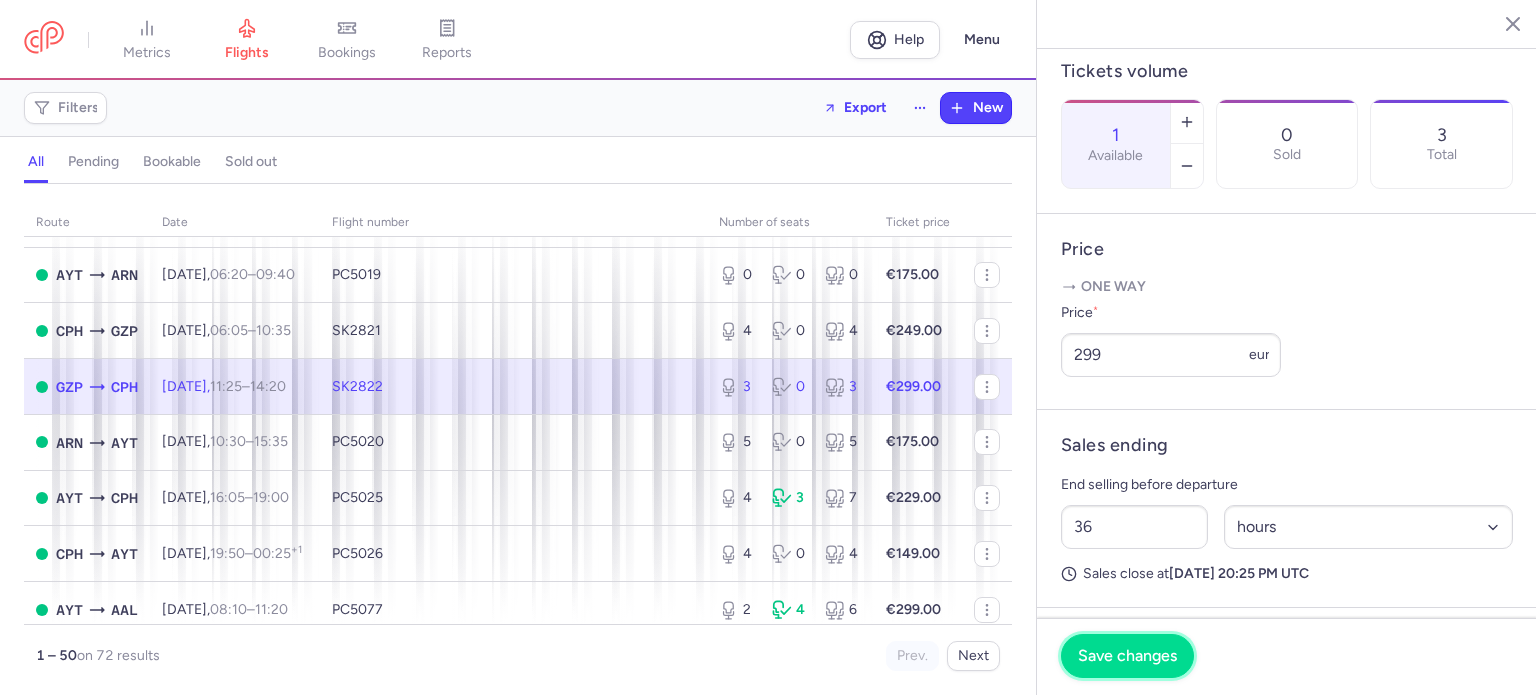 click on "Save changes" at bounding box center [1127, 656] 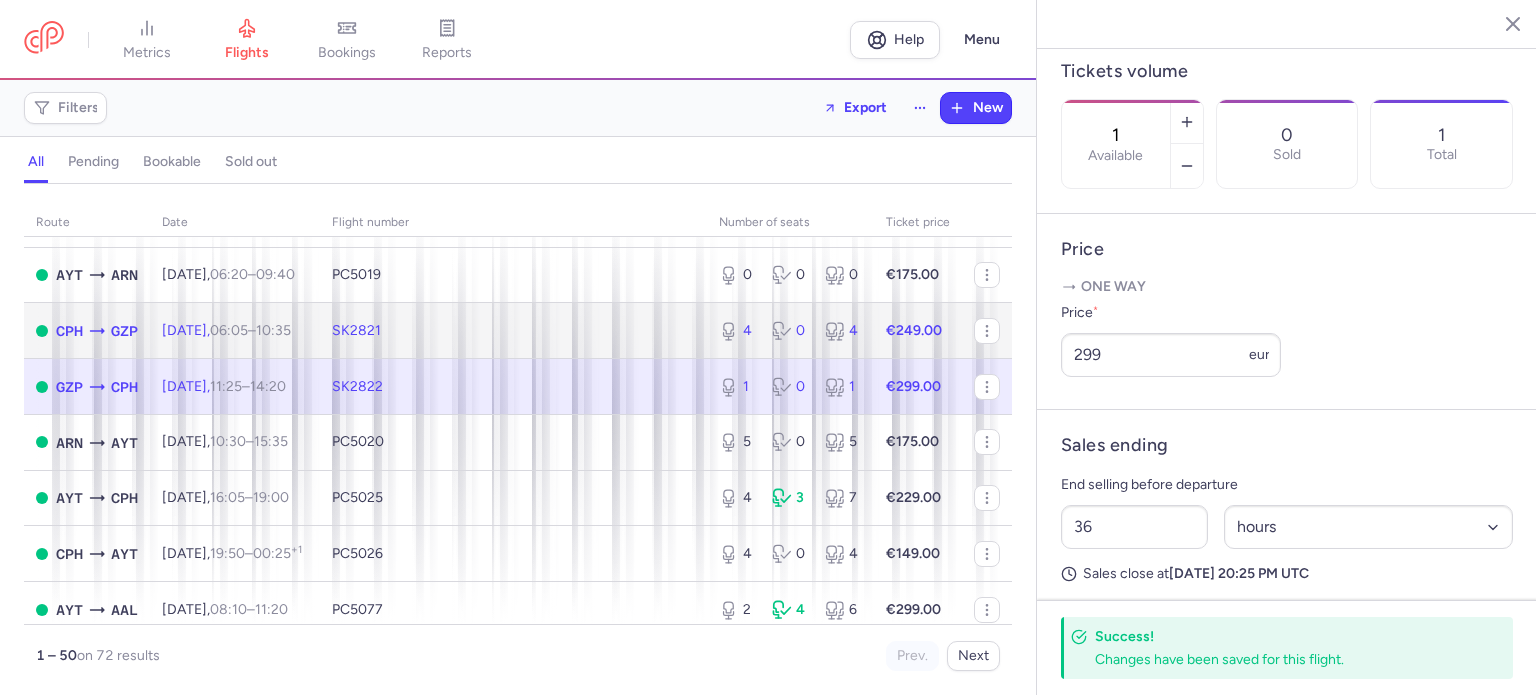 click on "4 0 4" 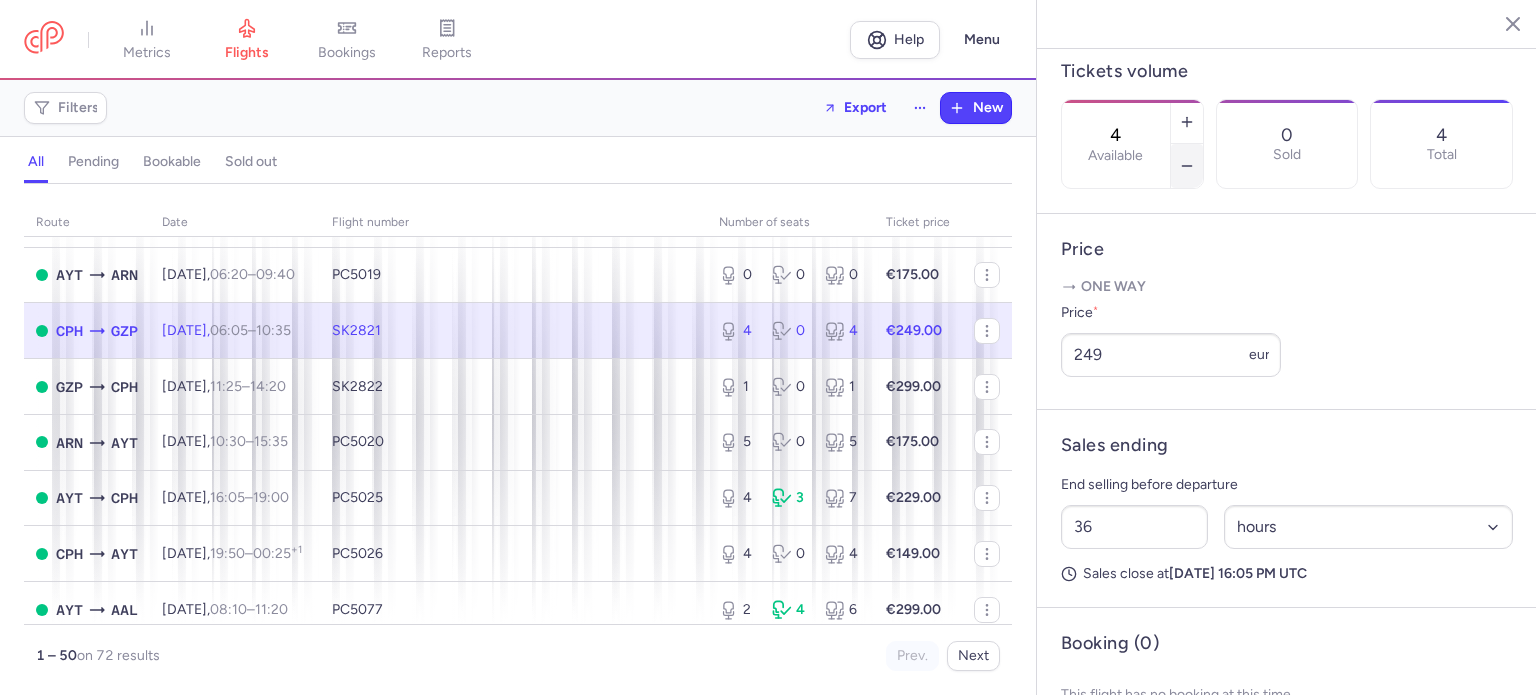 click 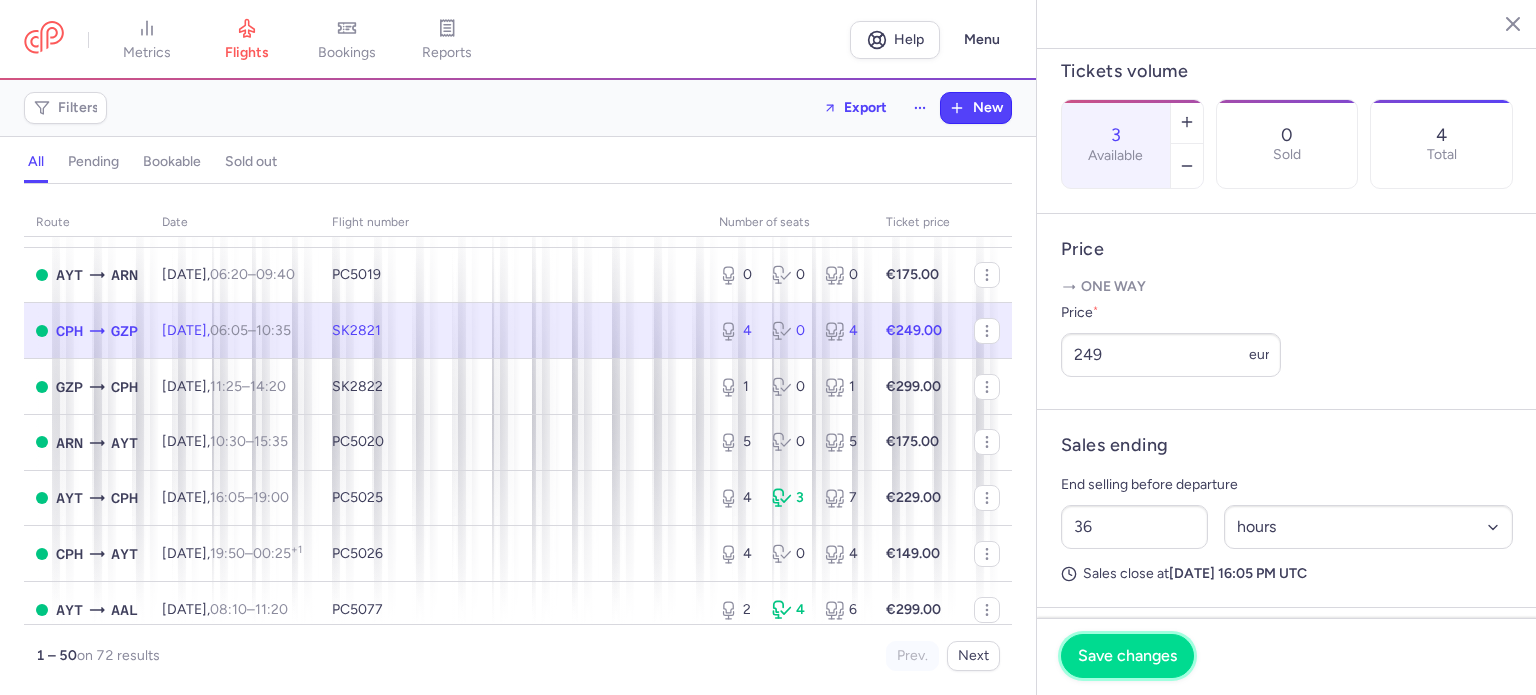 click on "Save changes" at bounding box center [1127, 656] 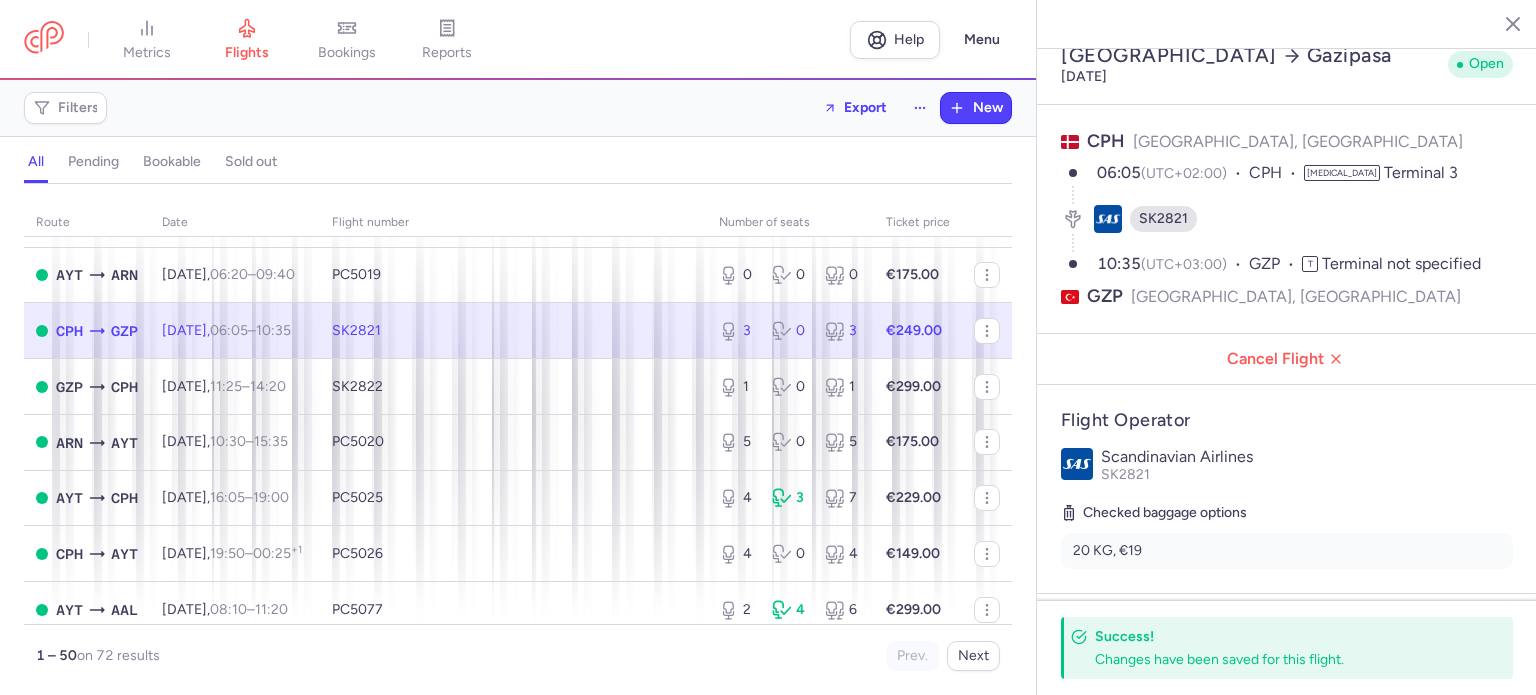 scroll, scrollTop: 21, scrollLeft: 0, axis: vertical 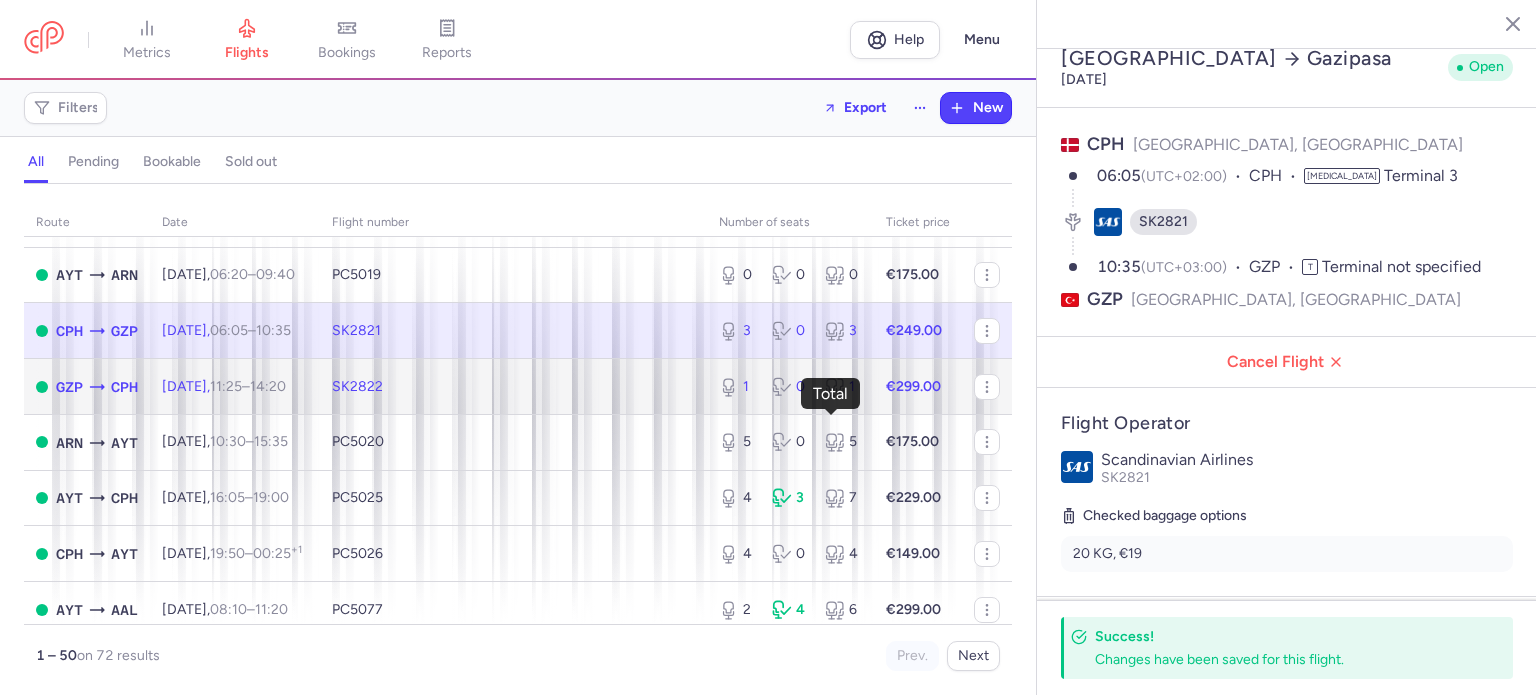 click on "1" at bounding box center (843, 387) 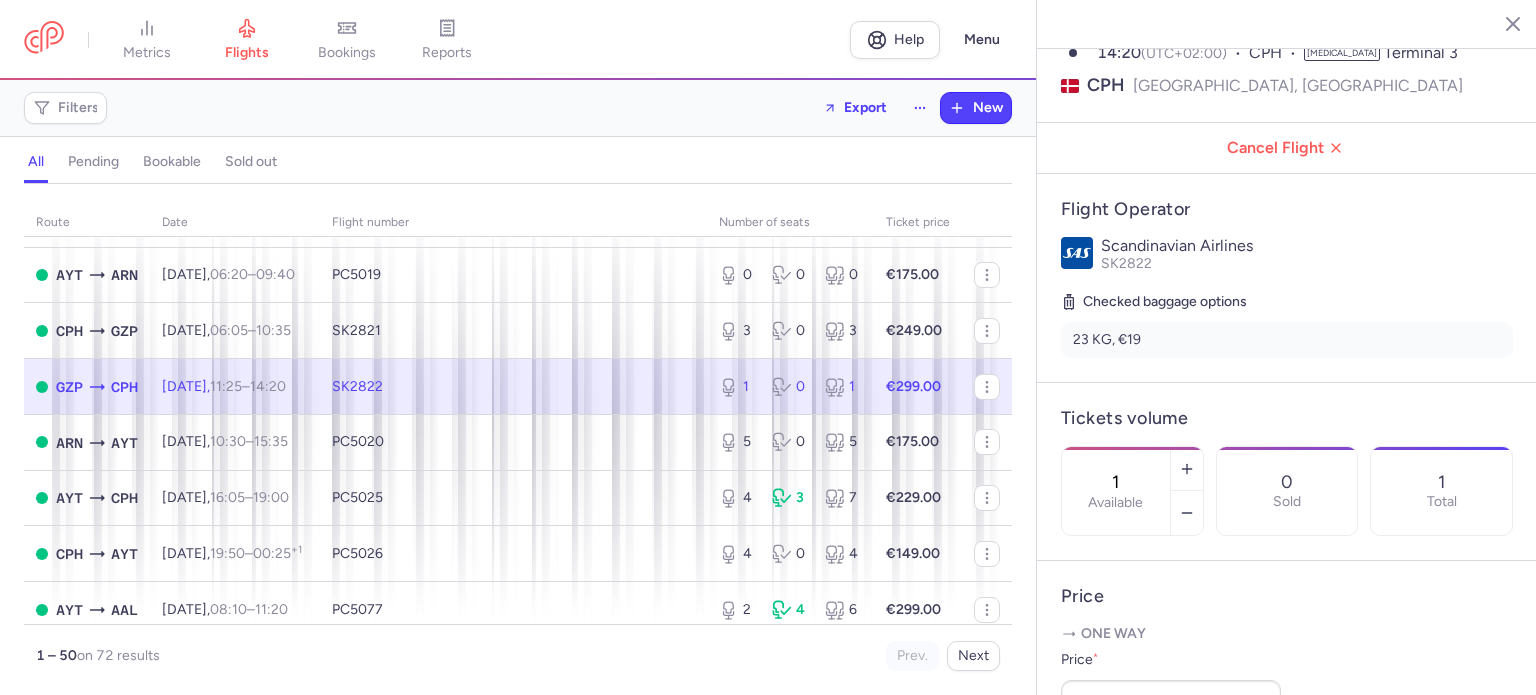scroll, scrollTop: 292, scrollLeft: 0, axis: vertical 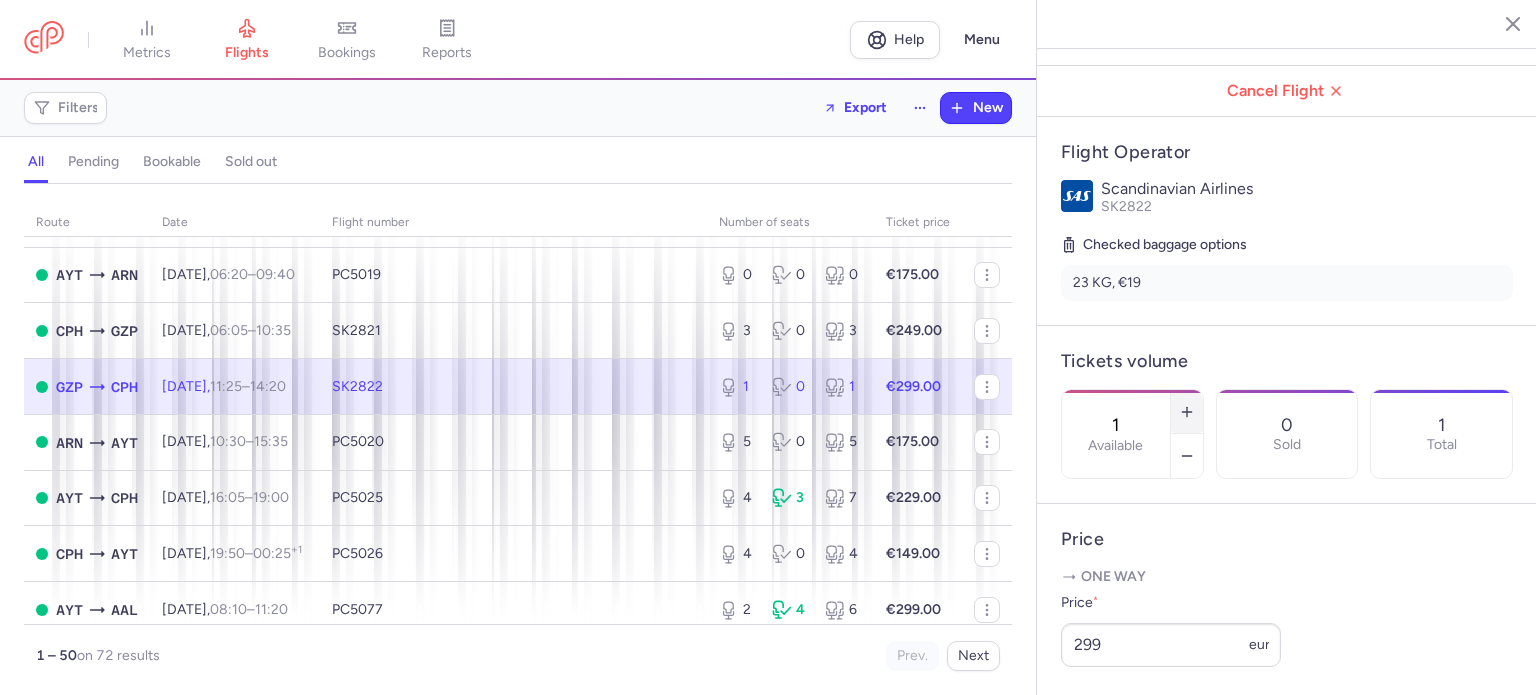 click 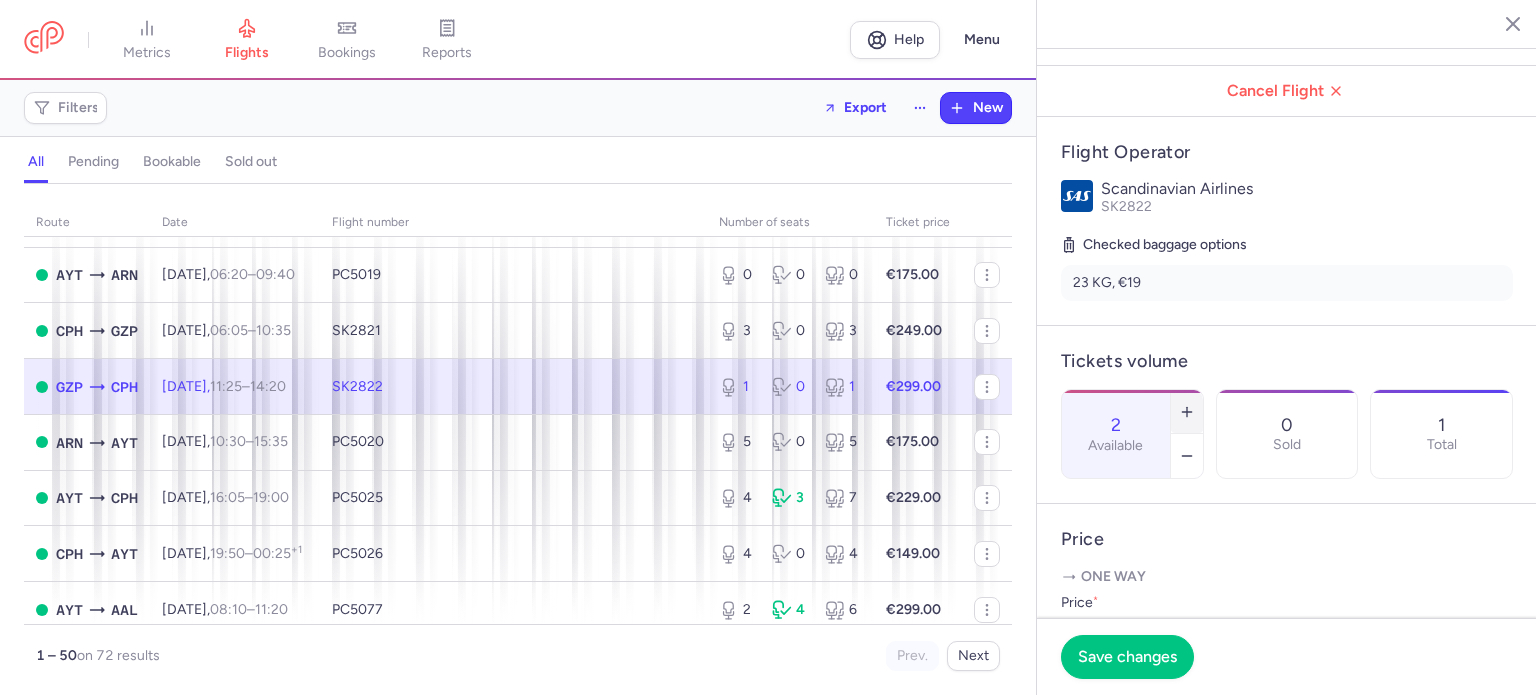 click 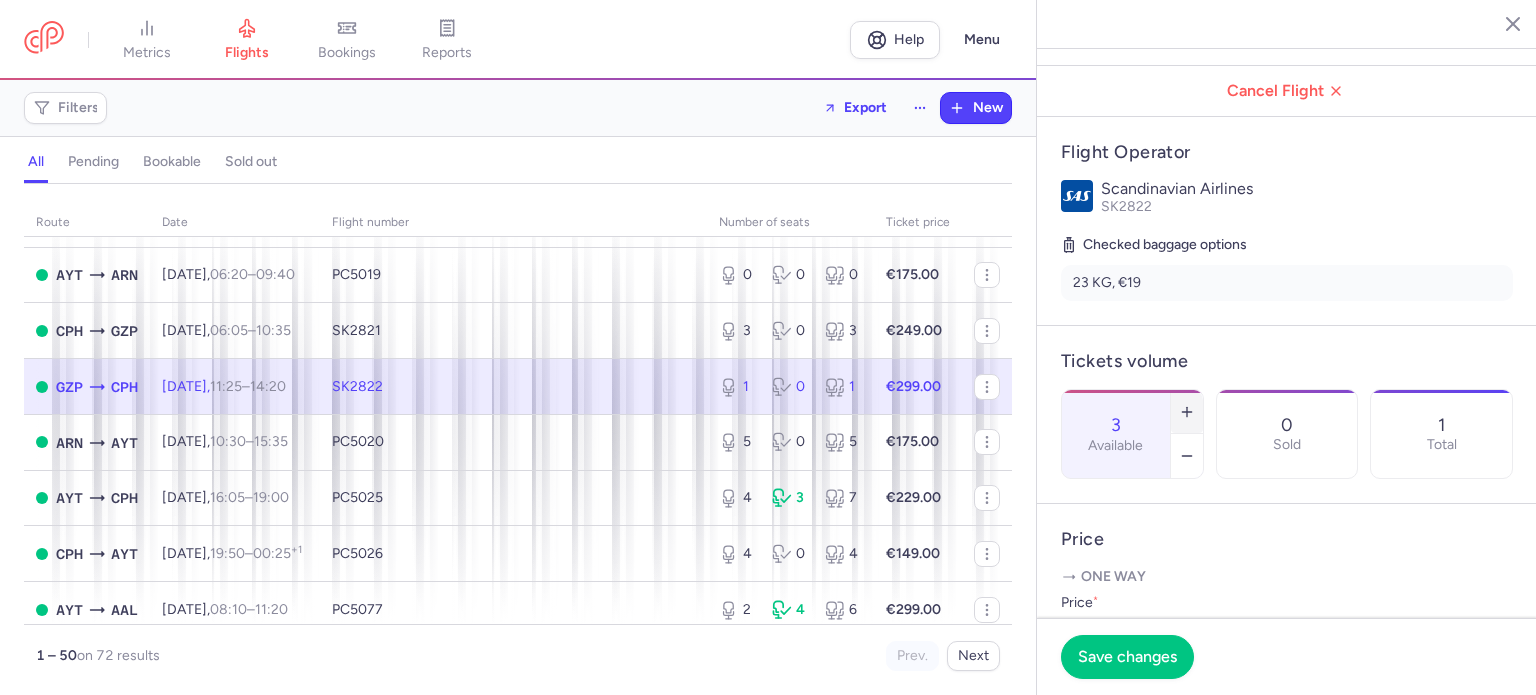 click 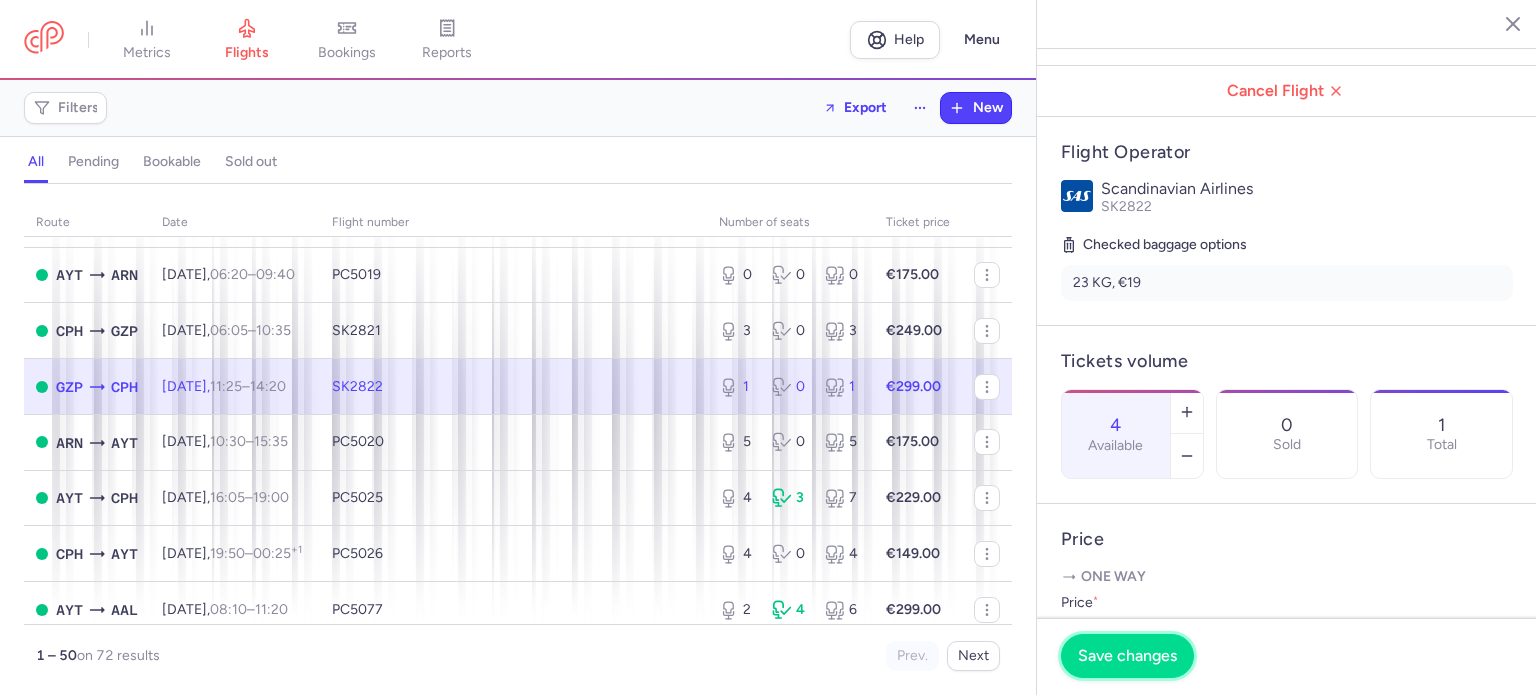 click on "Save changes" at bounding box center [1127, 656] 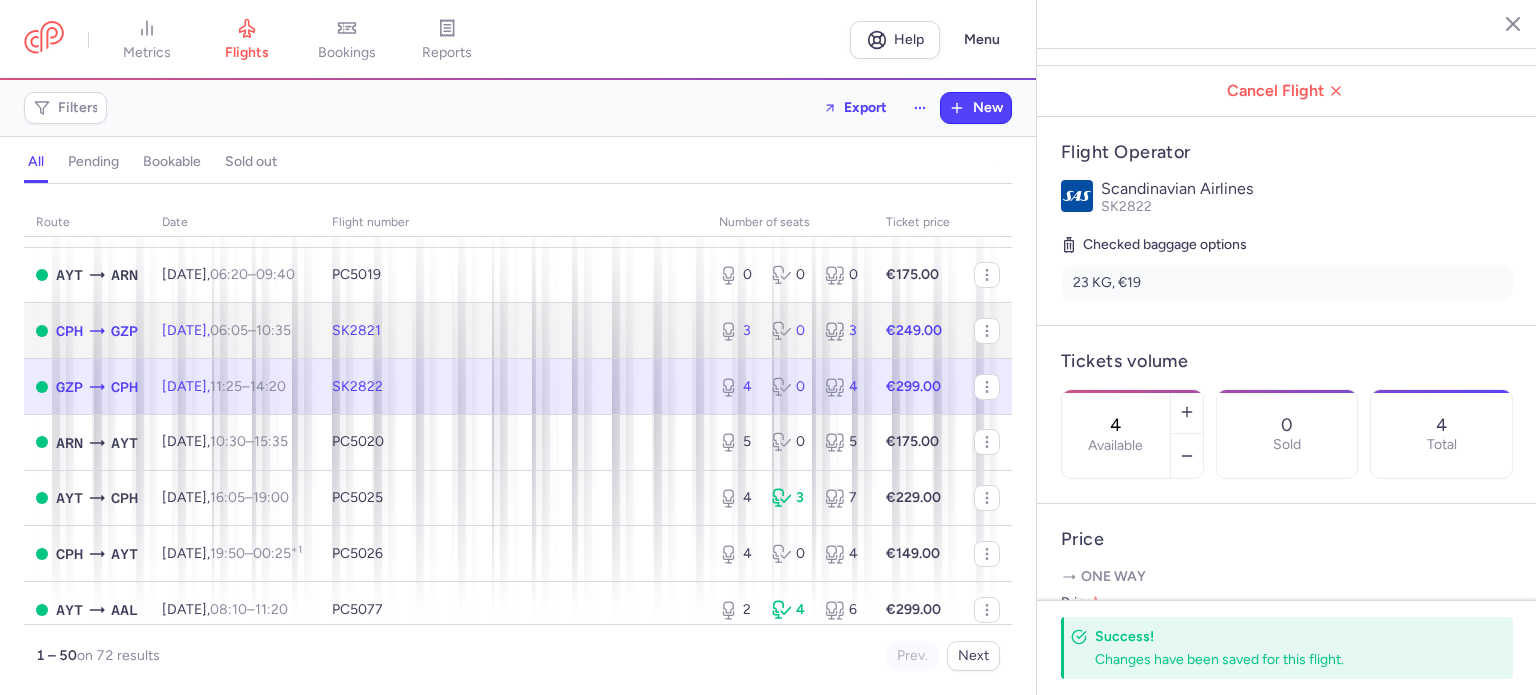 click on "3 0 3" 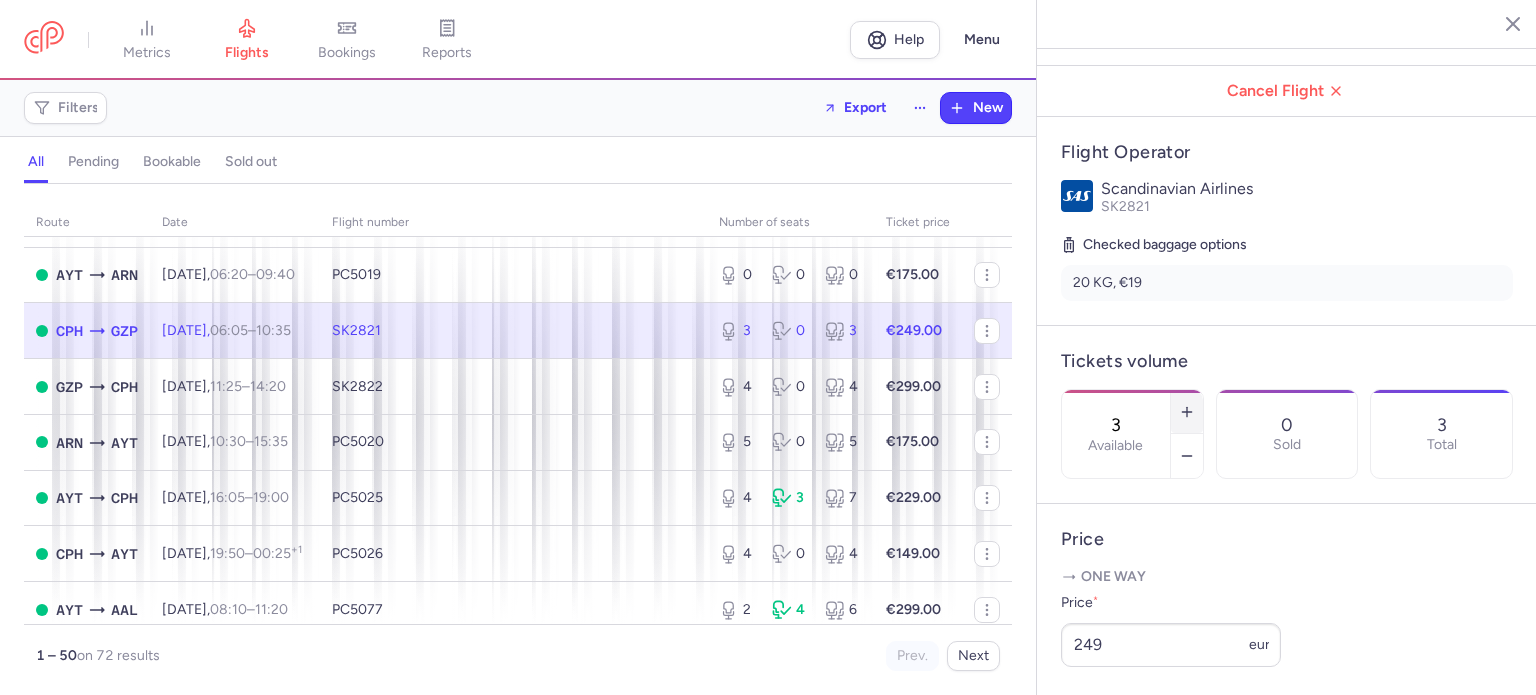 click 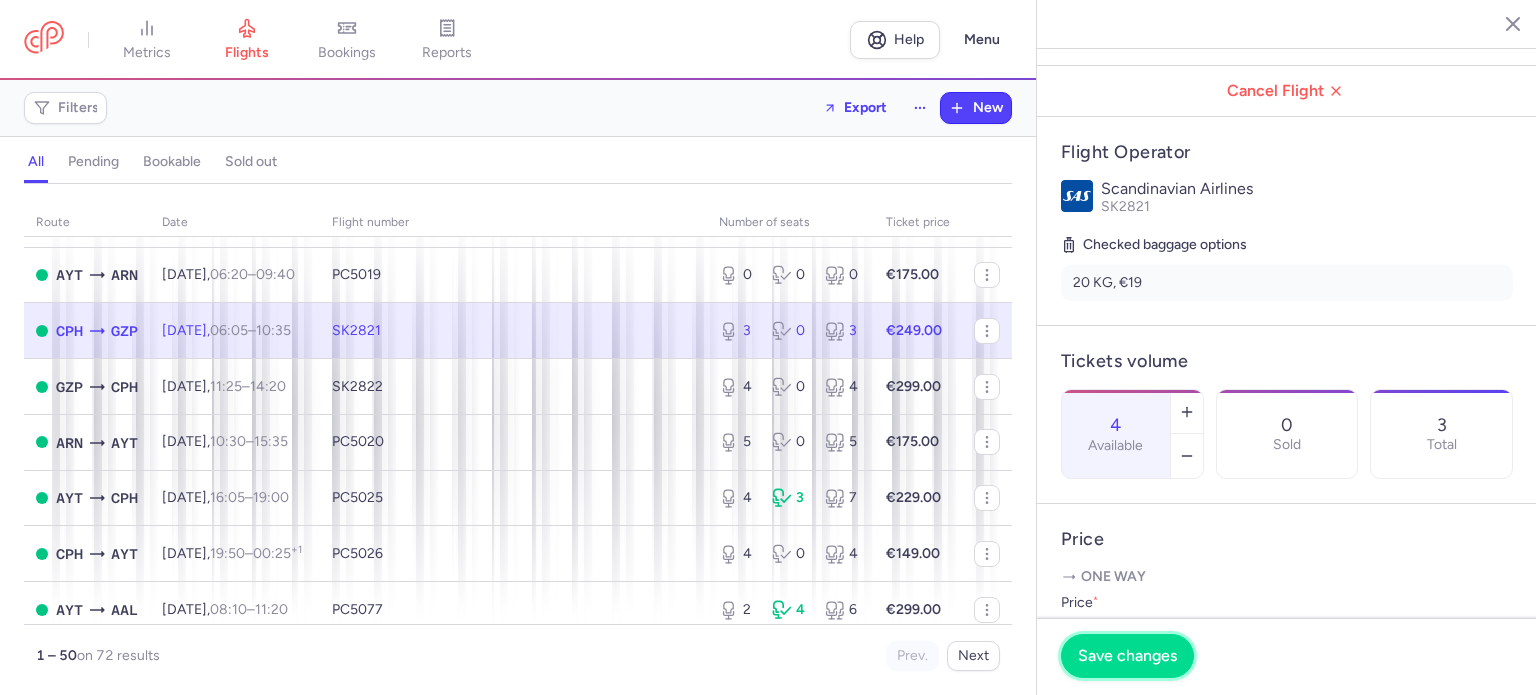 click on "Save changes" at bounding box center (1127, 656) 